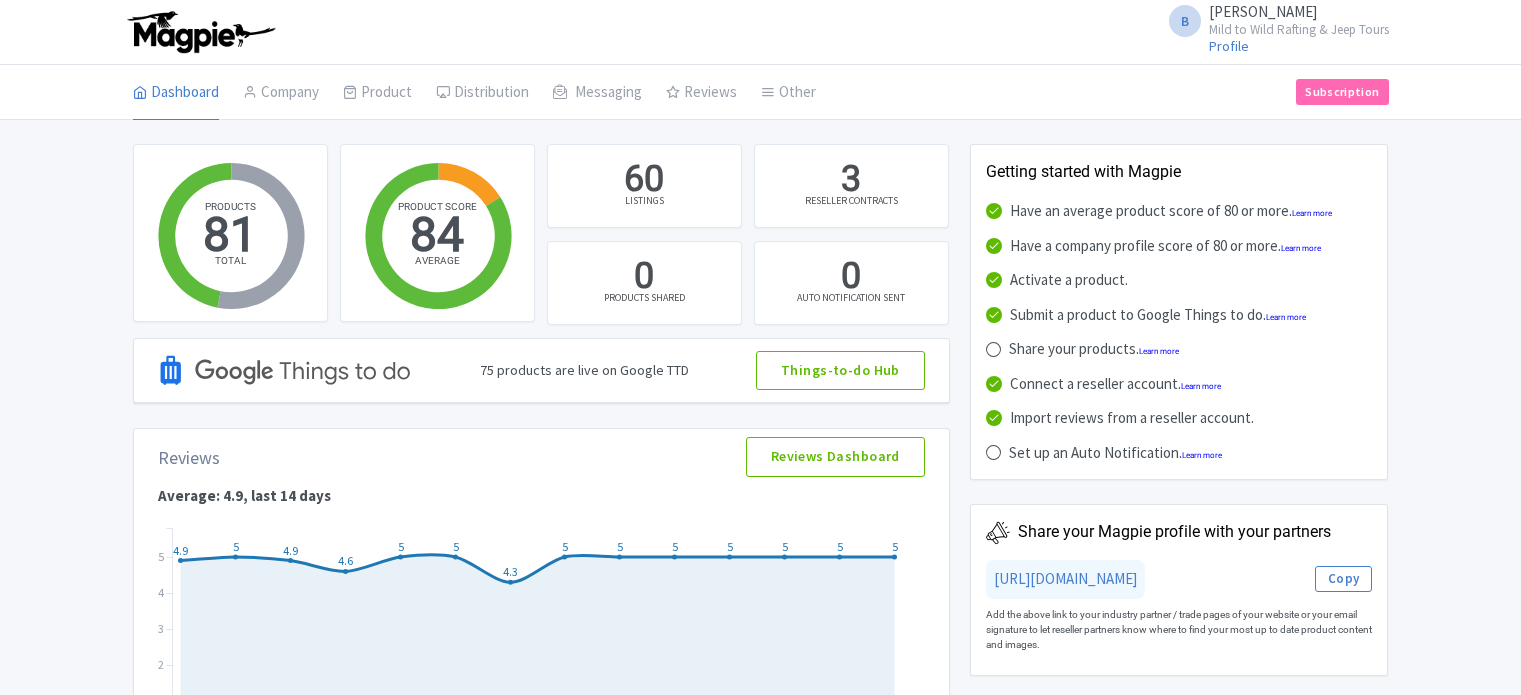 scroll, scrollTop: 0, scrollLeft: 0, axis: both 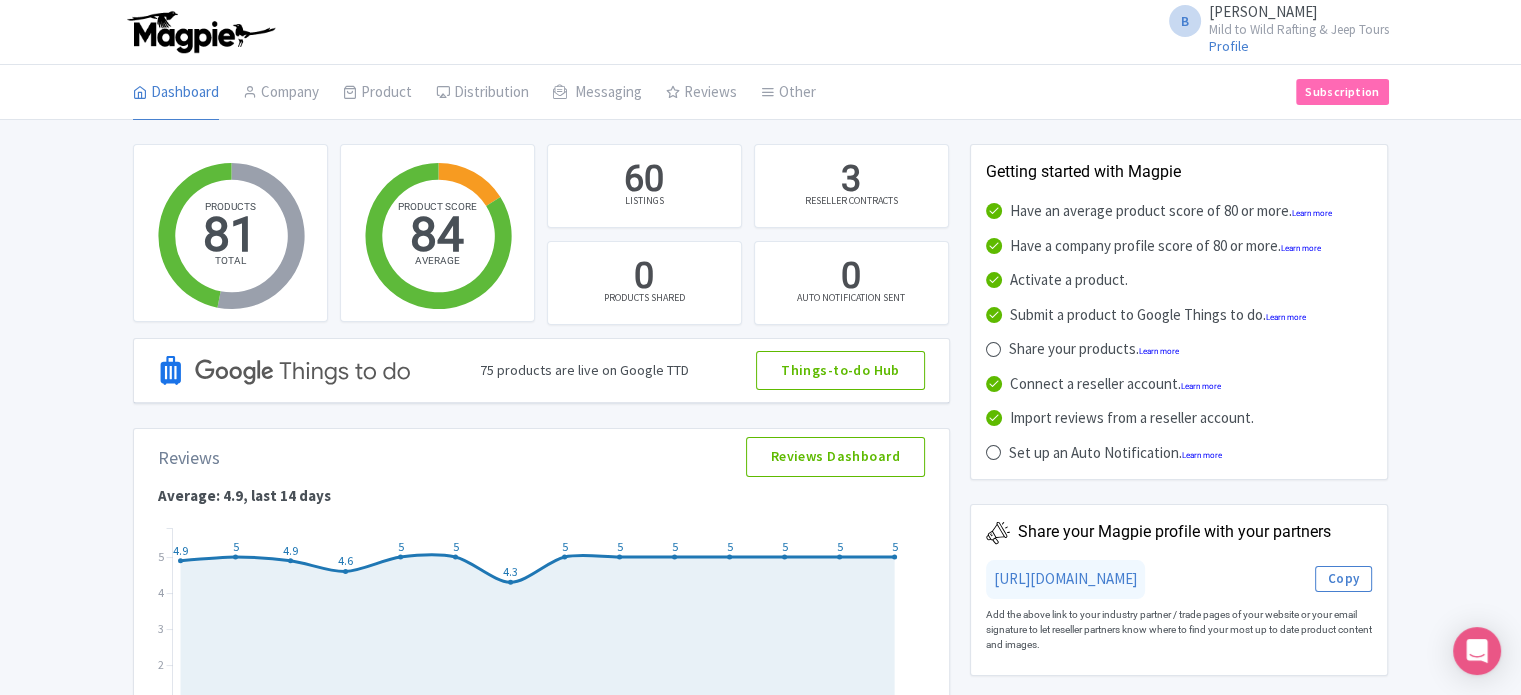 click on "PRODUCTS
81
TOTAL
PRODUCT SCORE
84
AVERAGE
60
LISTINGS
3
RESELLER CONTRACTS
0
PRODUCTS SHARED
0
AUTO NOTIFICATION SENT
75 products are live on Google TTD
Things-to-do Hub
Reviews
Reviews Dashboard
dashboard
["30 Jun", "01 Jul", "02 Jul", "03 Jul", "04 Jul", "05 Jul", "06 Jul", "07 Jul", "08 Jul", "09 Jul", "10 Jul", "11 Jul", "12 Jul", "13 Jul"]
[4.9, 5.0, 4.9, 4.6, 5.0, 5.0, 4.3, 5.0, 5.0, 5.0, 5.0, 5.0, 5.0, 5.0]
Average: 4.9, last 14 days
4.9 5 4.9 4.6 5 5 4.3 5 5 5 5 5 5 5 30 Jun 01 Jul 02 Jul 03 Jul 04 Jul 05 Jul 06 Jul 07 Jul 08 Jul 09 Jul 10 Jul 11 Jul 12 Jul 13 Jul 1 2 3 4 5 0 0.1 0.2 0.3 0.4 0.5 0.6 0.7 0.8 0.9 1 30 Jun 01 Jul 02 Jul 03 Jul 04 Jul 05 Jul 06 Jul 07 Jul 08 Jul 09 Jul 10 Jul 11 Jul 12 Jul 13 Jul
Recent Updates
Recently updated
Last changes
LIVE" at bounding box center (760, 938) 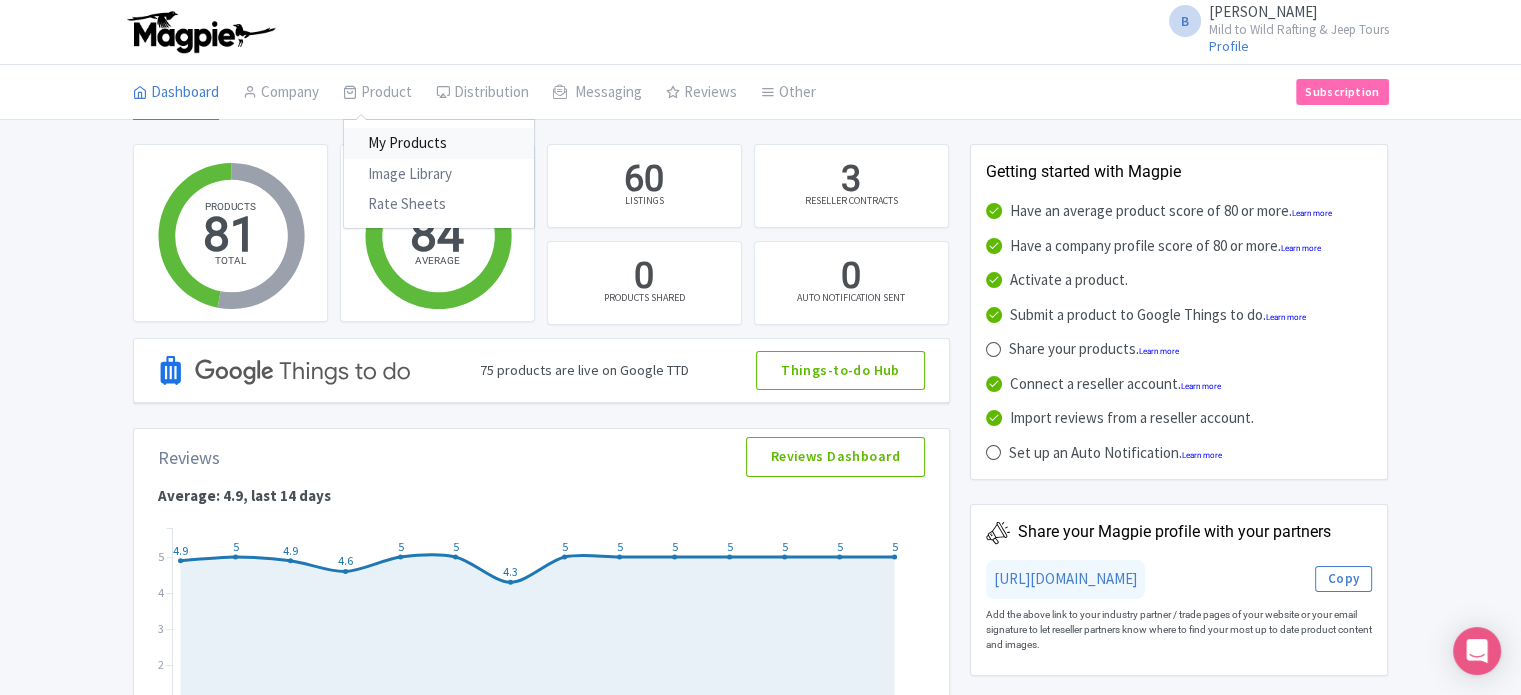 click on "My Products" at bounding box center (439, 143) 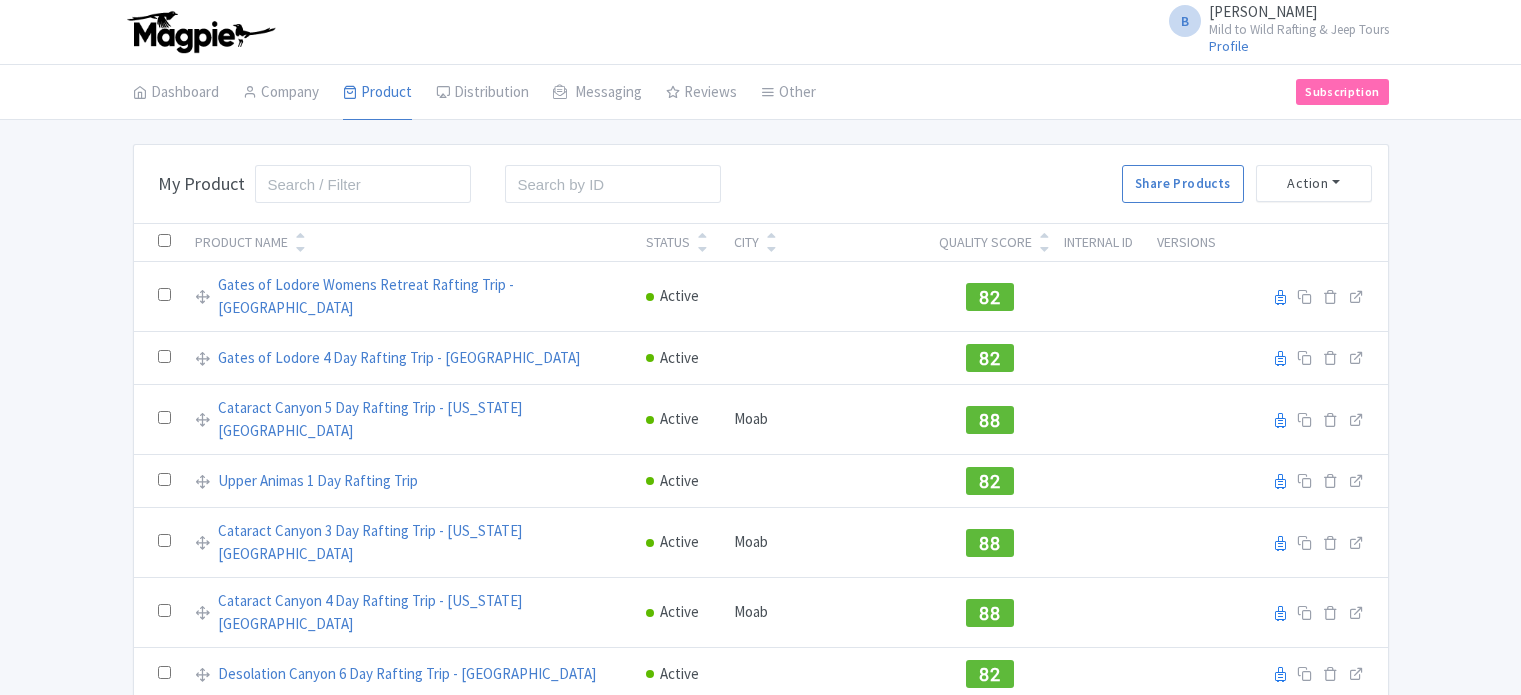 scroll, scrollTop: 0, scrollLeft: 0, axis: both 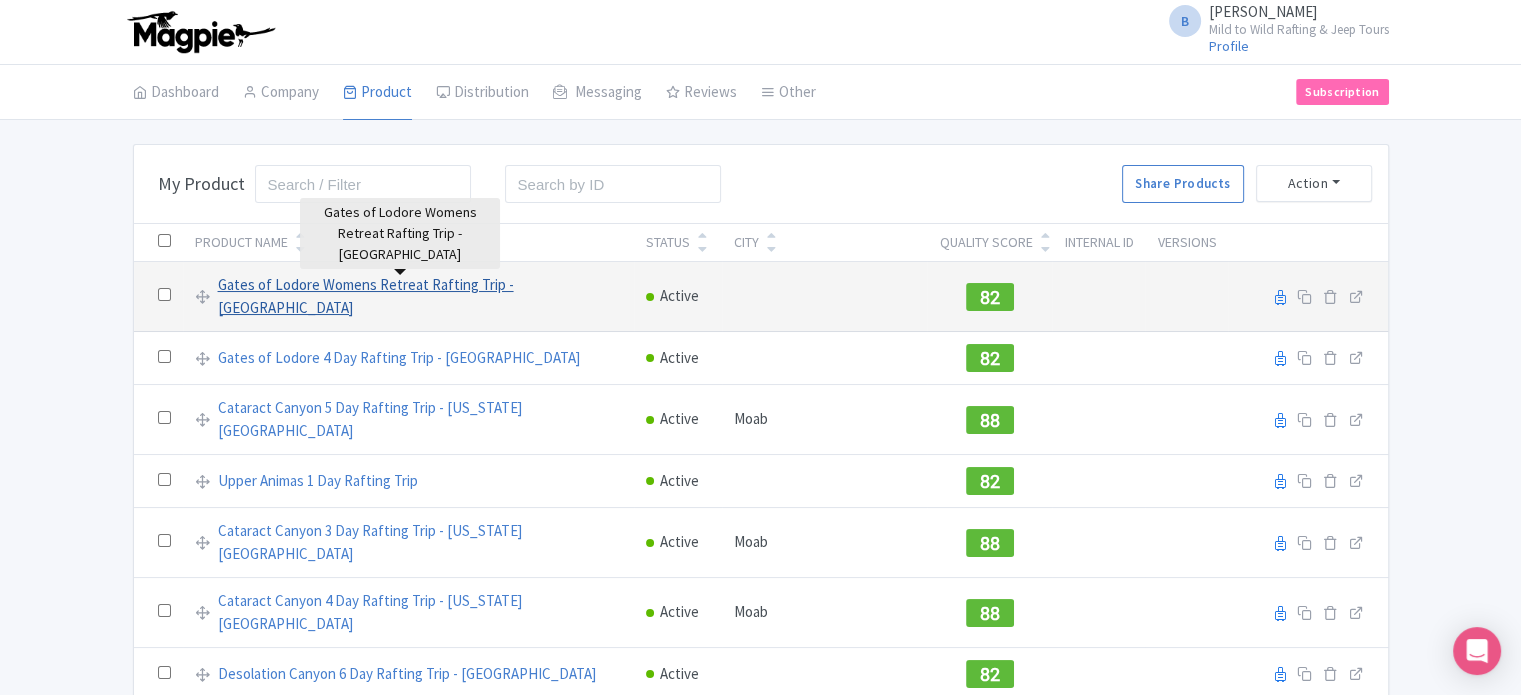 click on "Gates of Lodore Womens Retreat Rafting Trip - [GEOGRAPHIC_DATA]" at bounding box center (420, 296) 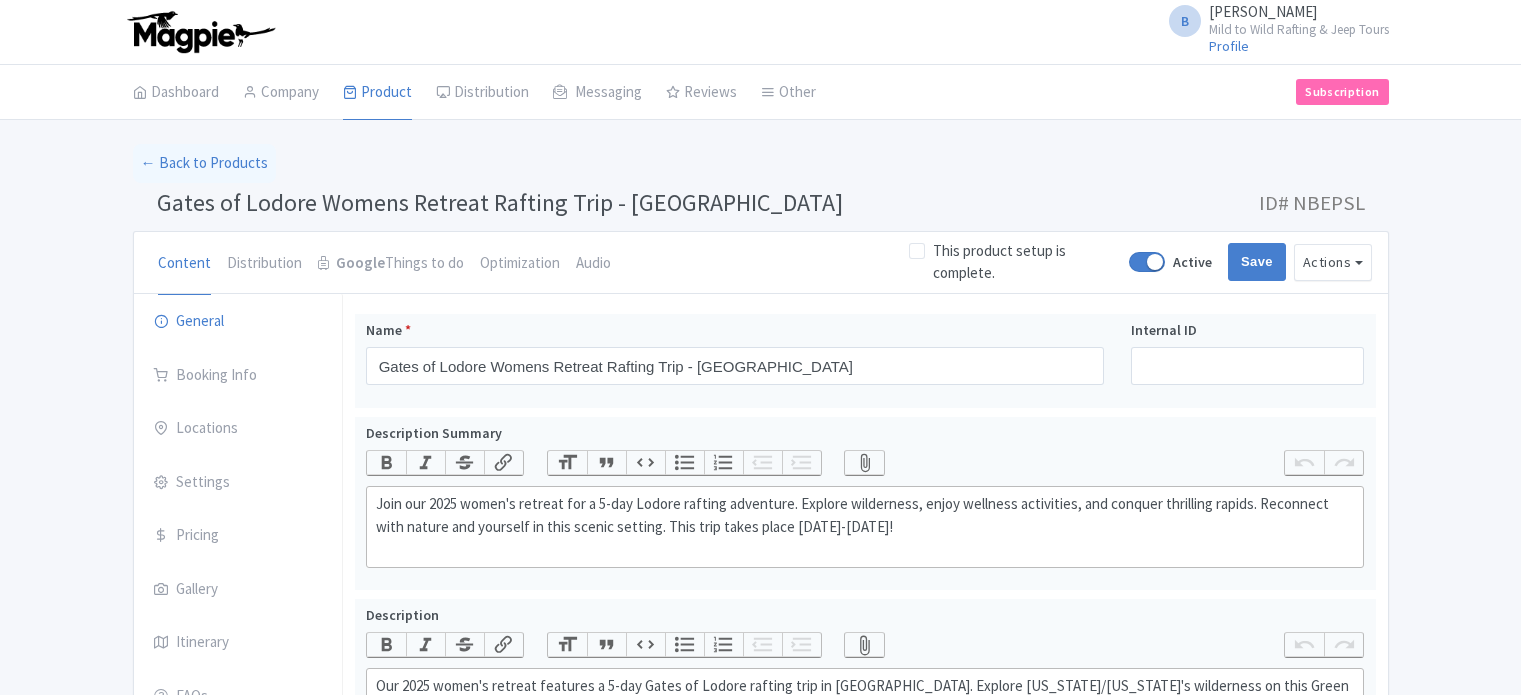 scroll, scrollTop: 0, scrollLeft: 0, axis: both 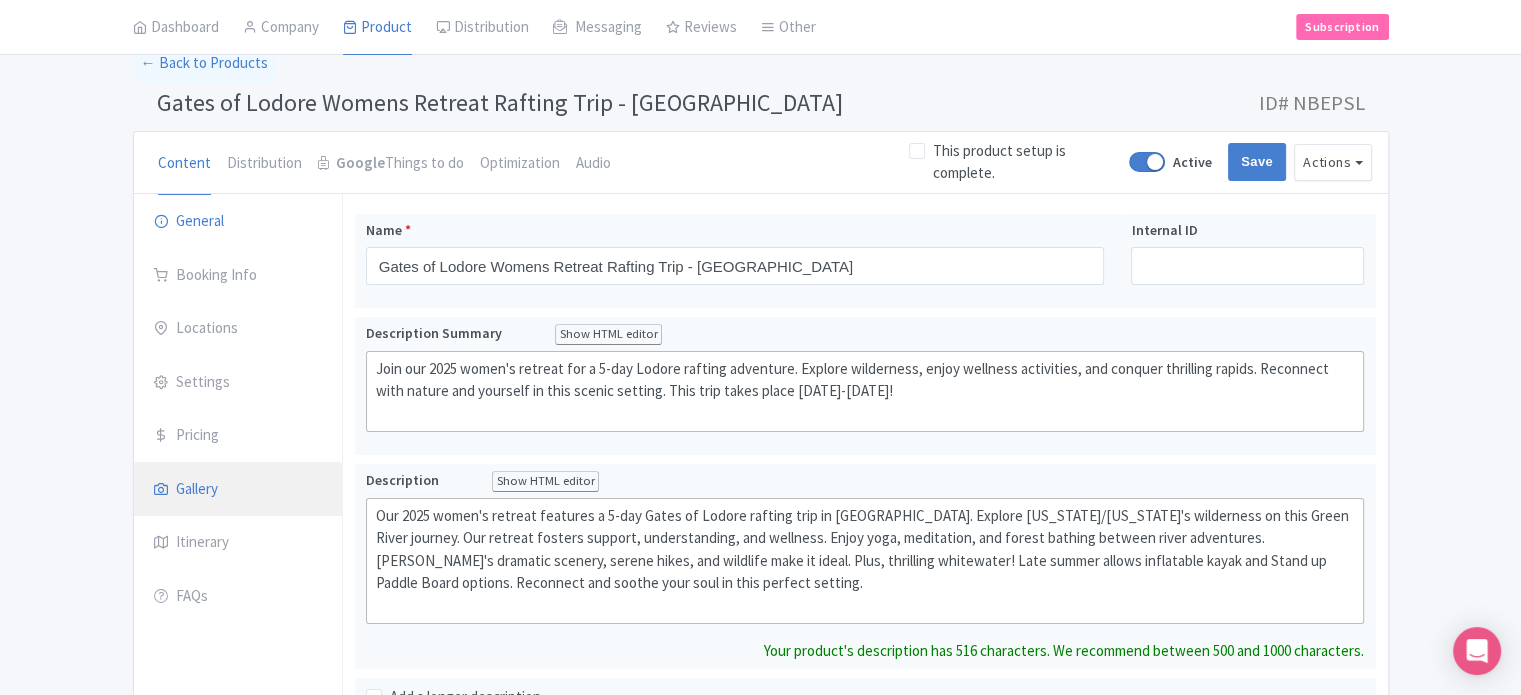 click on "Gallery" at bounding box center (238, 490) 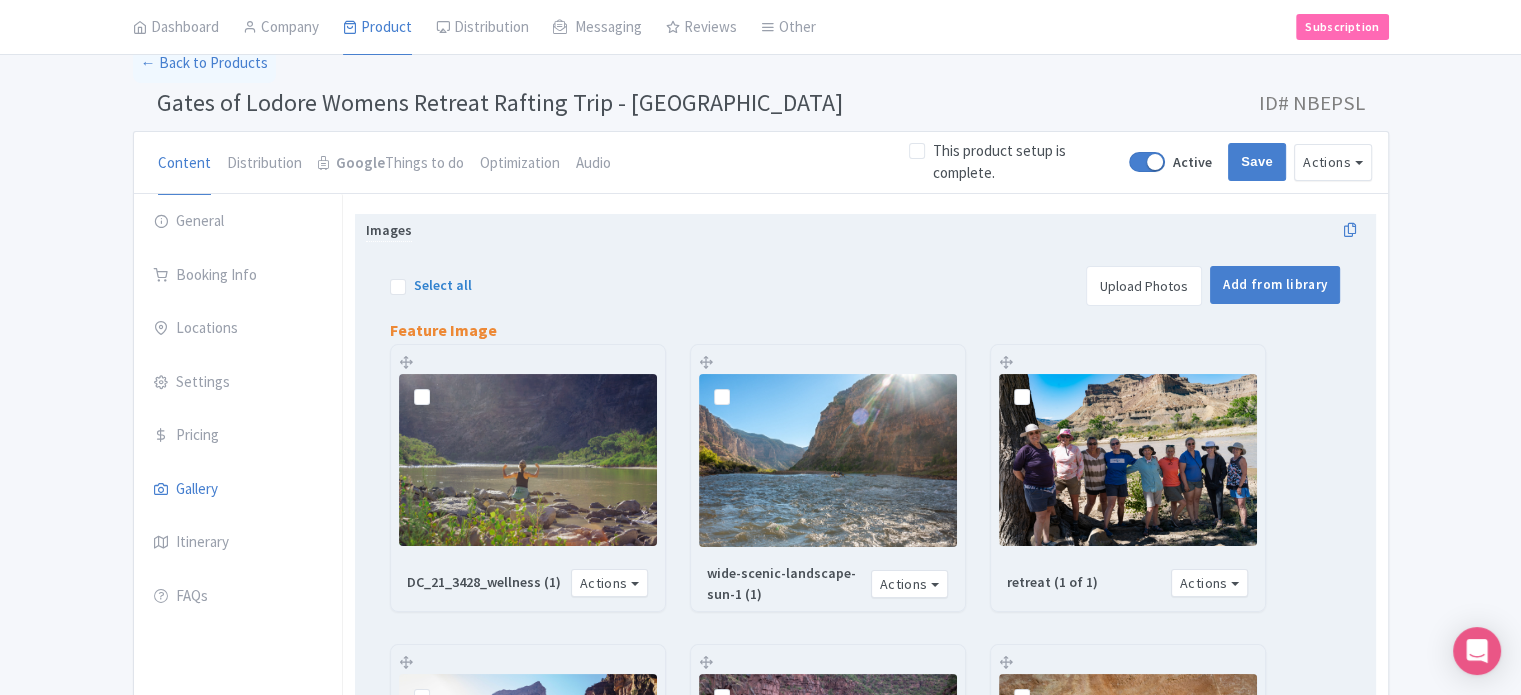click on "Images
Select all
Actions
Remove from product
Delete
Download
Export
Upscale with MagpAI
Upload Photos
Add from library
Feature Image
Your images are being upscaled. This process may take a few minutes
Feel free to come back later.
DC_21_3428_wellness (1)
Actions
Remove from product
Copy Link
https://res.cloudinary.com/hfyvkoyi1/image/upload/v1751579736/DC_21_3428_wellness_1_d6kpen.jpg
Download
Delete from account
Fix Resolution
Revert Fix Resolution
Update Image Order
Crop Image
Your images are being upscaled
wide-scenic-landscape-sun-1 (1)
Actions
Remove from product
Copy Link
https://res.cloudinary.com/hfyvkoyi1/image/upload/v1751579455/wide-scenic-landscape-sun-1_1_nmifws.jpg
Download
Delete from account
Fix Resolution
Revert Fix Resolution
Update Image Order" at bounding box center [865, 720] 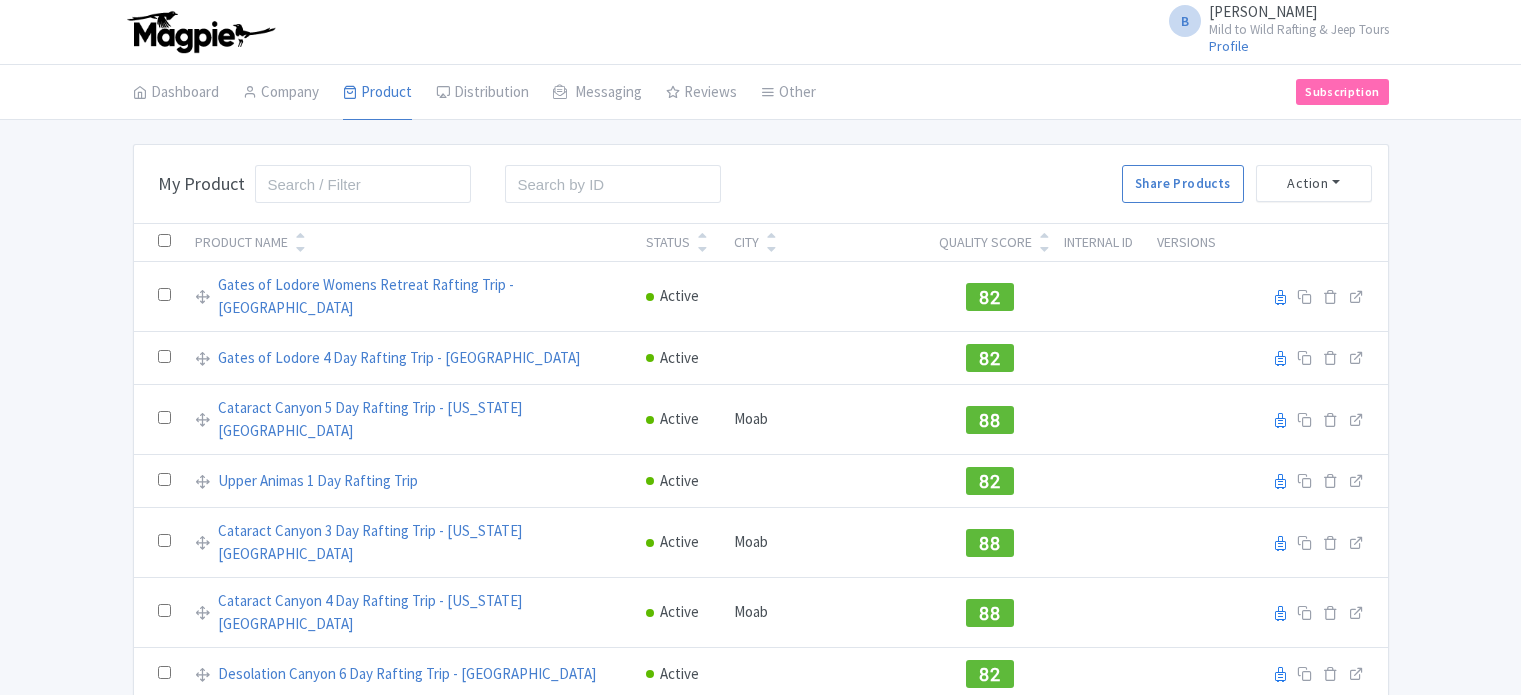 scroll, scrollTop: 0, scrollLeft: 0, axis: both 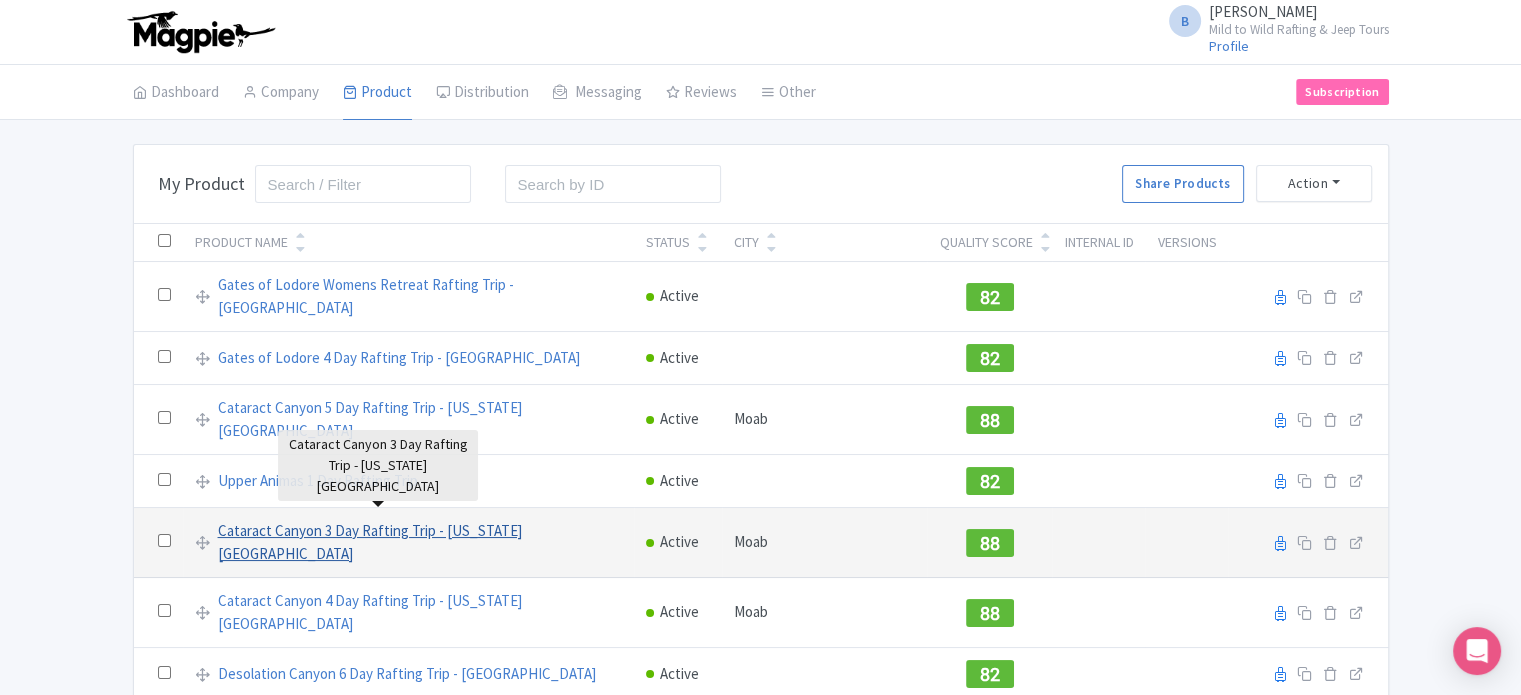 click on "Cataract Canyon 3 Day Rafting Trip - Colorado River" at bounding box center (420, 542) 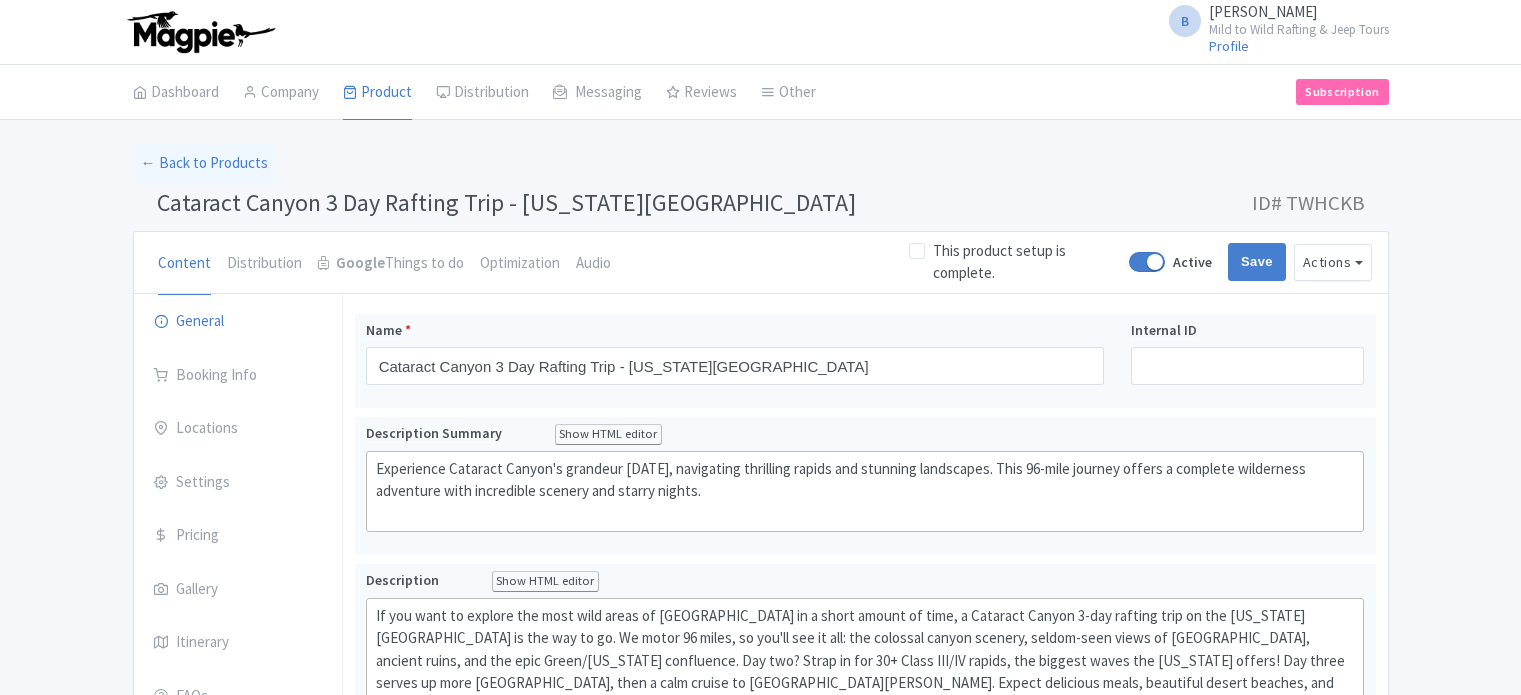 scroll, scrollTop: 0, scrollLeft: 0, axis: both 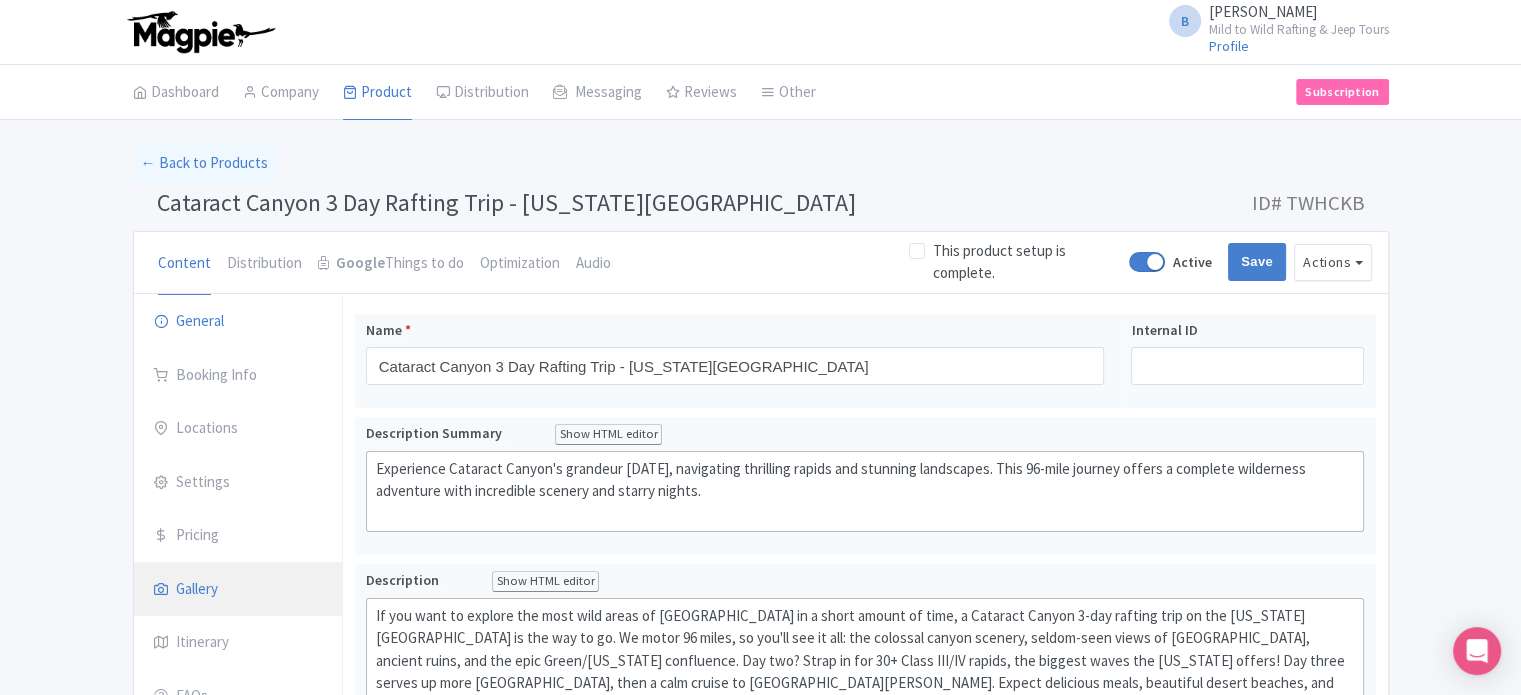 click on "Gallery" at bounding box center [238, 590] 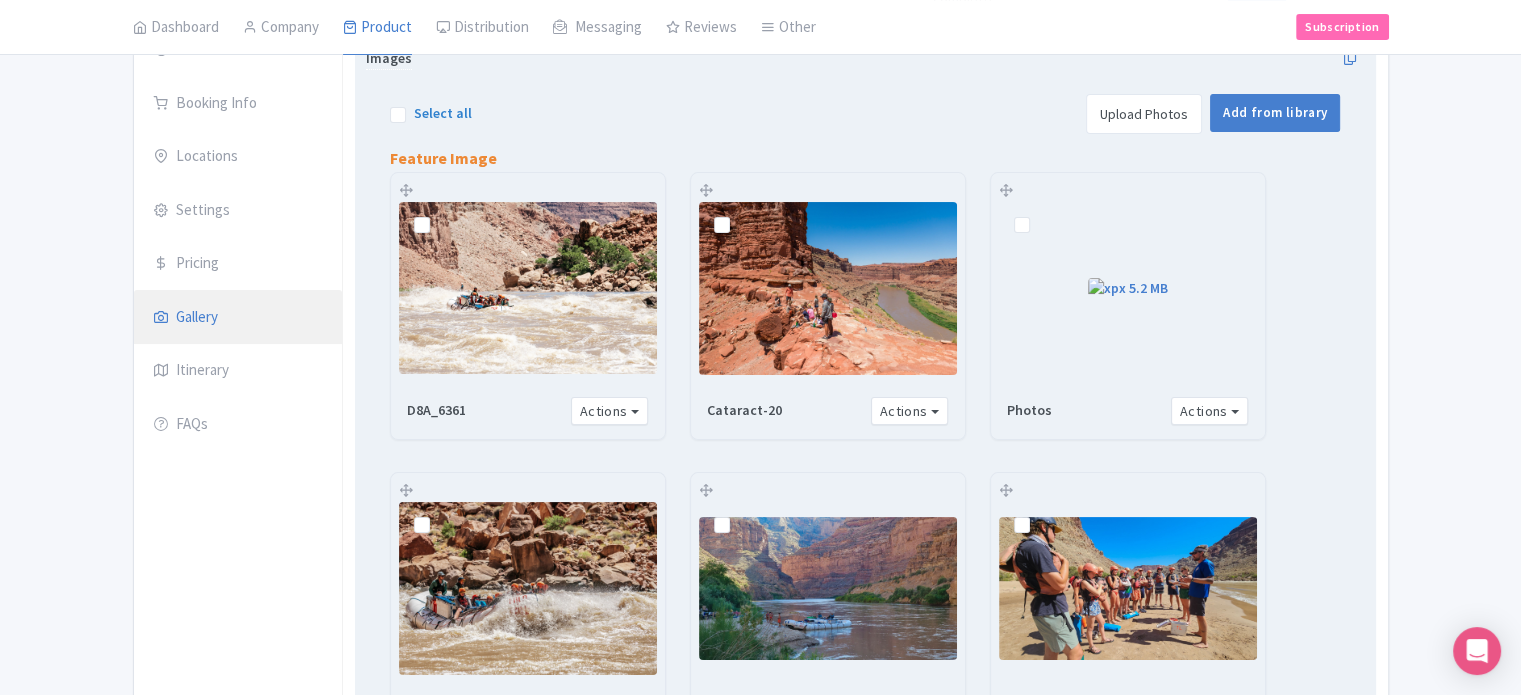 scroll, scrollTop: 300, scrollLeft: 0, axis: vertical 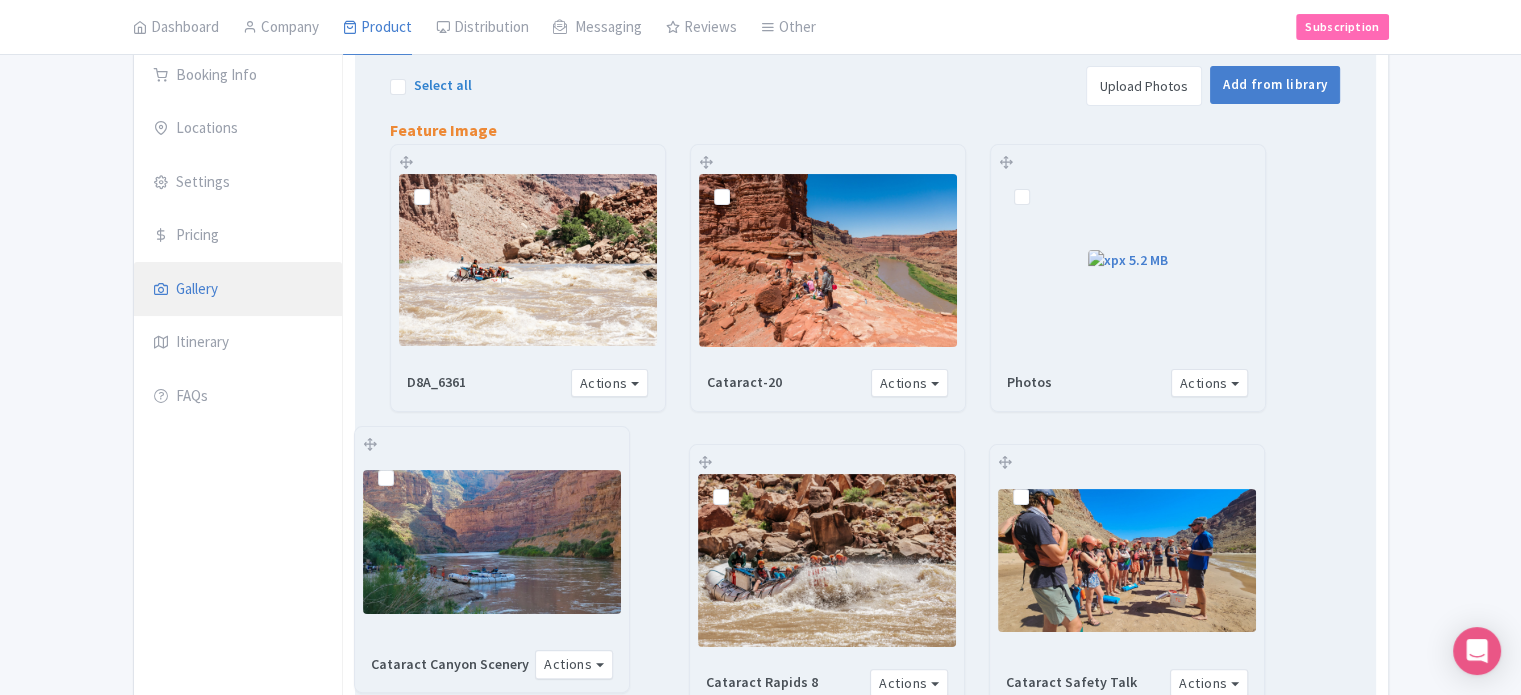 drag, startPoint x: 823, startPoint y: 555, endPoint x: 473, endPoint y: 546, distance: 350.1157 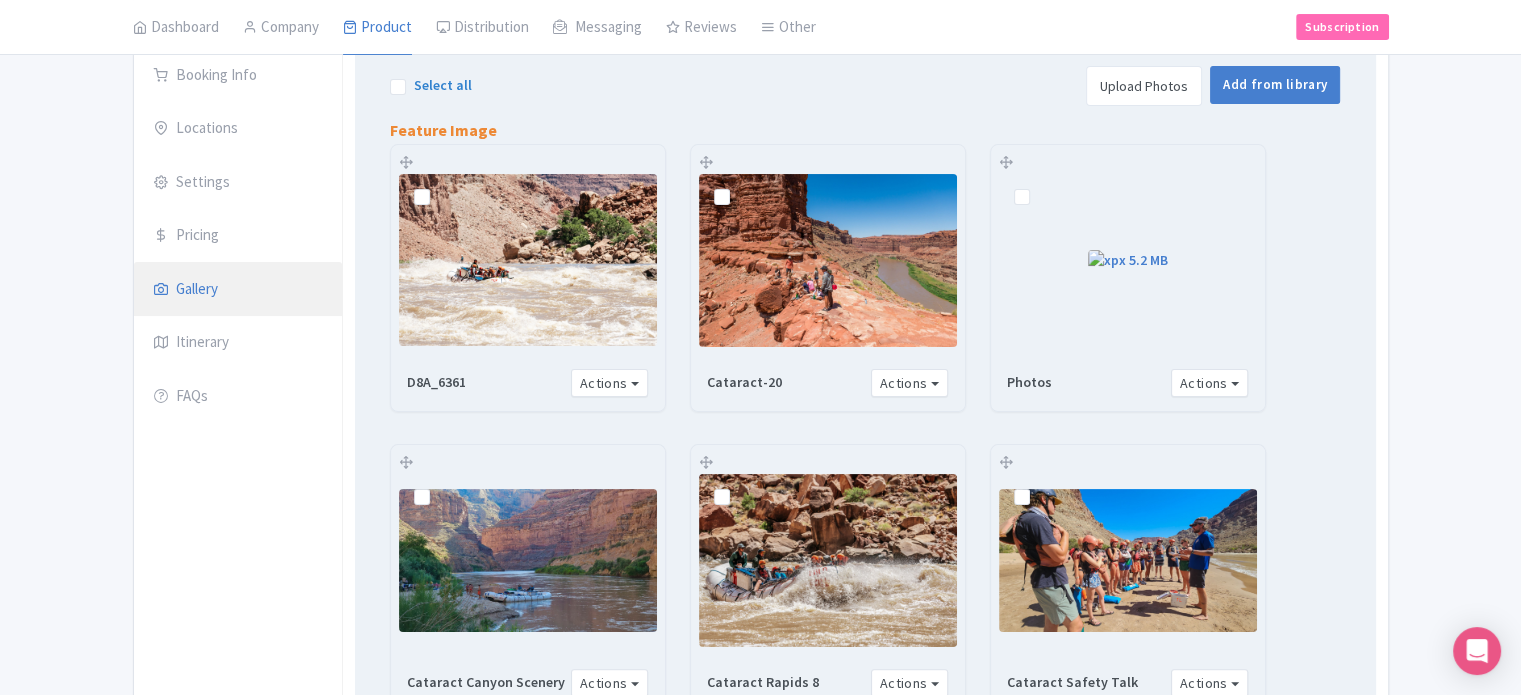 scroll, scrollTop: 0, scrollLeft: 0, axis: both 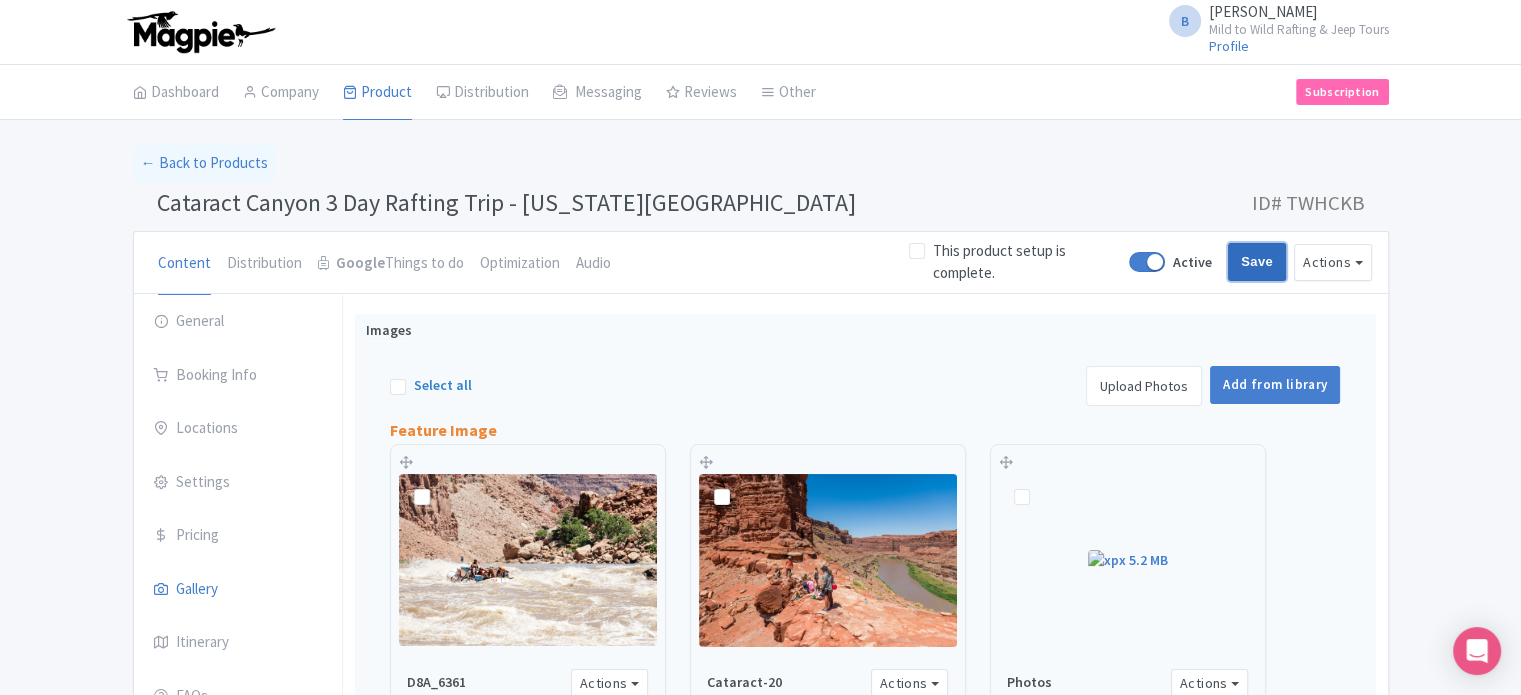 click on "Save" at bounding box center (1257, 262) 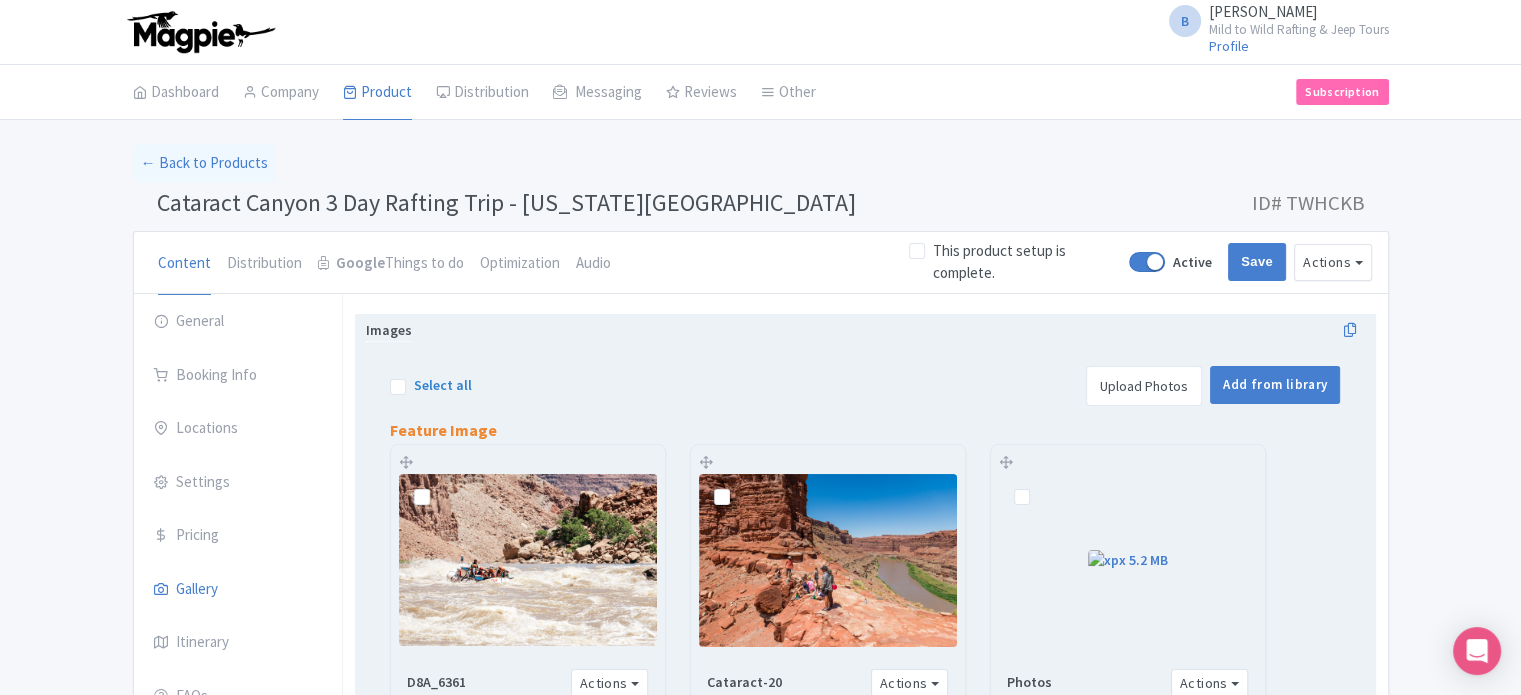 type on "Saving..." 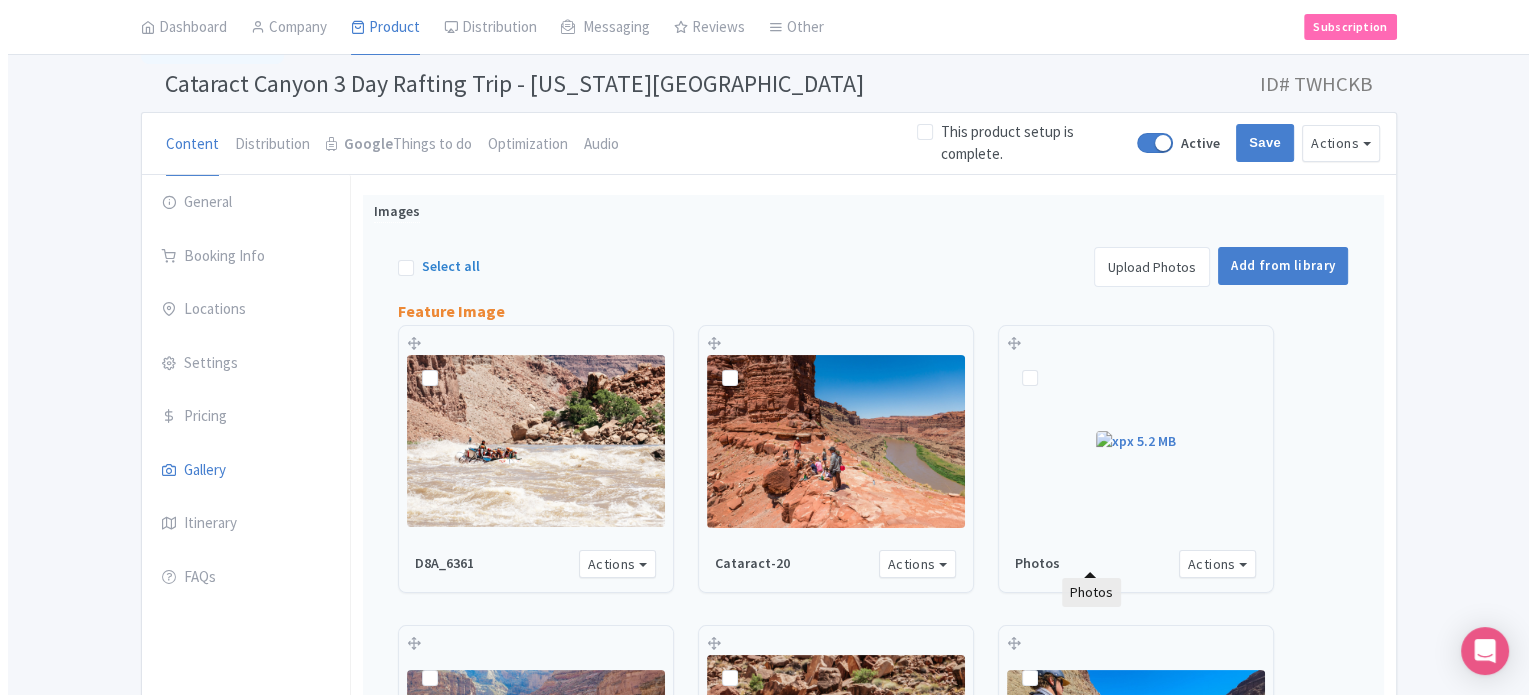 scroll, scrollTop: 120, scrollLeft: 0, axis: vertical 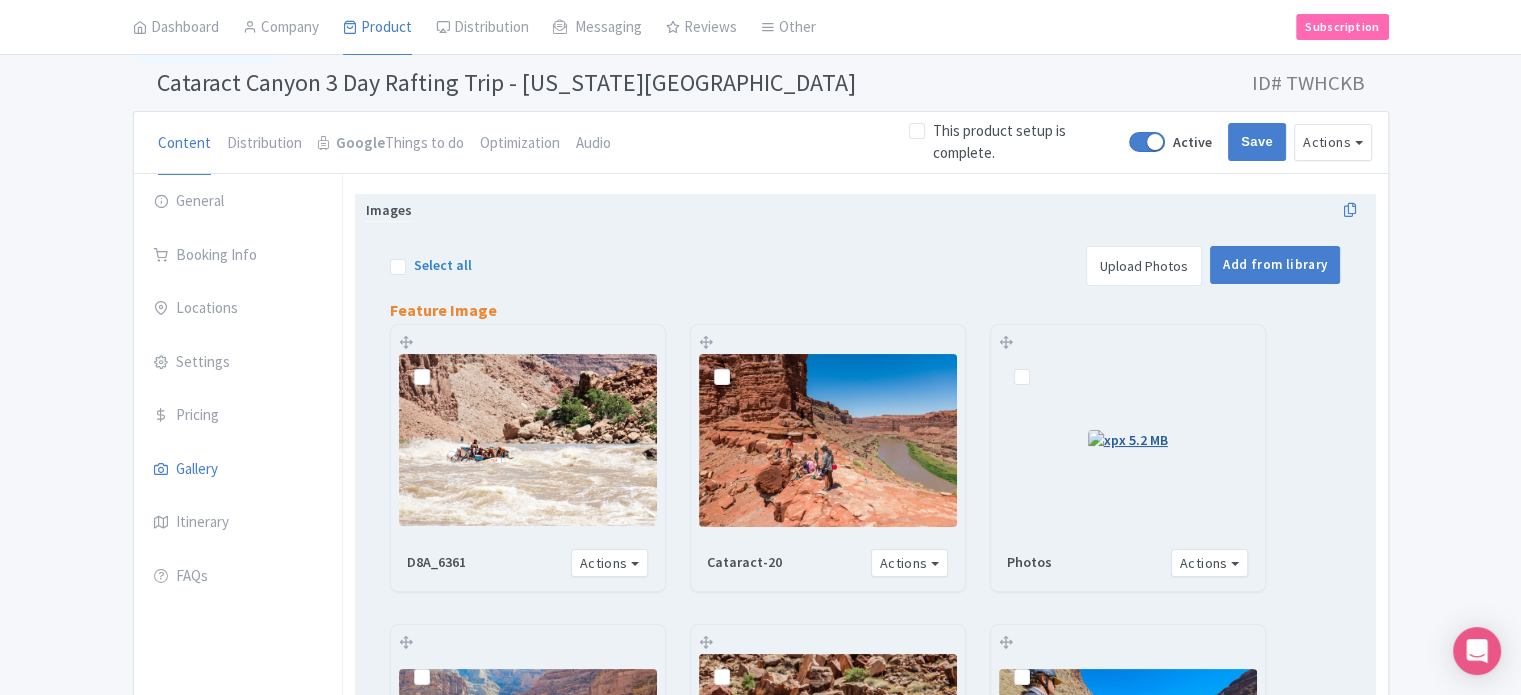 click at bounding box center [1128, 440] 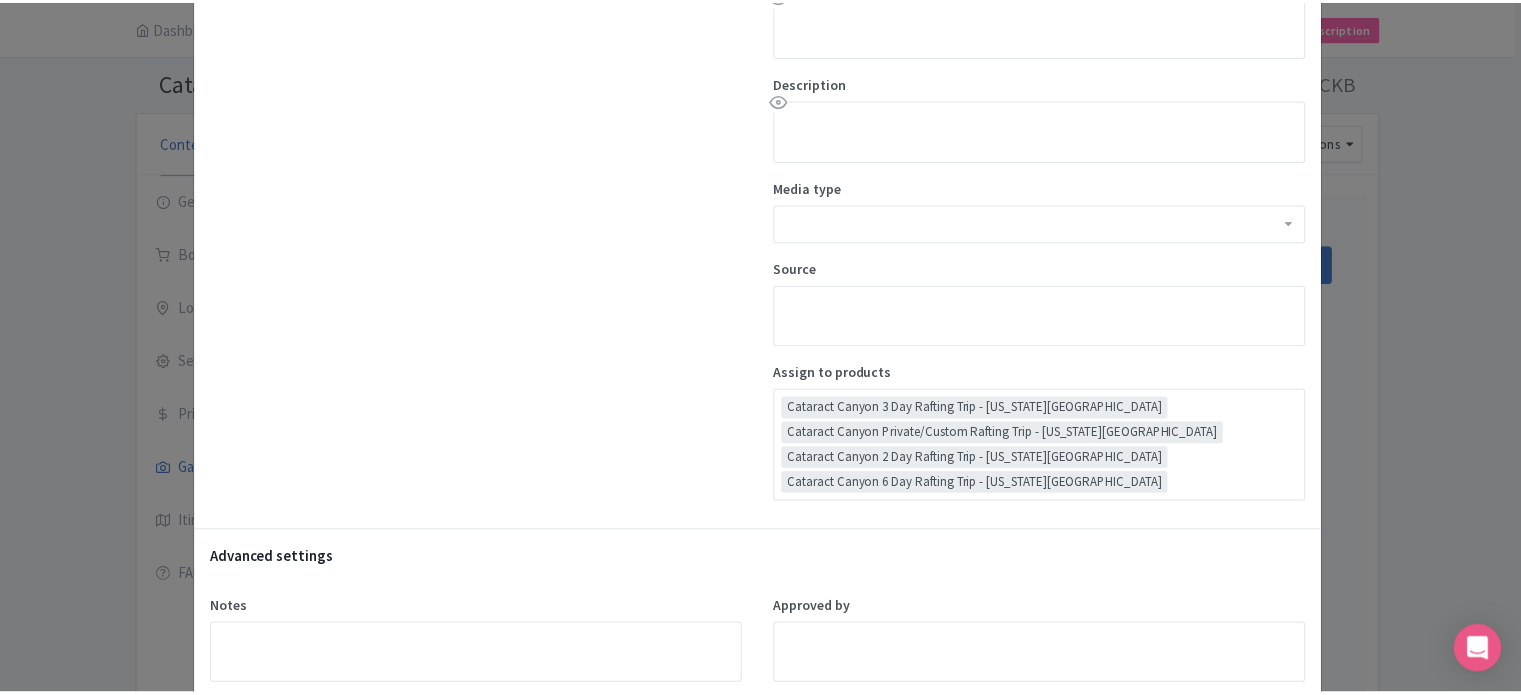 scroll, scrollTop: 0, scrollLeft: 0, axis: both 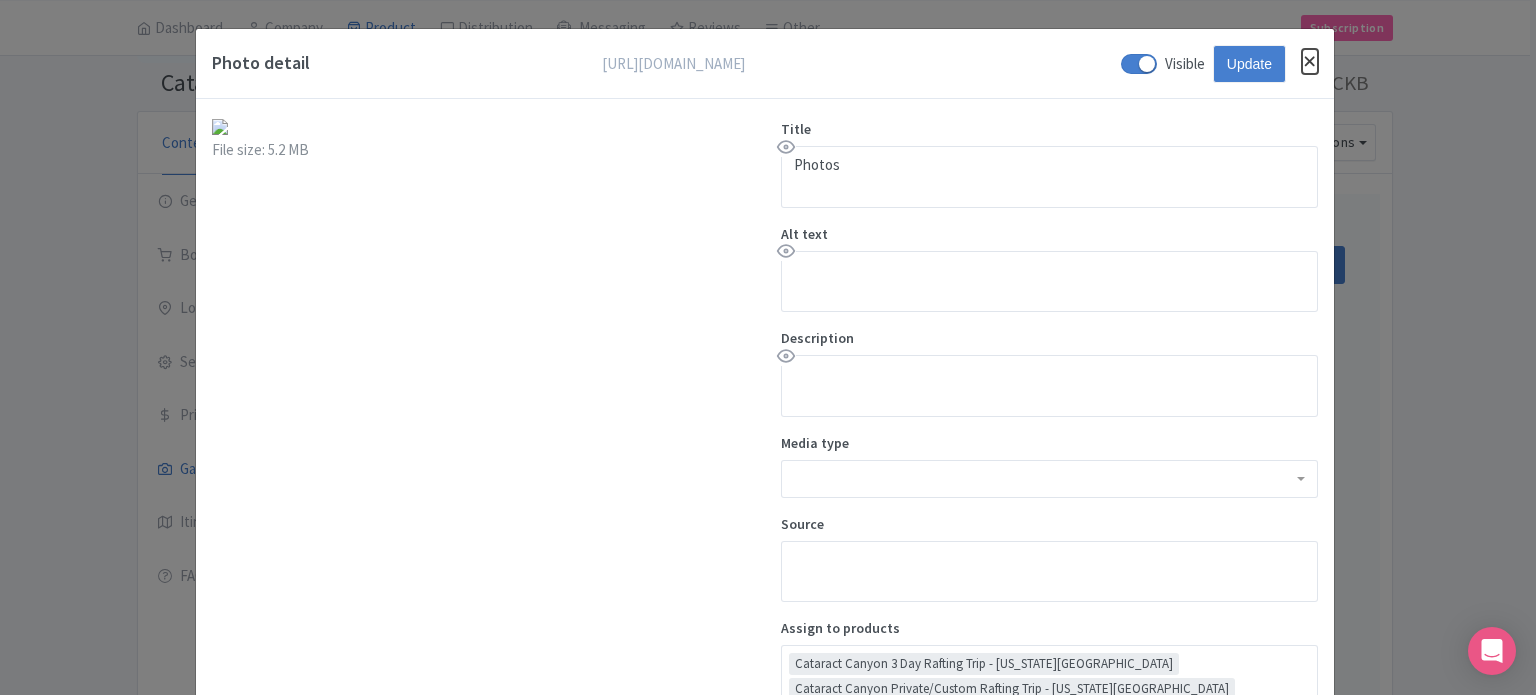 click at bounding box center [1310, 61] 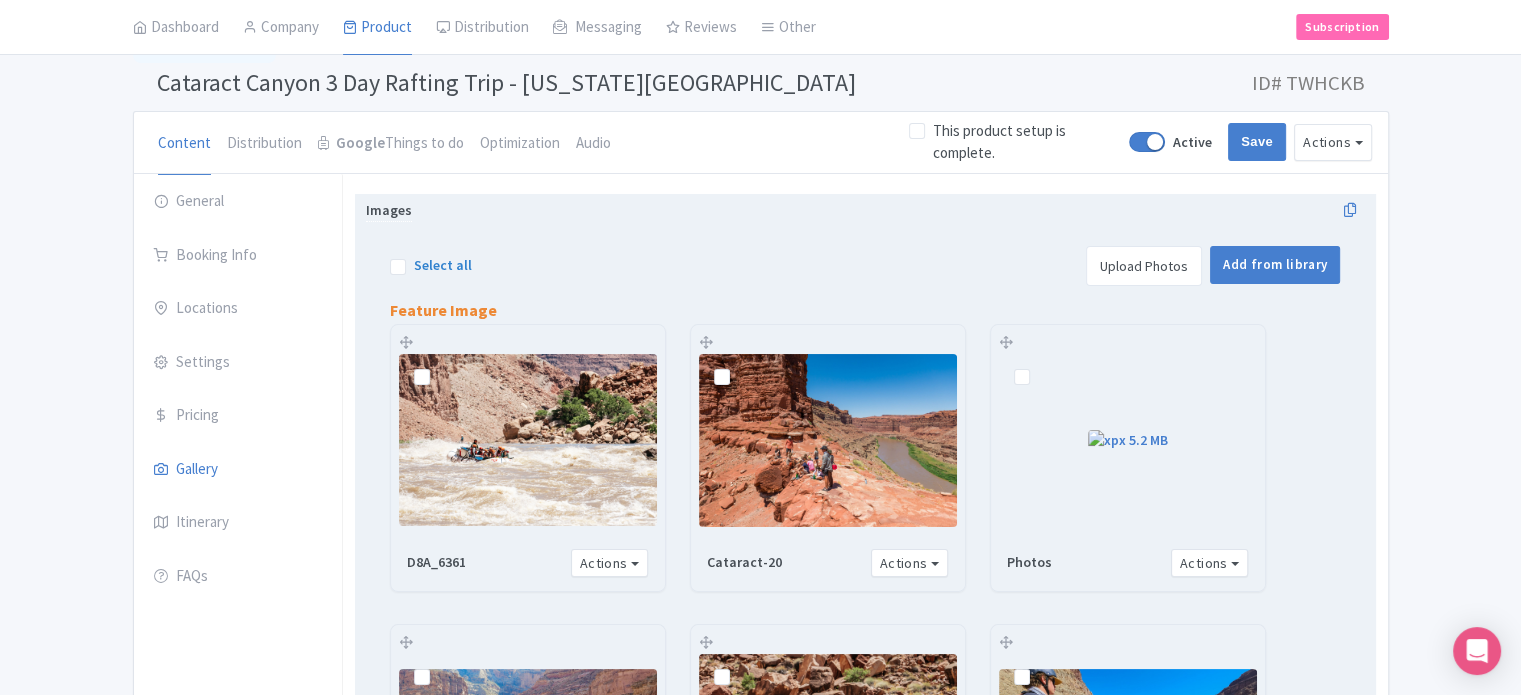 click on "Images
Select all
Actions
Remove from product
Delete
Download
Export
Upscale with MagpAI
Upload Photos
Add from library
Feature Image
Your images are being upscaled. This process may take a few minutes
Feel free to come back later.
D8A_6361
Actions
Remove from product
Copy Link
https://res.cloudinary.com/hfyvkoyi1/image/upload/v1740540600/vf5pfeecjdad6c7ozr6n.jpg
Download
Delete from account
Fix Resolution
Revert Fix Resolution
Update Image Order
Crop Image
Your images are being upscaled
Cataract-20
Actions
Remove from product
Copy Link
https://res.cloudinary.com/hfyvkoyi1/image/upload/v1740540214/jcfgxlywm4p81jdwtpaq.jpg
Download
Delete from account
Fix Resolution
Revert Fix Resolution
Update Image Order
Crop Image" at bounding box center (865, 850) 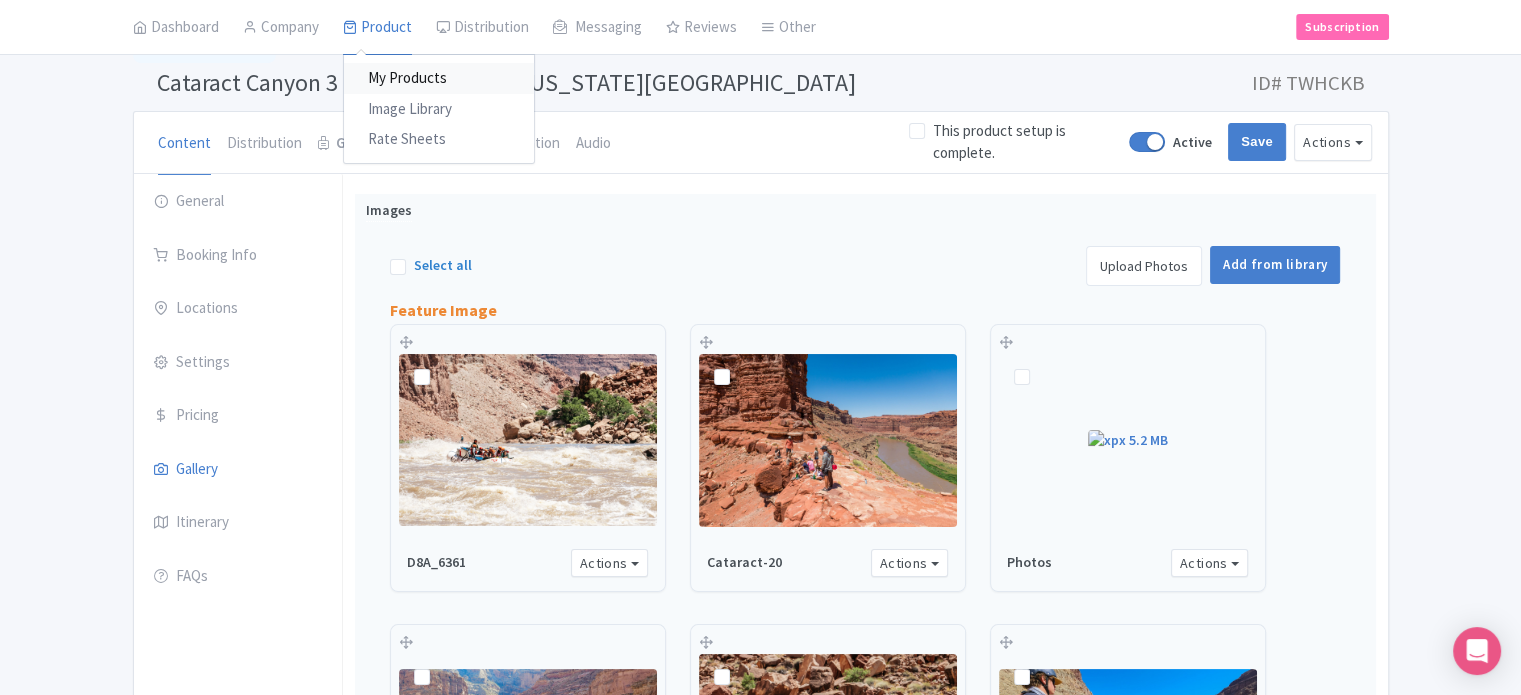 click on "My Products" at bounding box center (439, 79) 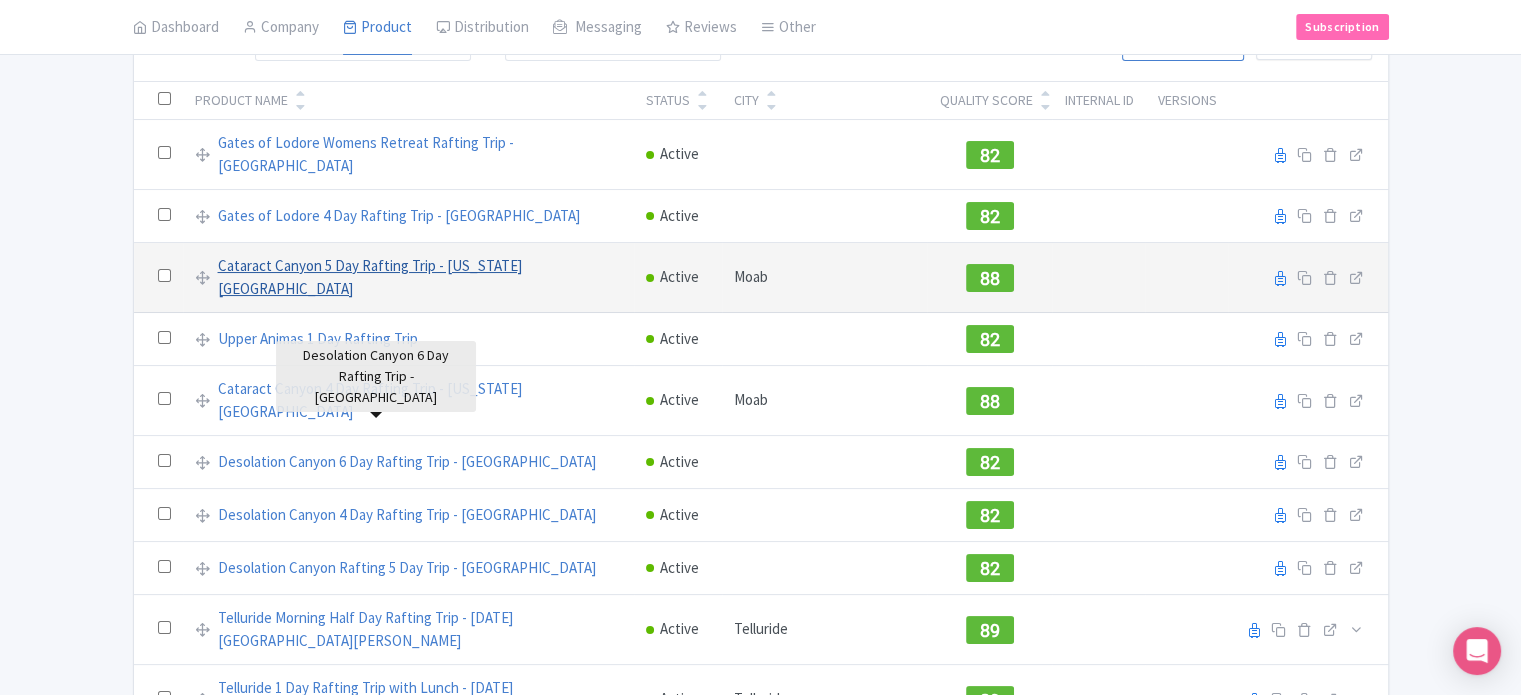 scroll, scrollTop: 300, scrollLeft: 0, axis: vertical 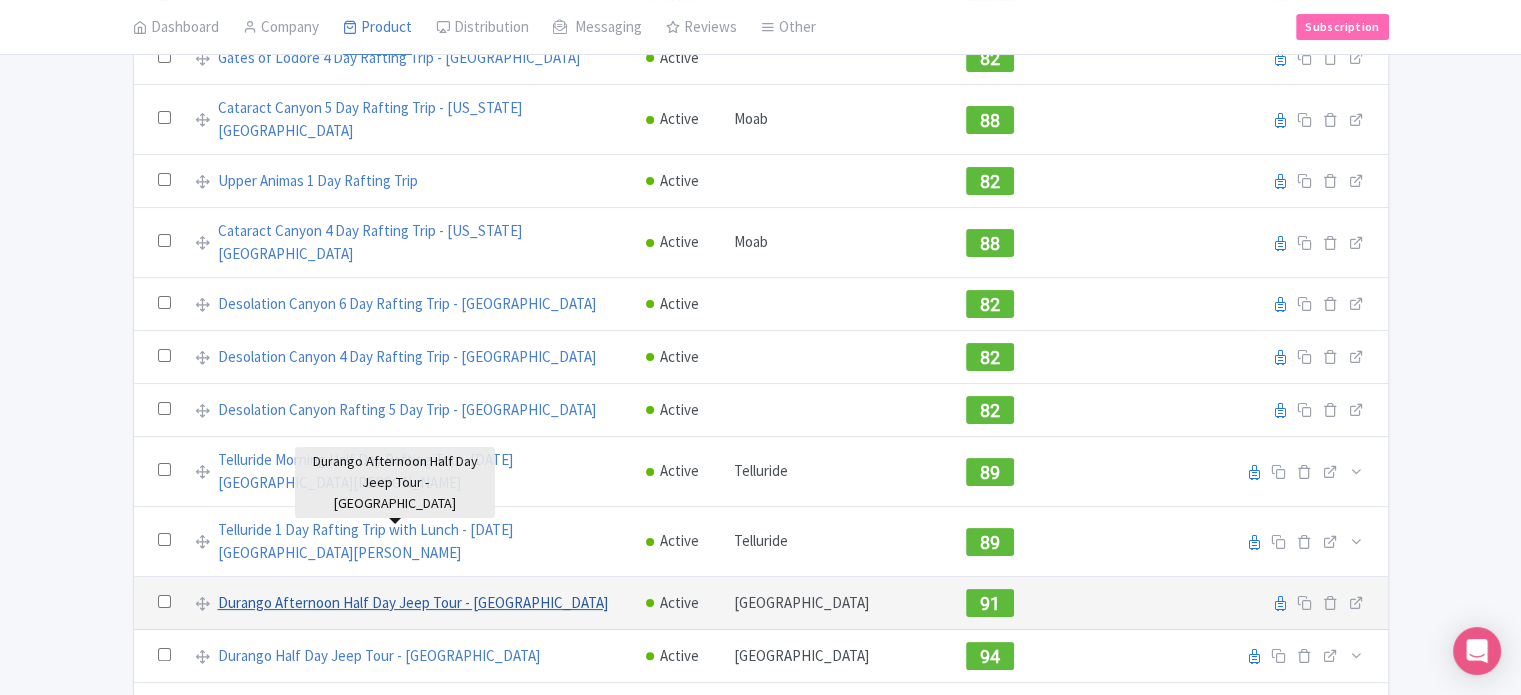 click on "Durango Afternoon Half Day Jeep Tour - [GEOGRAPHIC_DATA]" at bounding box center [413, 603] 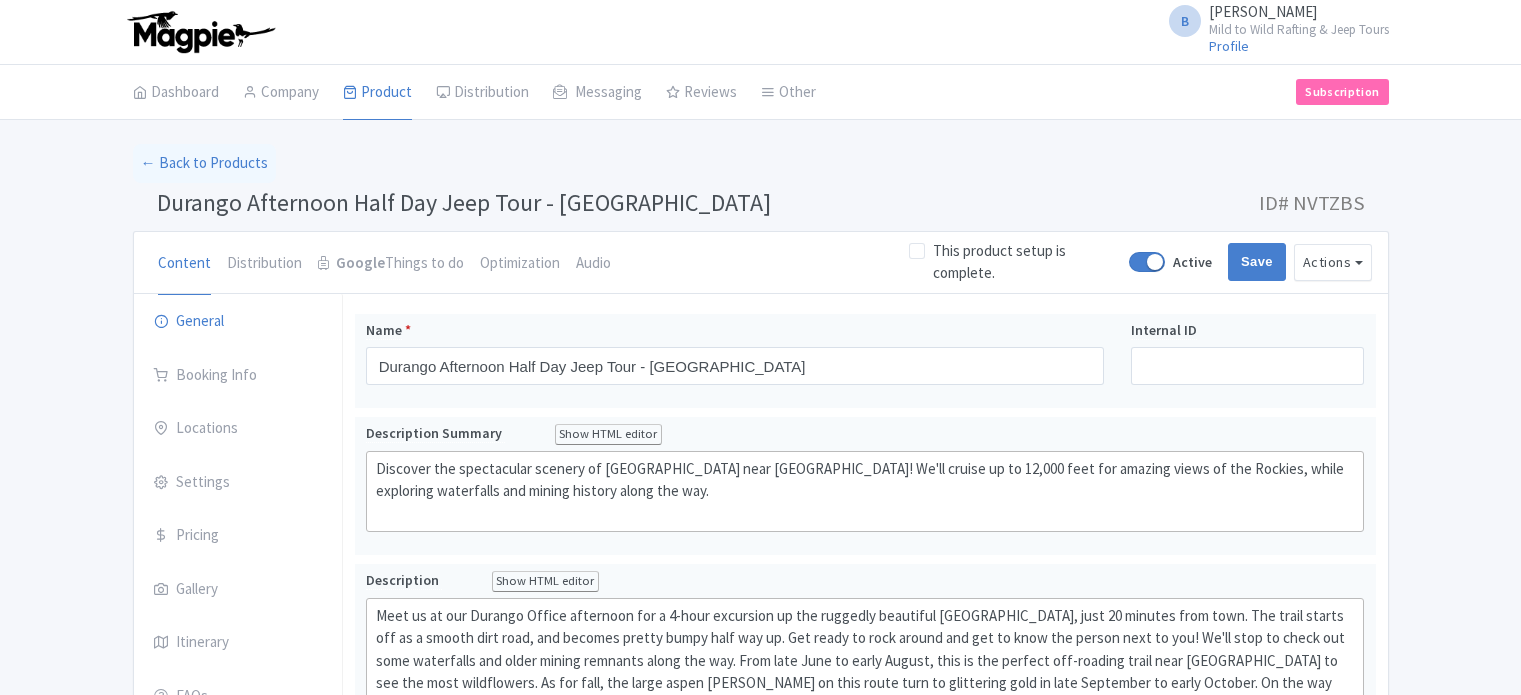 scroll, scrollTop: 0, scrollLeft: 0, axis: both 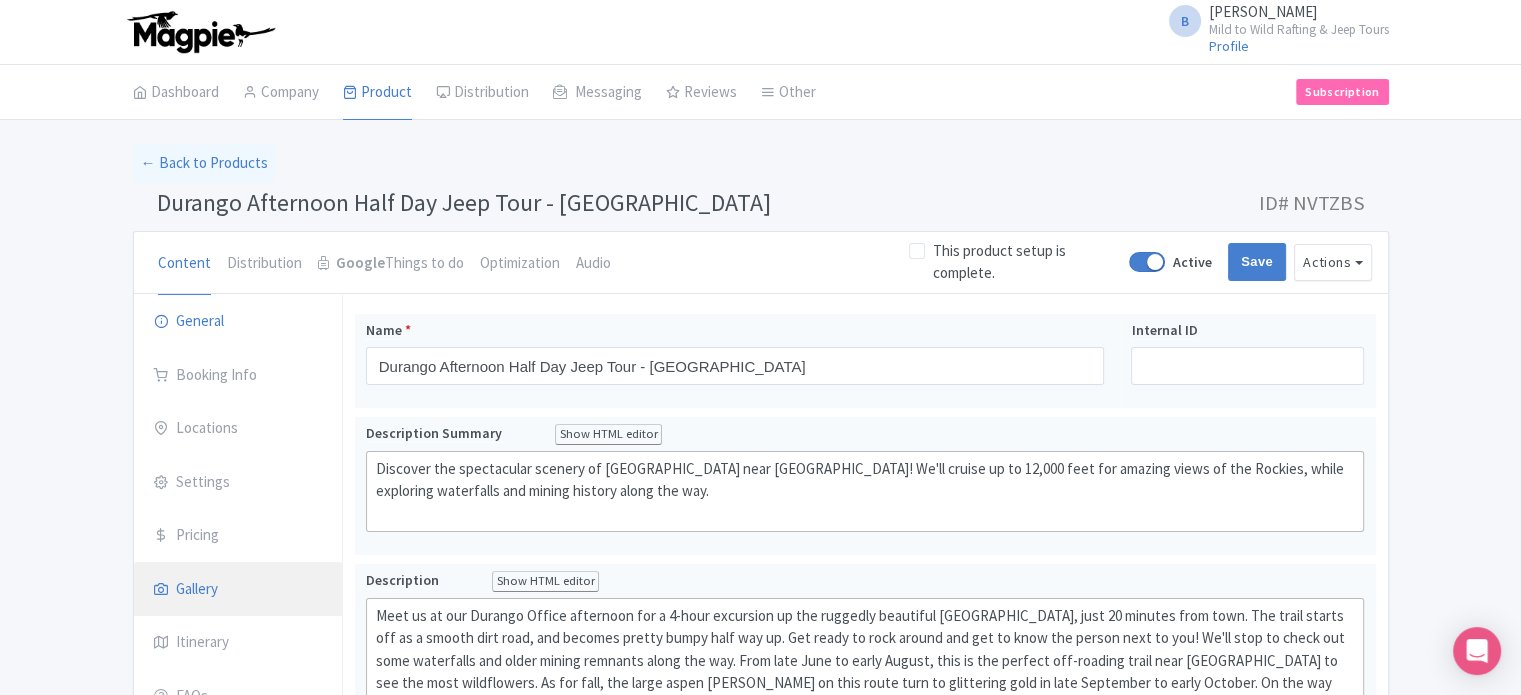 click on "Gallery" at bounding box center (238, 590) 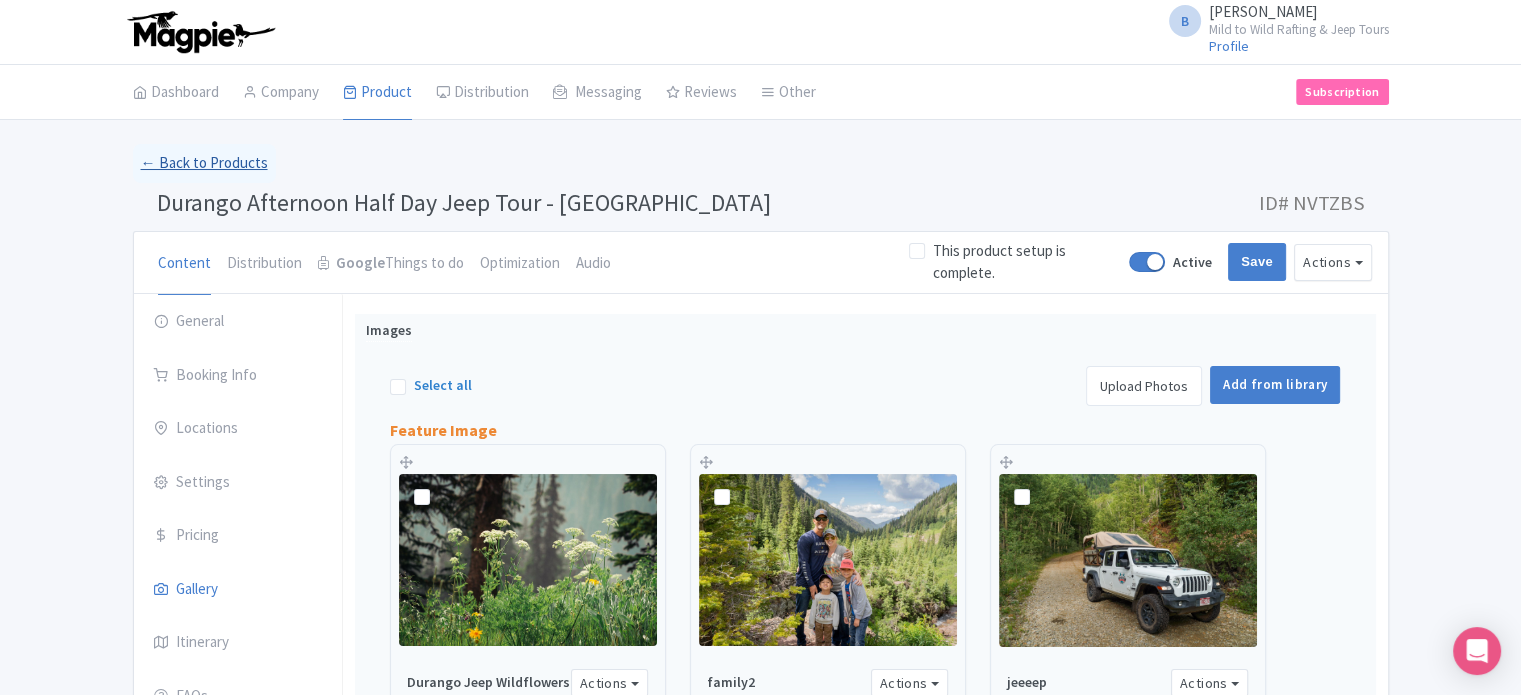 click on "← Back to Products" at bounding box center (204, 163) 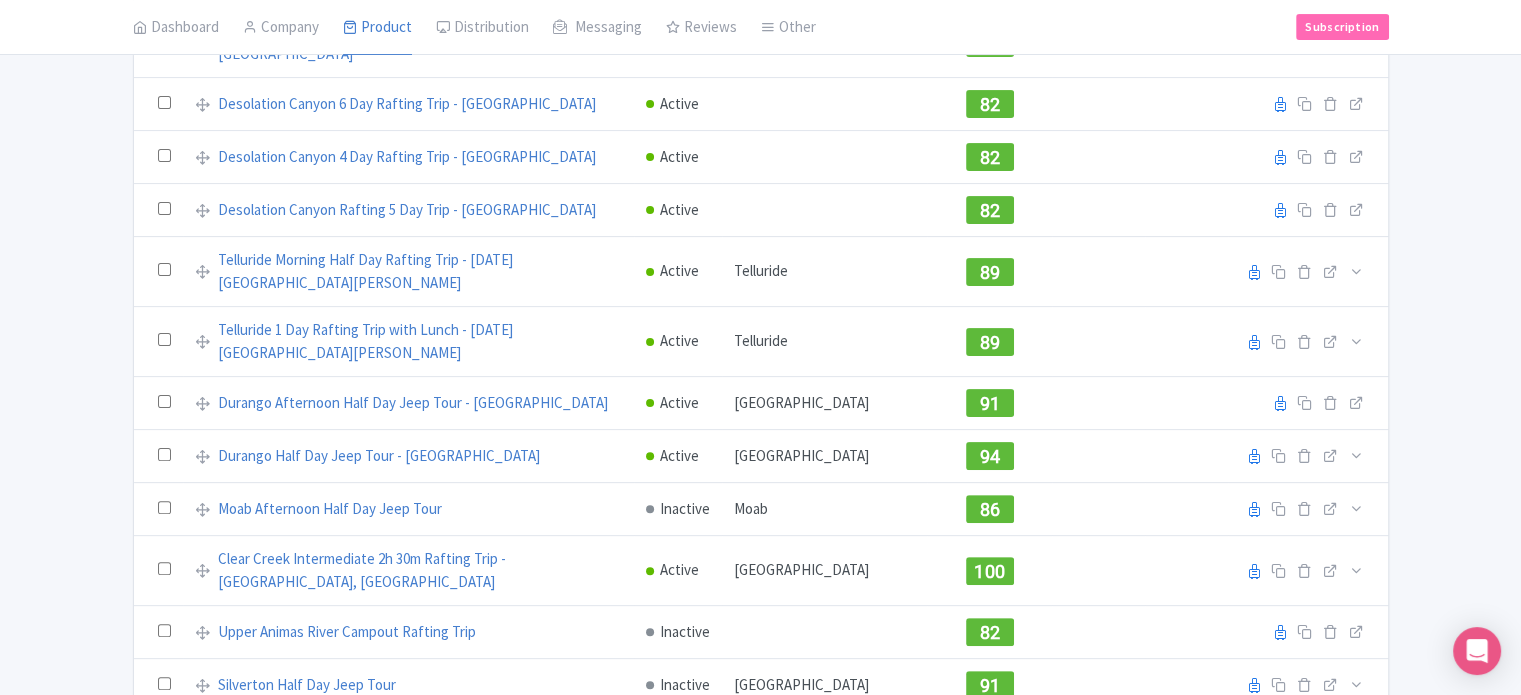 scroll, scrollTop: 1000, scrollLeft: 0, axis: vertical 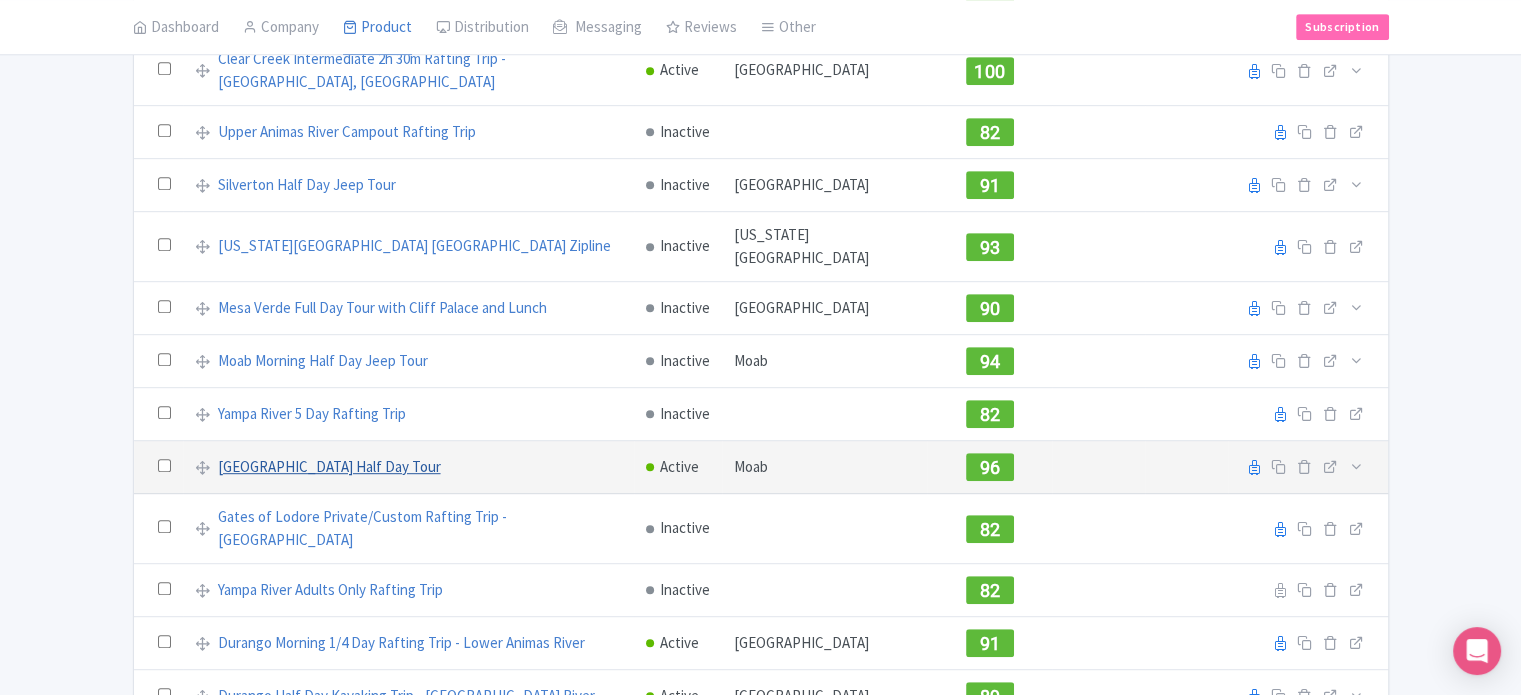 click on "[GEOGRAPHIC_DATA] Half Day Tour" at bounding box center (328, 300) 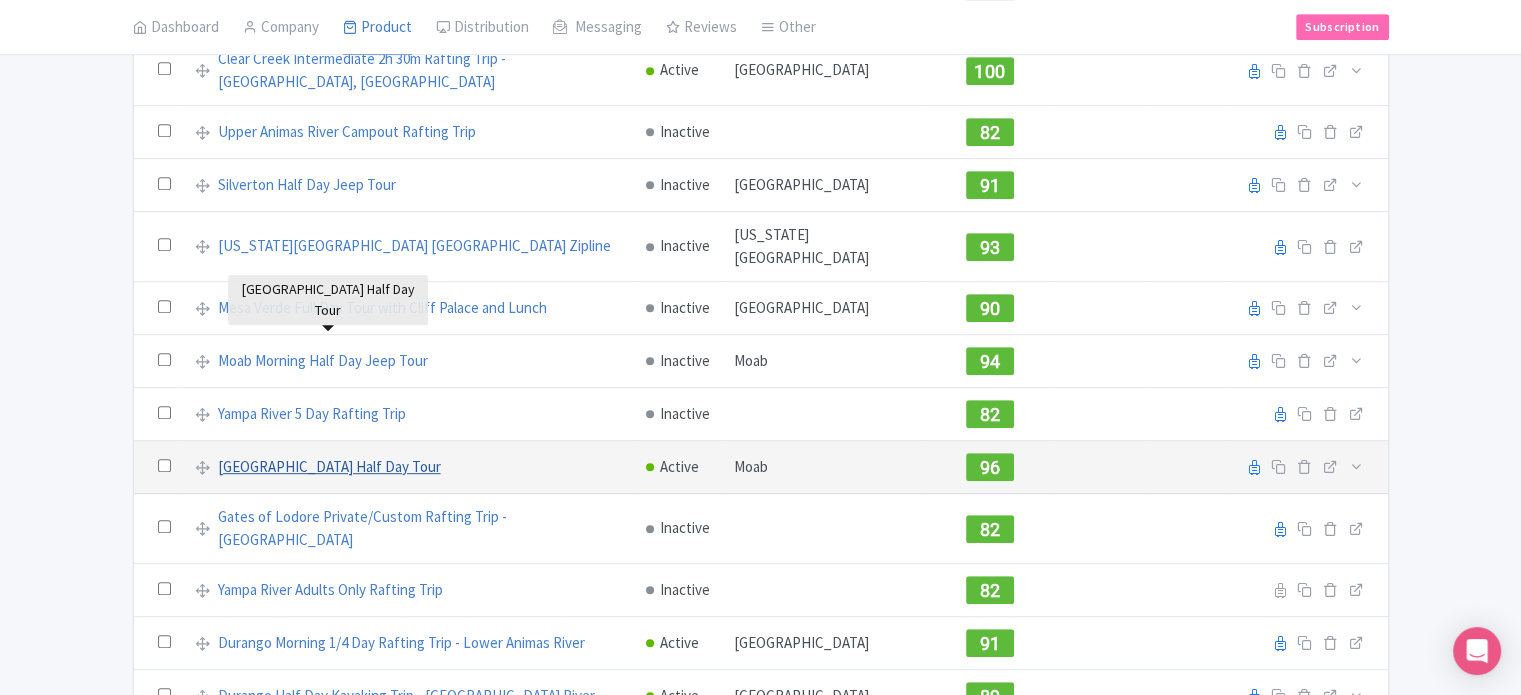 click on "[GEOGRAPHIC_DATA] Half Day Tour" at bounding box center [329, 467] 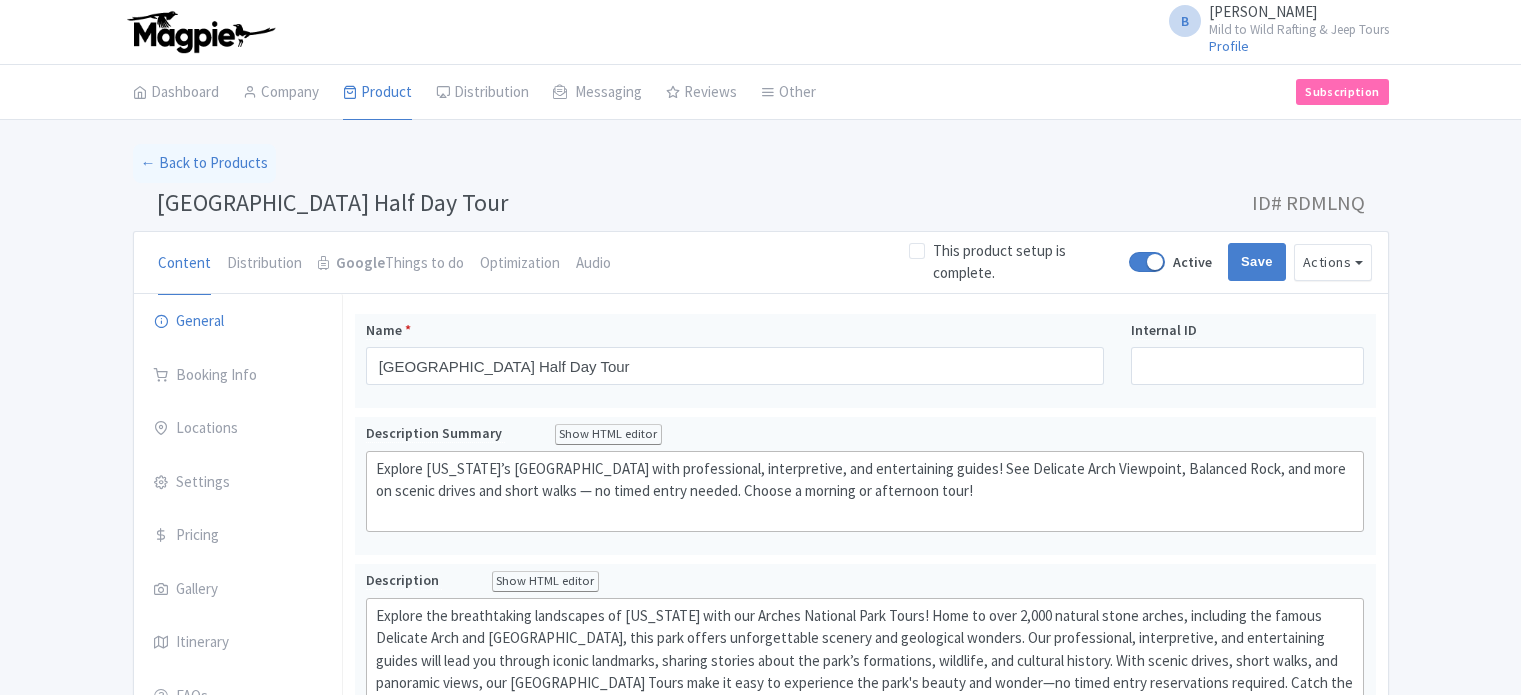 scroll, scrollTop: 0, scrollLeft: 0, axis: both 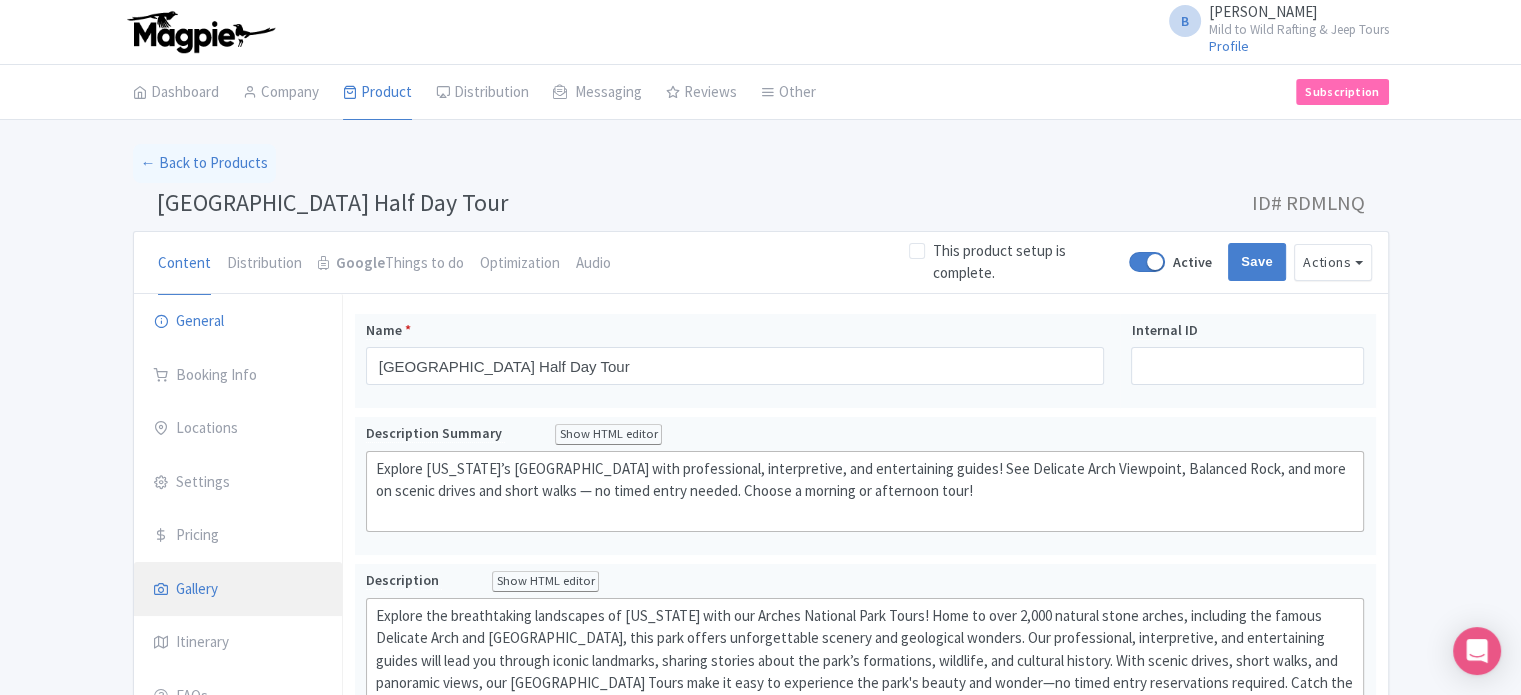 click on "Gallery" at bounding box center (238, 590) 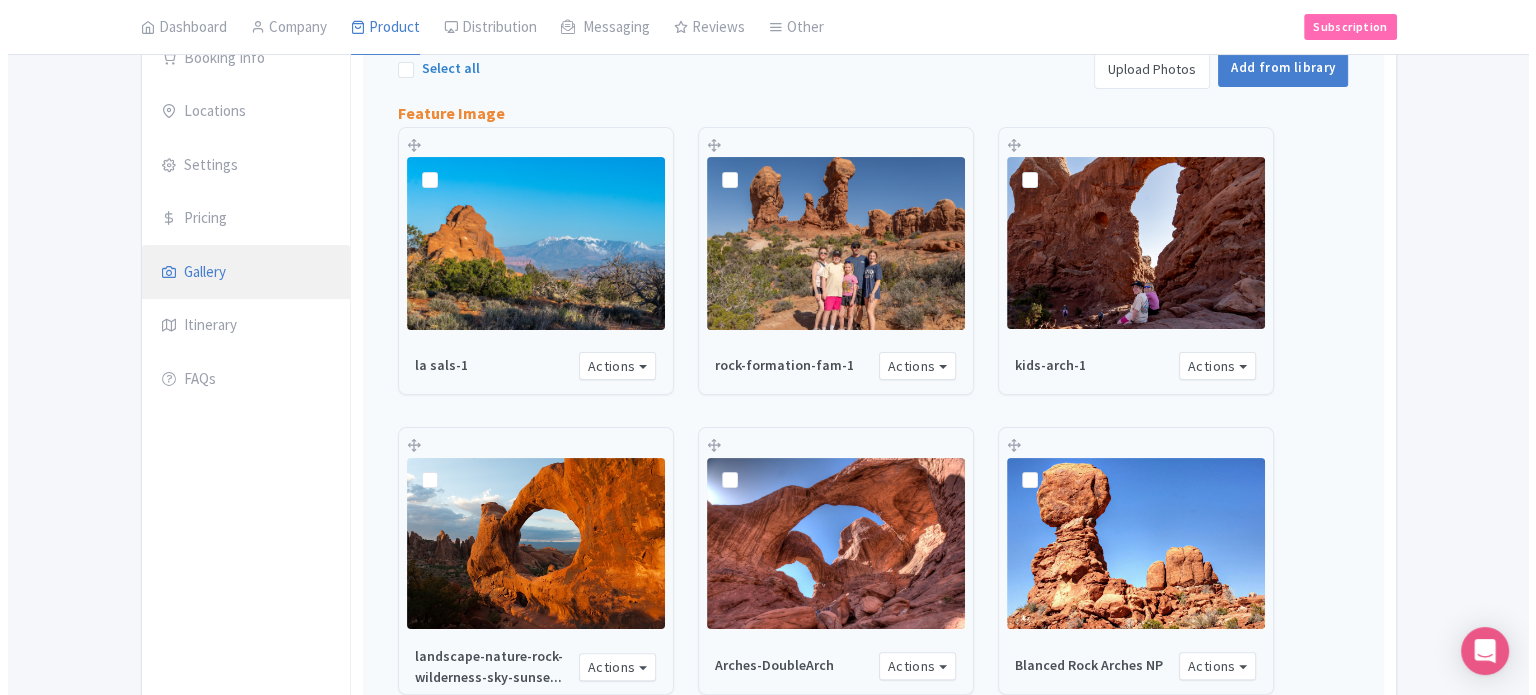 scroll, scrollTop: 19, scrollLeft: 0, axis: vertical 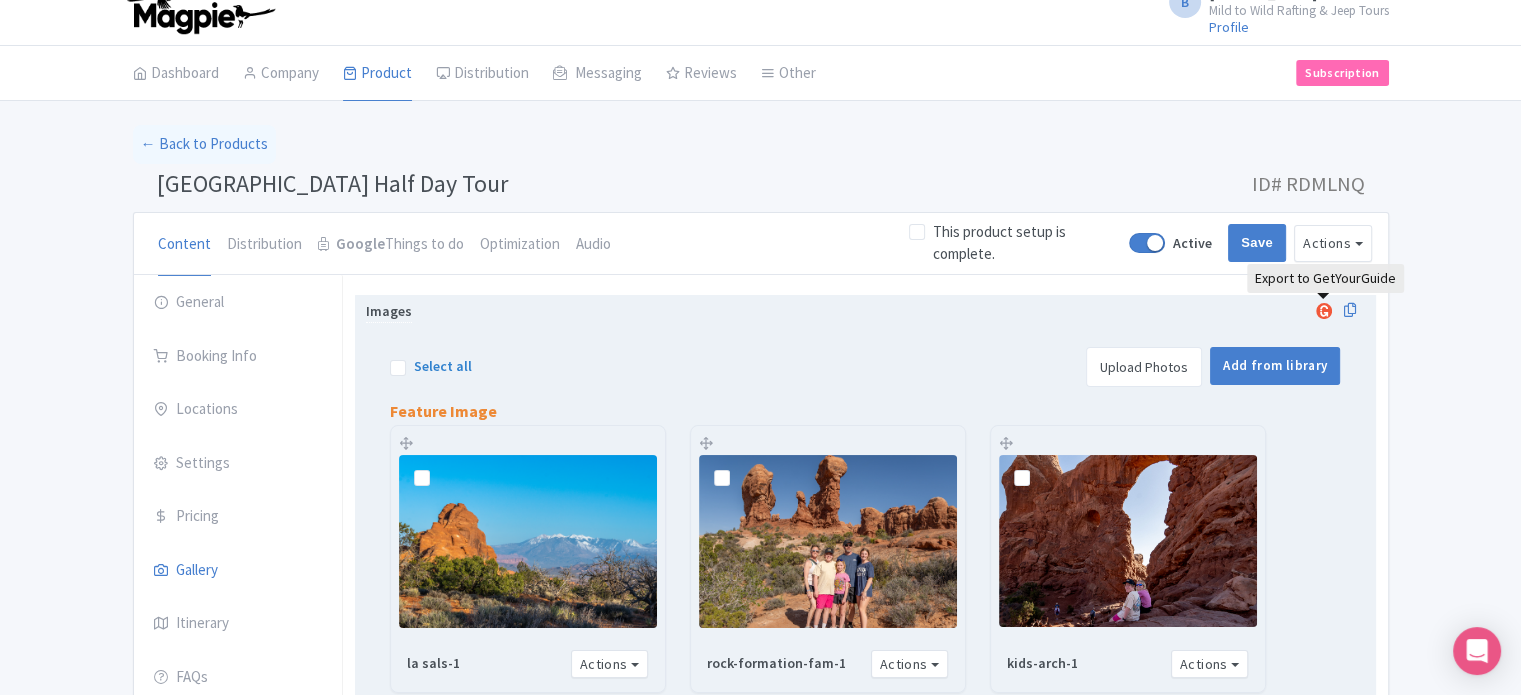 click at bounding box center [1324, 311] 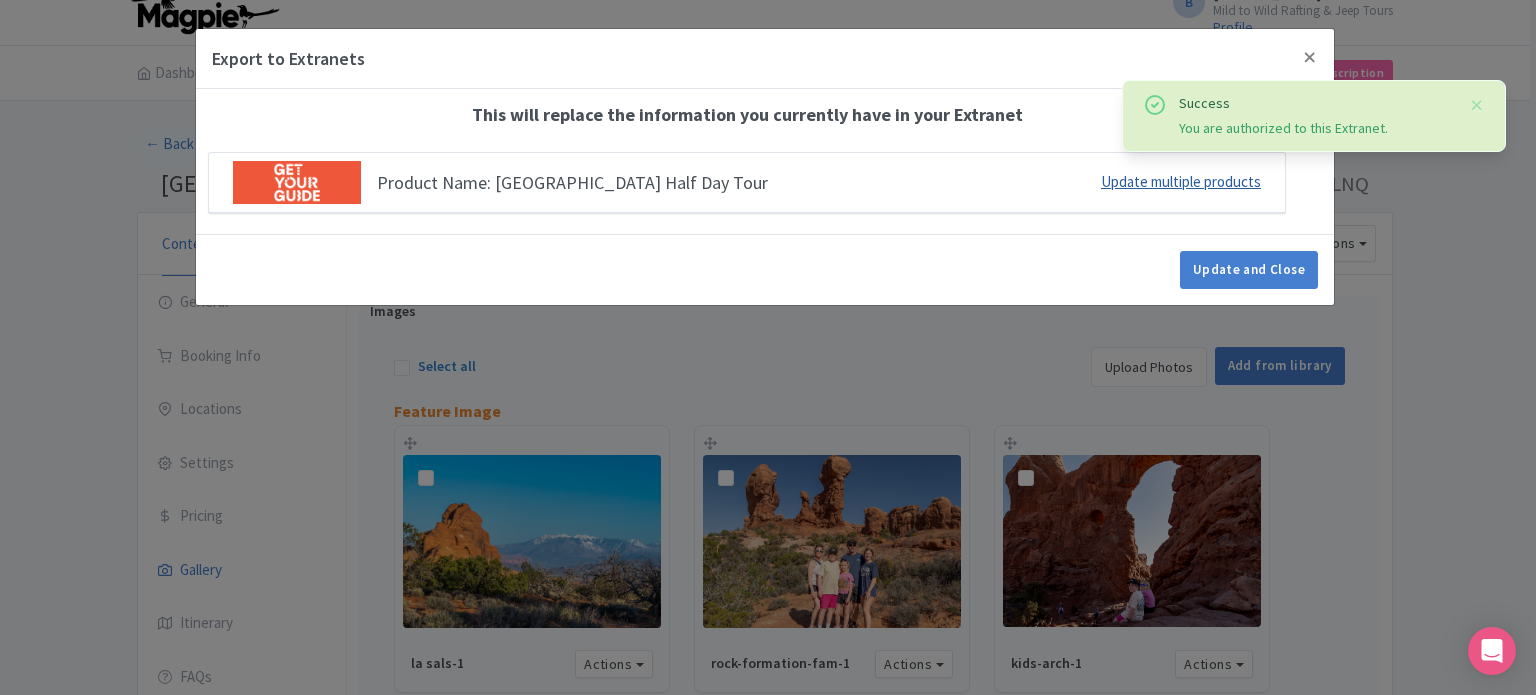 click on "Update multiple products" at bounding box center [1181, 182] 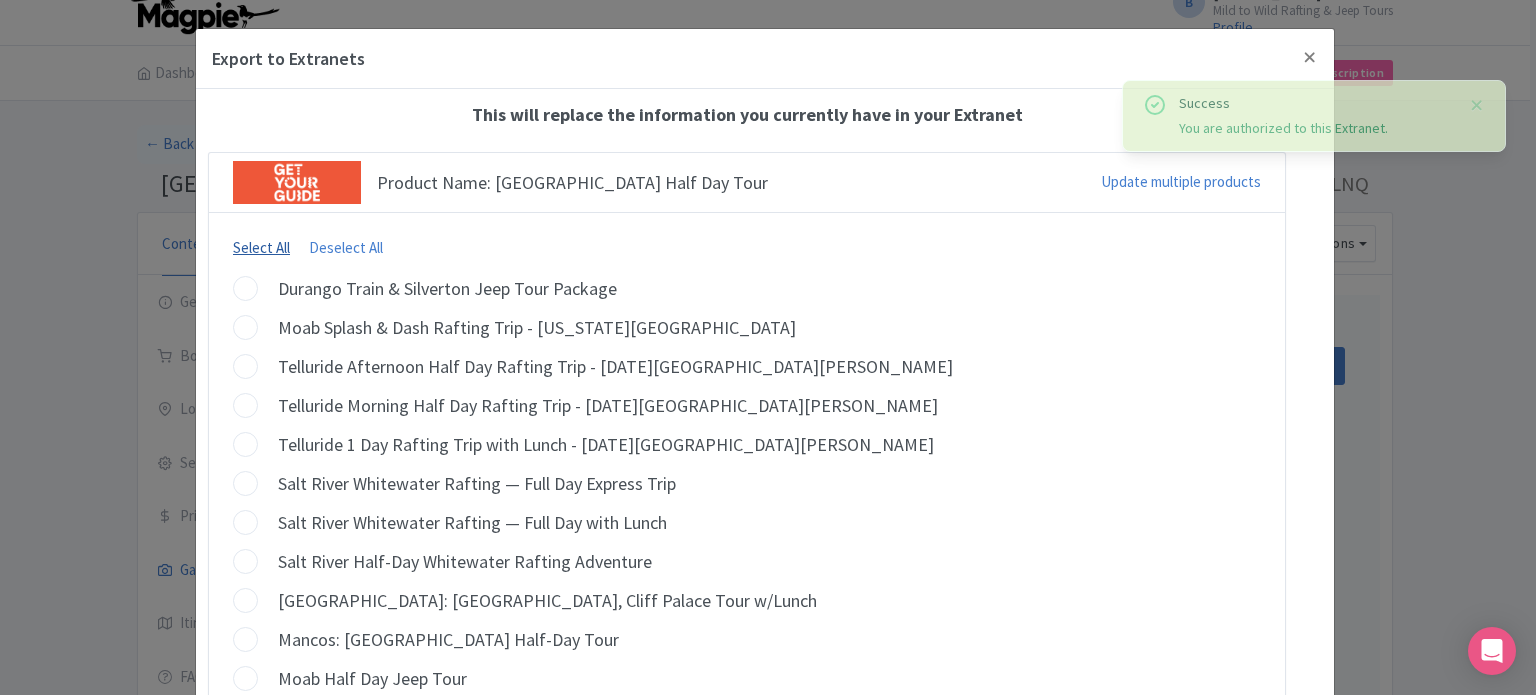 click on "Select All" at bounding box center (261, 247) 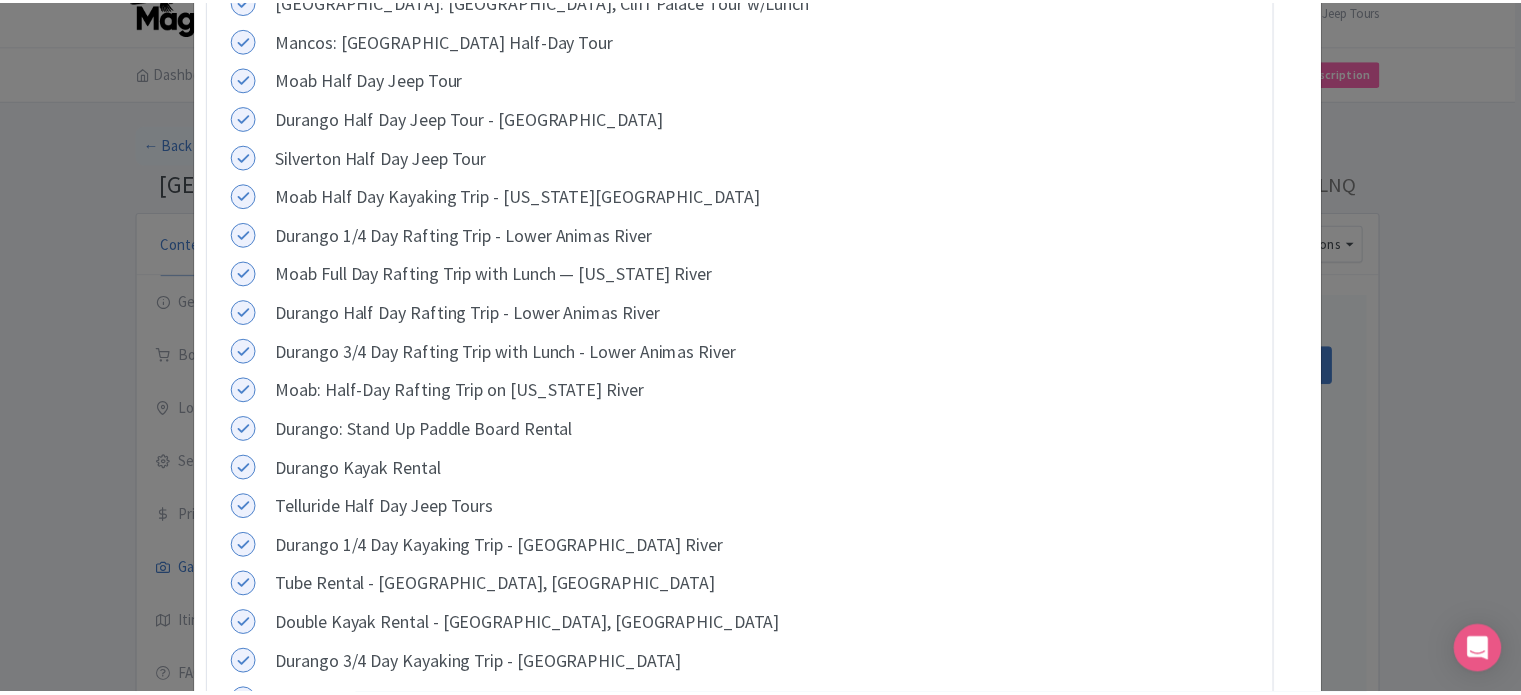 scroll, scrollTop: 947, scrollLeft: 0, axis: vertical 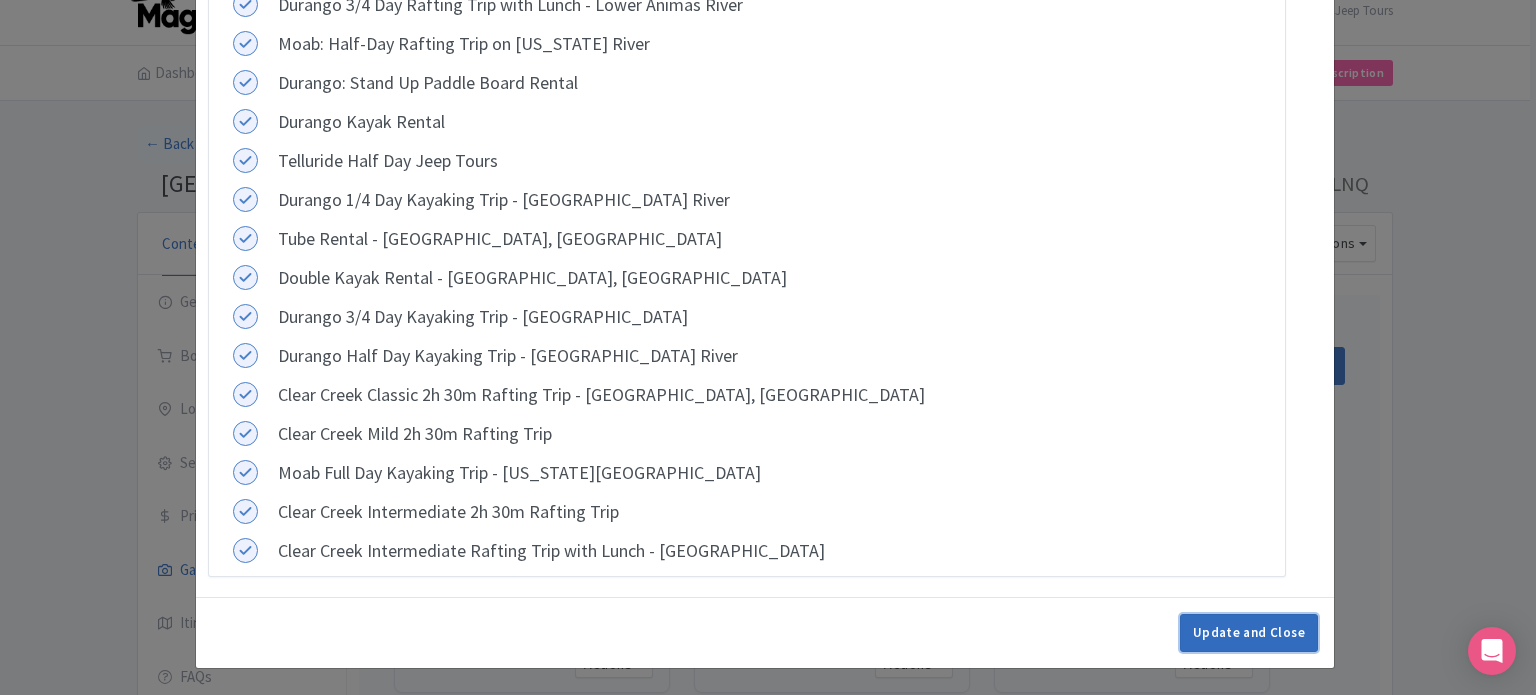 click on "Update and Close" at bounding box center (1249, 633) 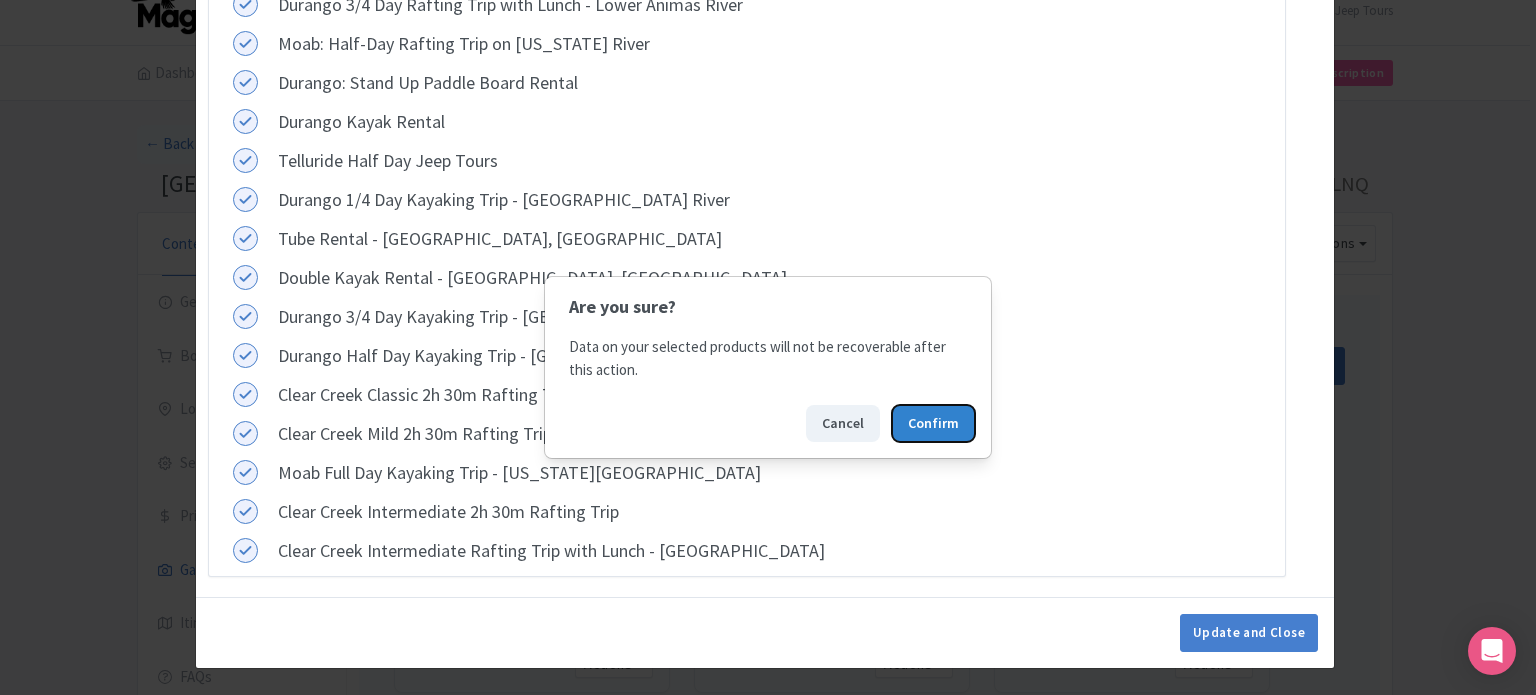 click on "Confirm" at bounding box center (933, 423) 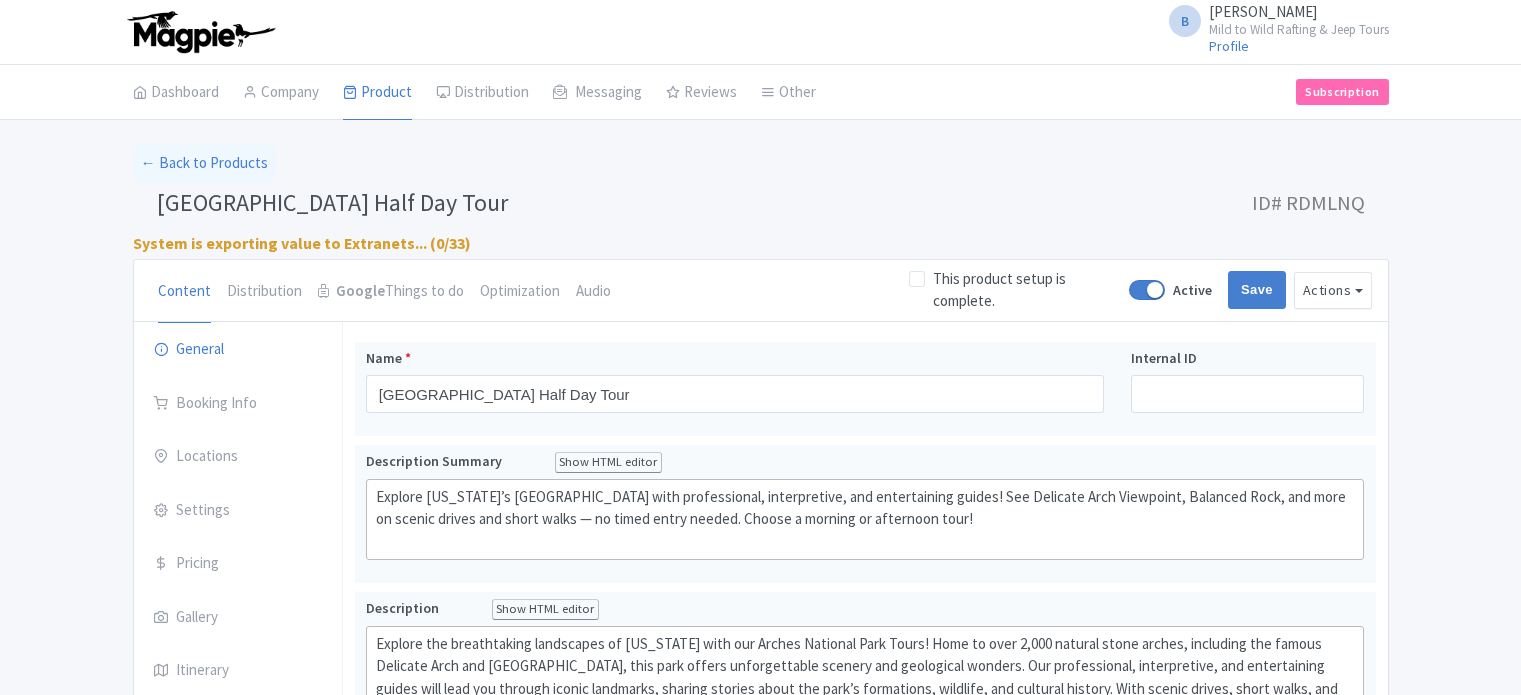 scroll, scrollTop: 19, scrollLeft: 0, axis: vertical 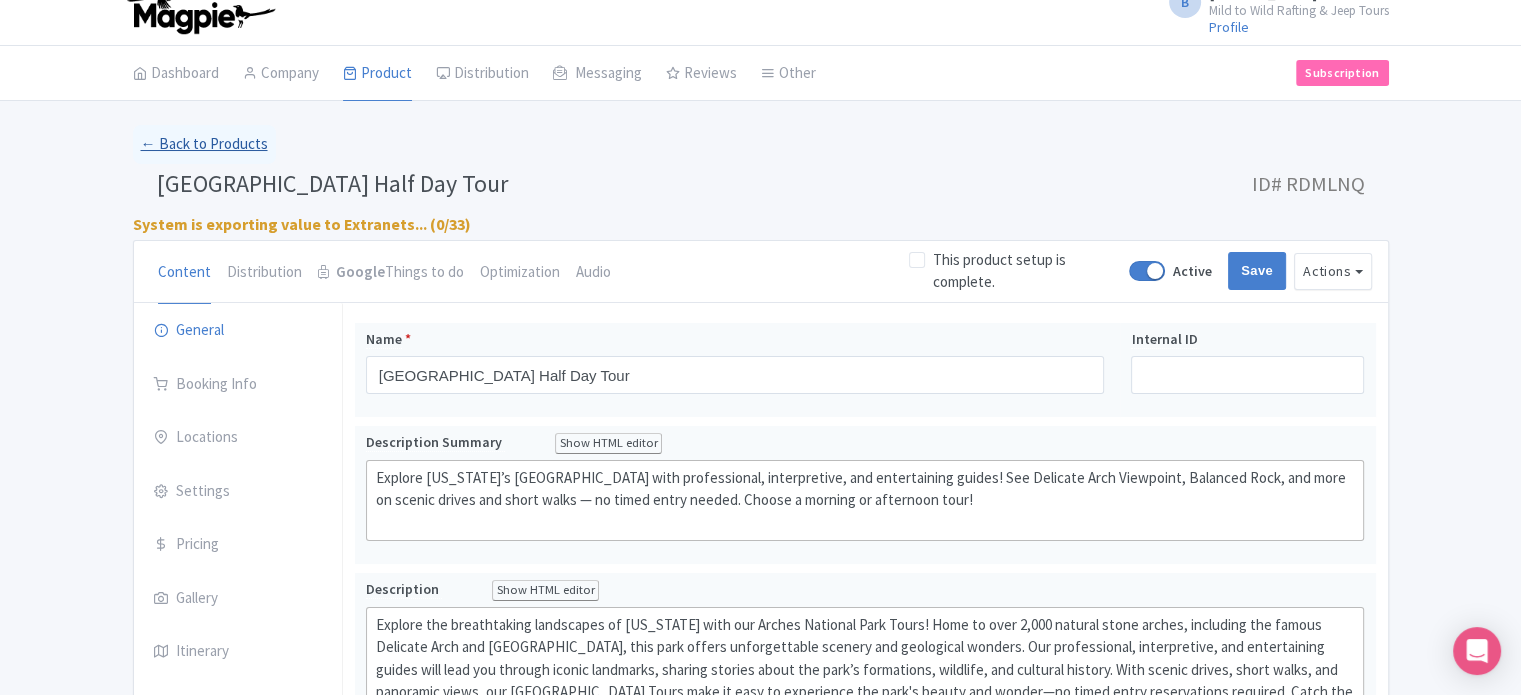 click on "← Back to Products" at bounding box center (204, 144) 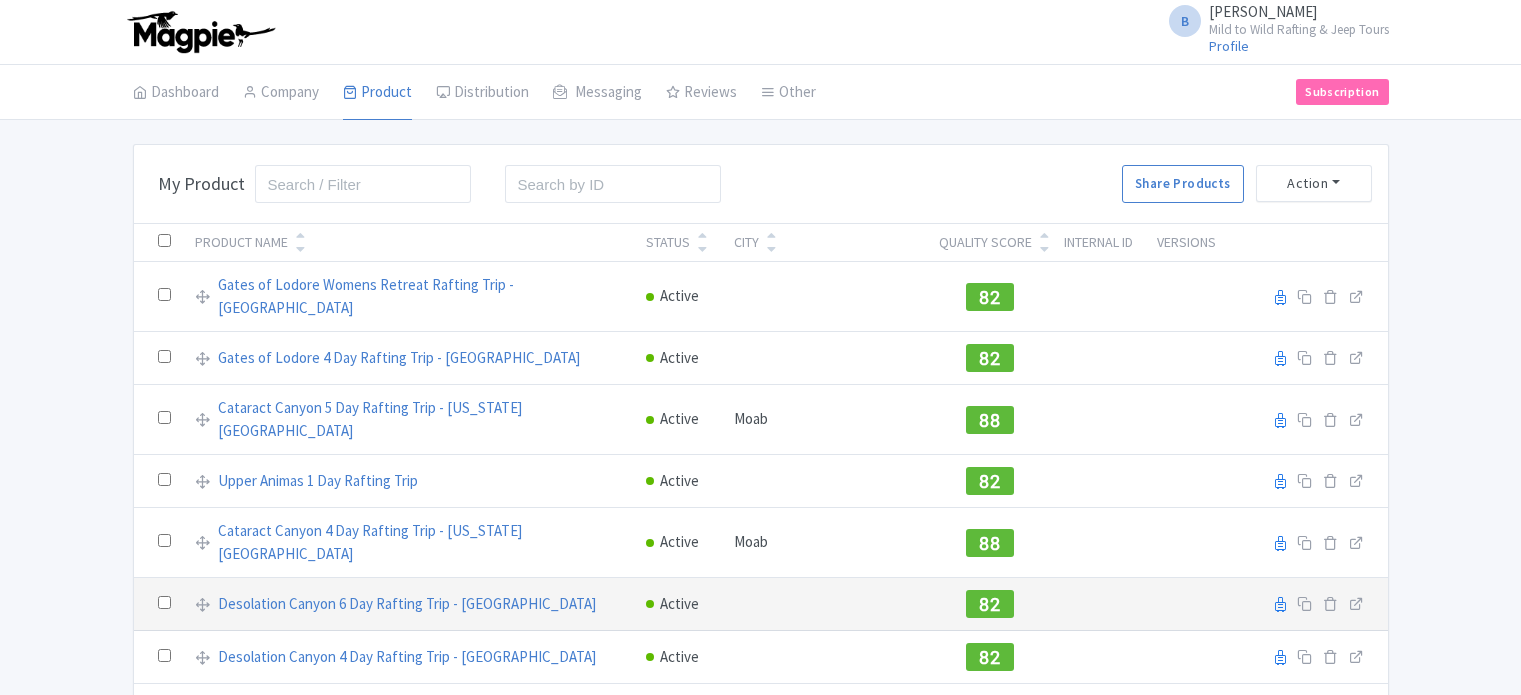 scroll, scrollTop: 0, scrollLeft: 0, axis: both 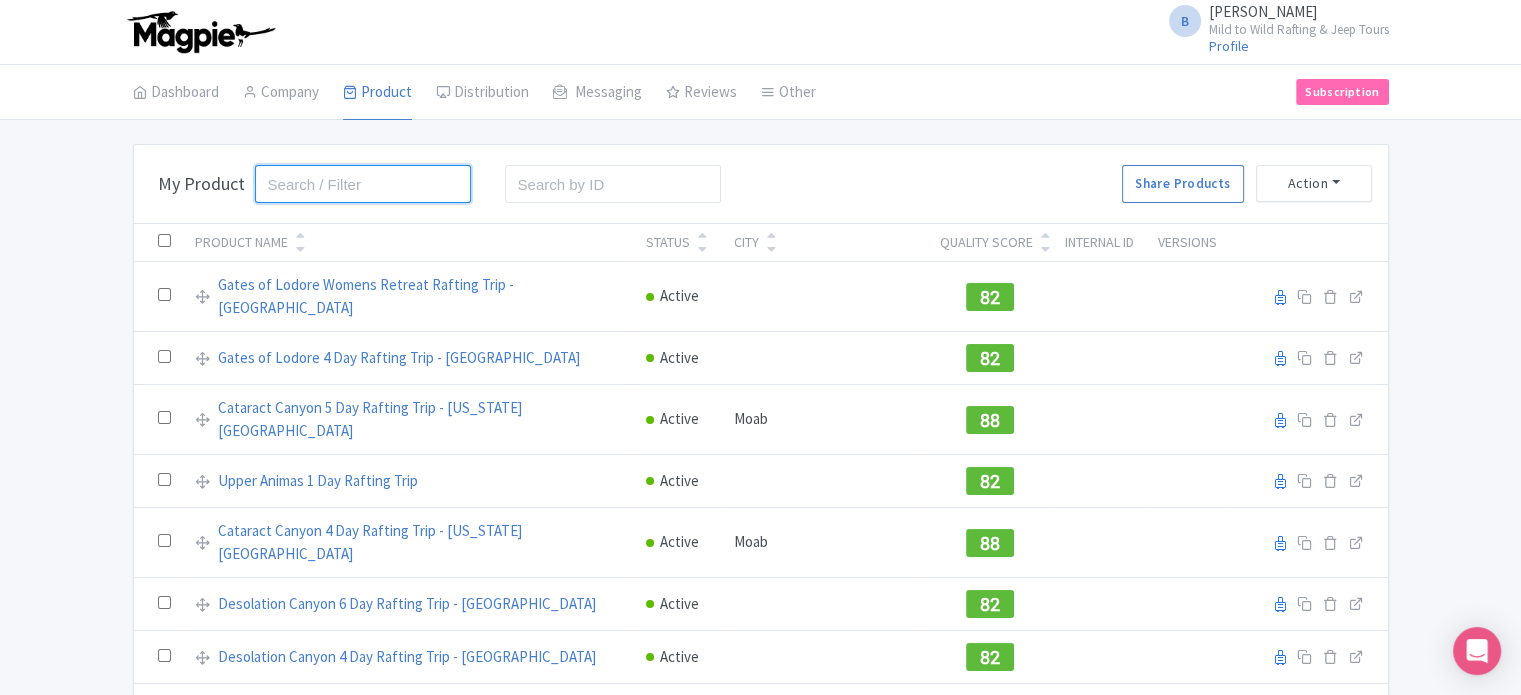 click at bounding box center [363, 184] 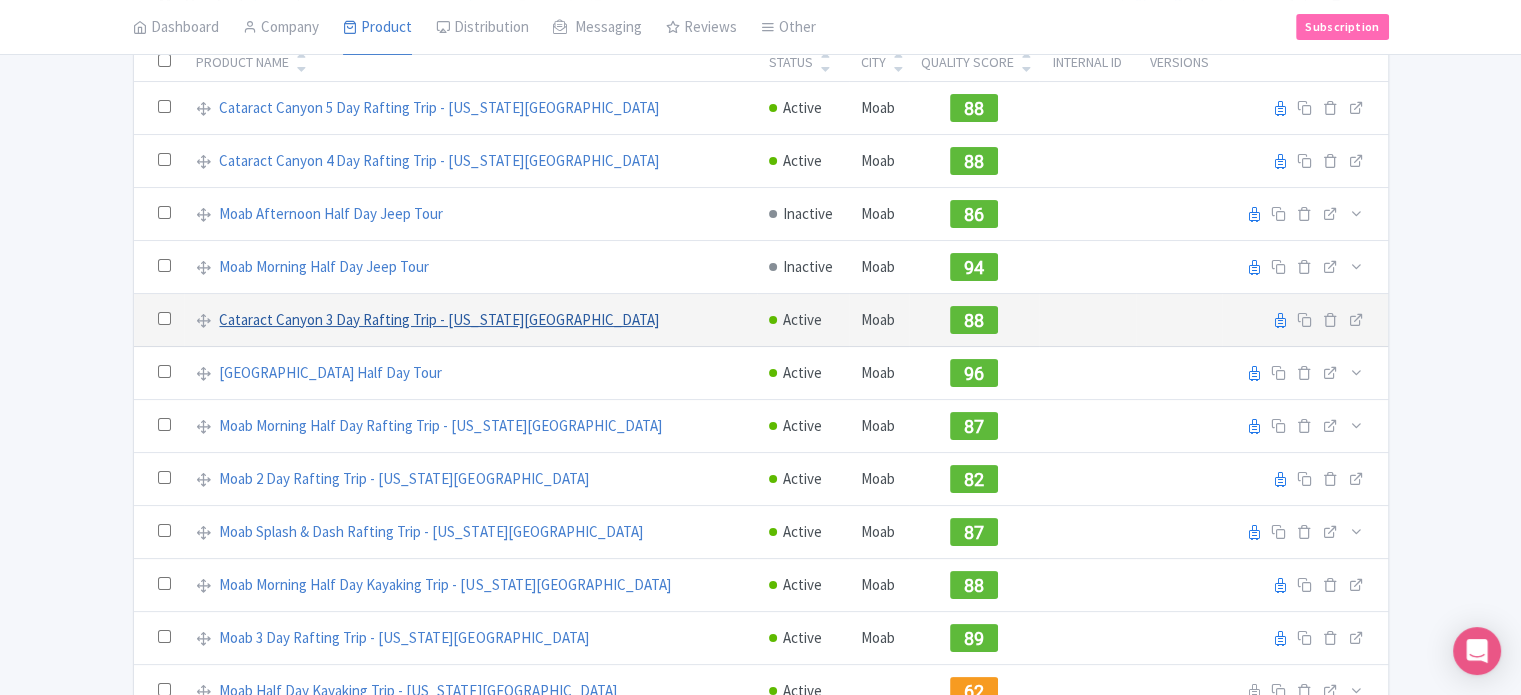 scroll, scrollTop: 200, scrollLeft: 0, axis: vertical 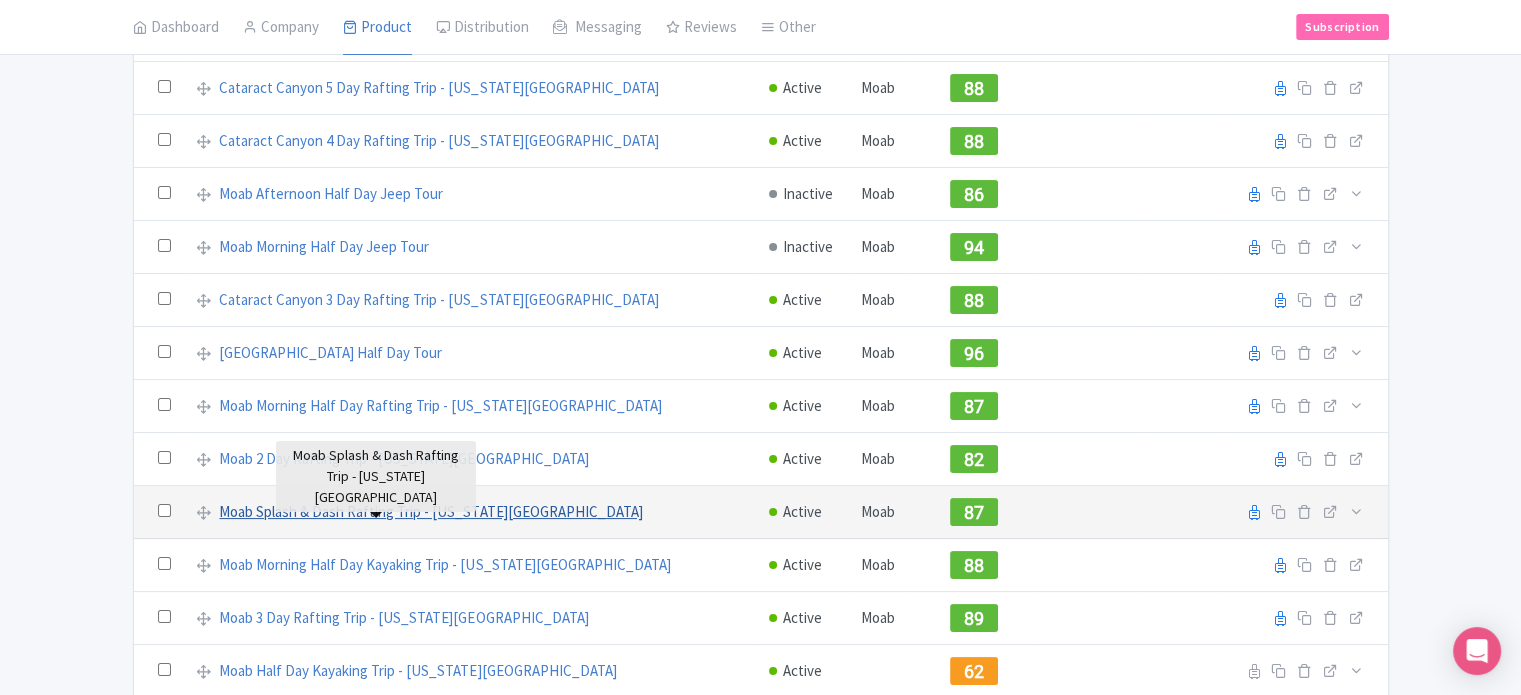 type on "moab" 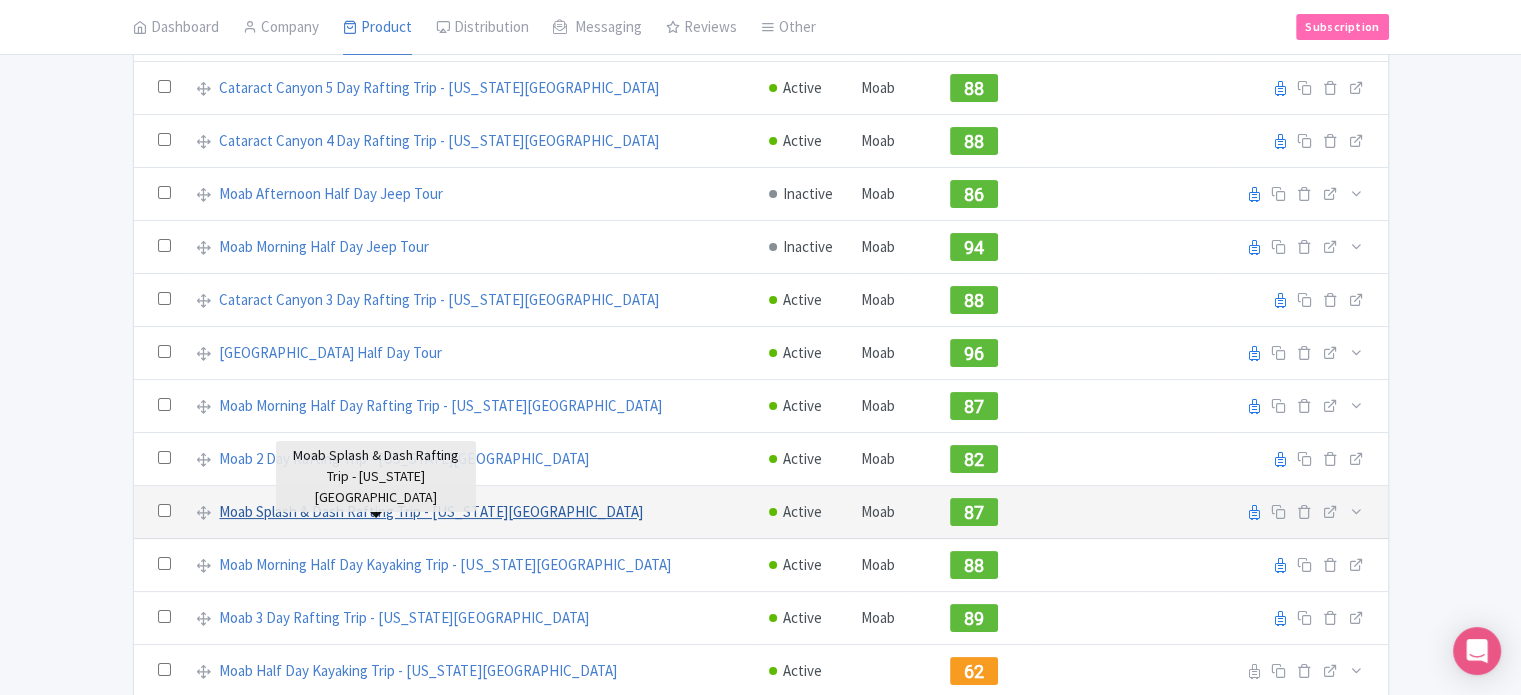 click on "Moab Splash & Dash Rafting Trip - [US_STATE][GEOGRAPHIC_DATA]" at bounding box center (430, 512) 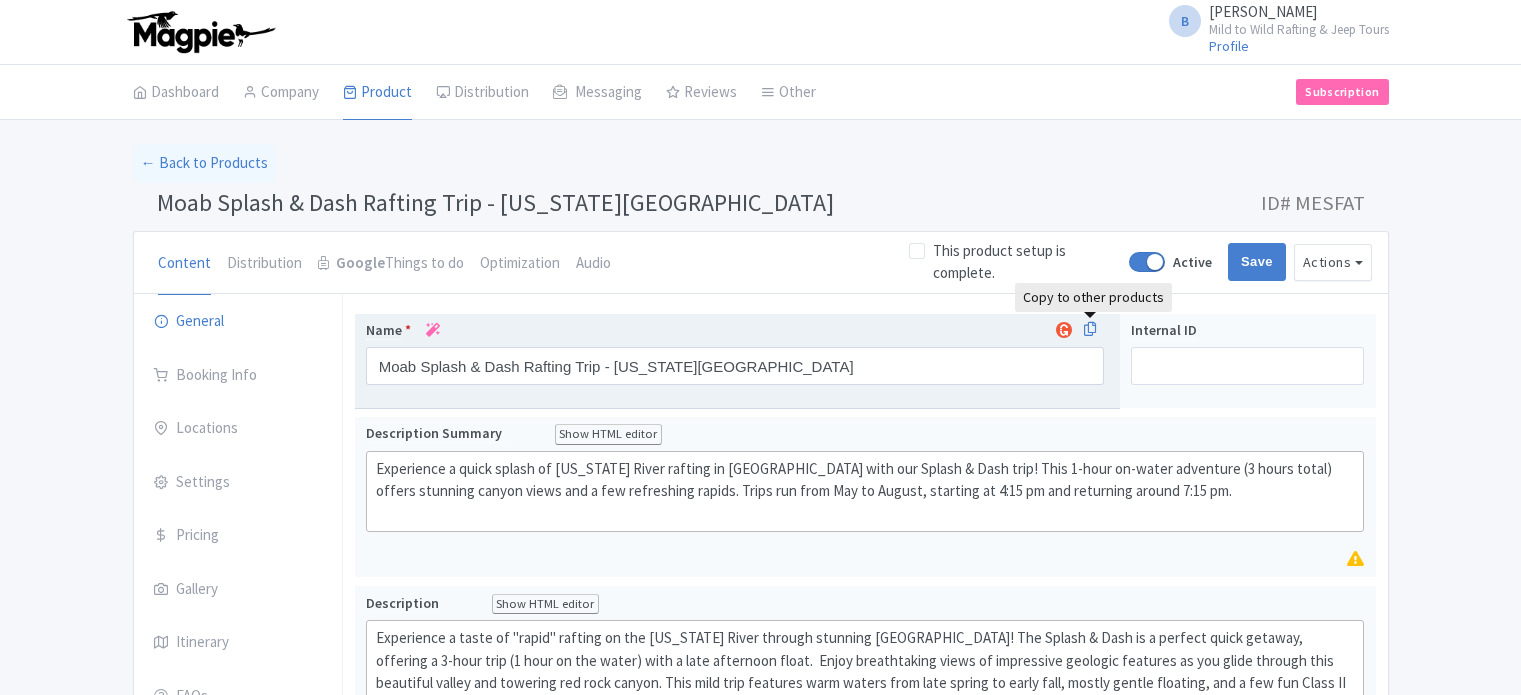 scroll, scrollTop: 0, scrollLeft: 0, axis: both 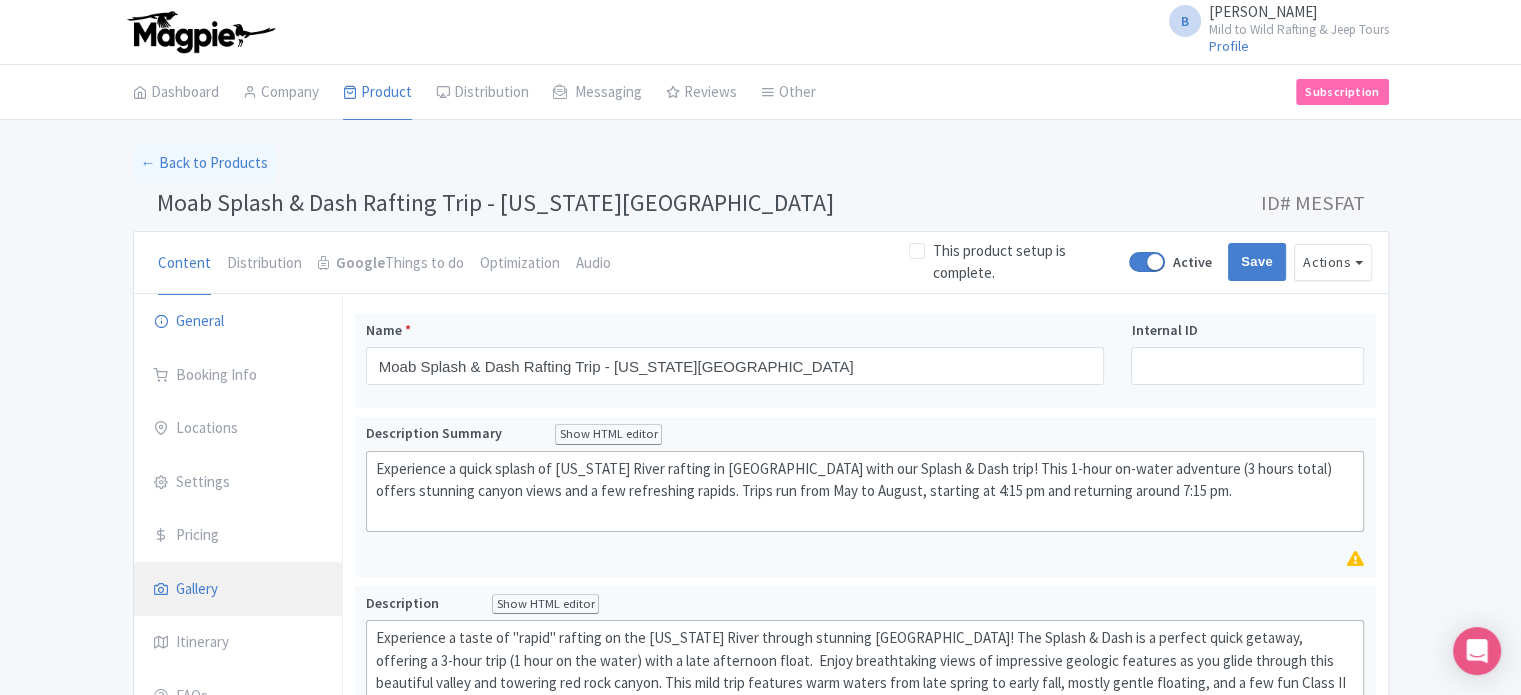 click on "Gallery" at bounding box center [238, 590] 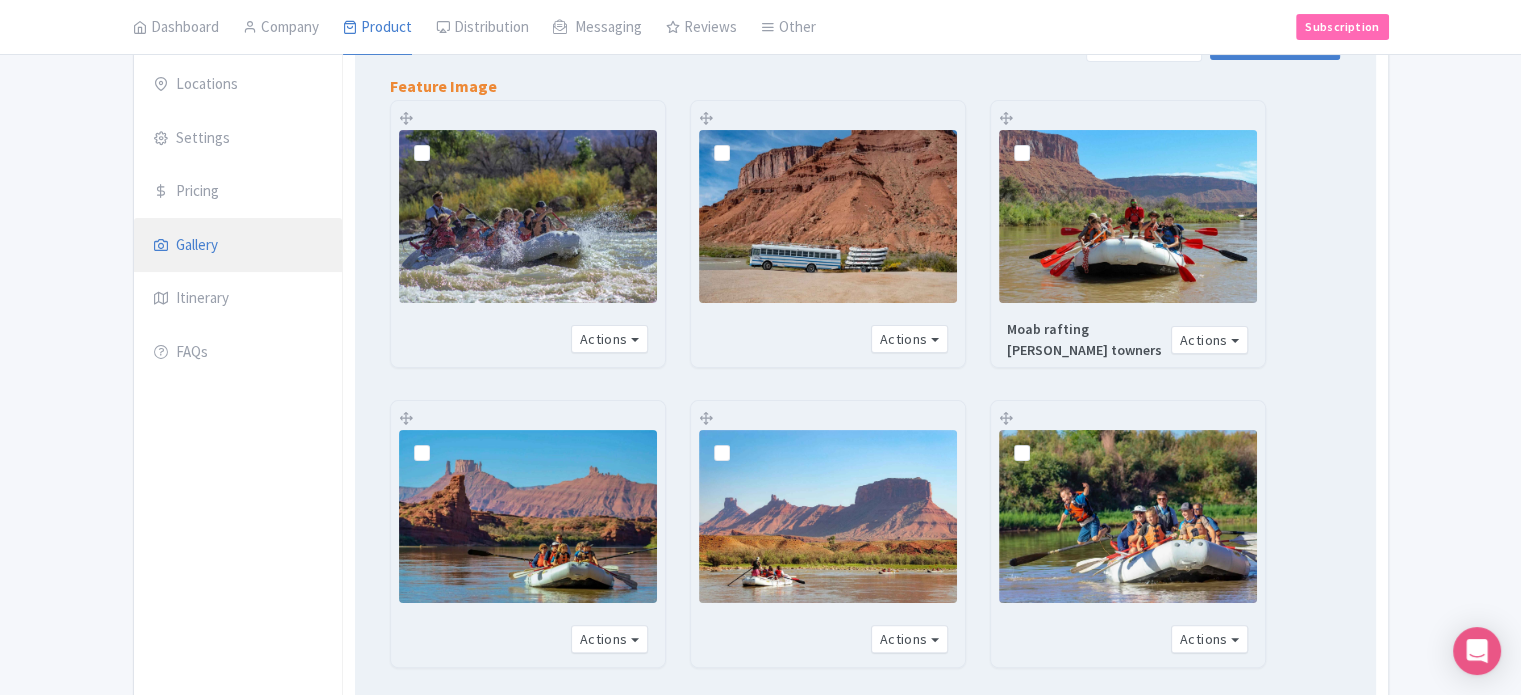 scroll, scrollTop: 719, scrollLeft: 0, axis: vertical 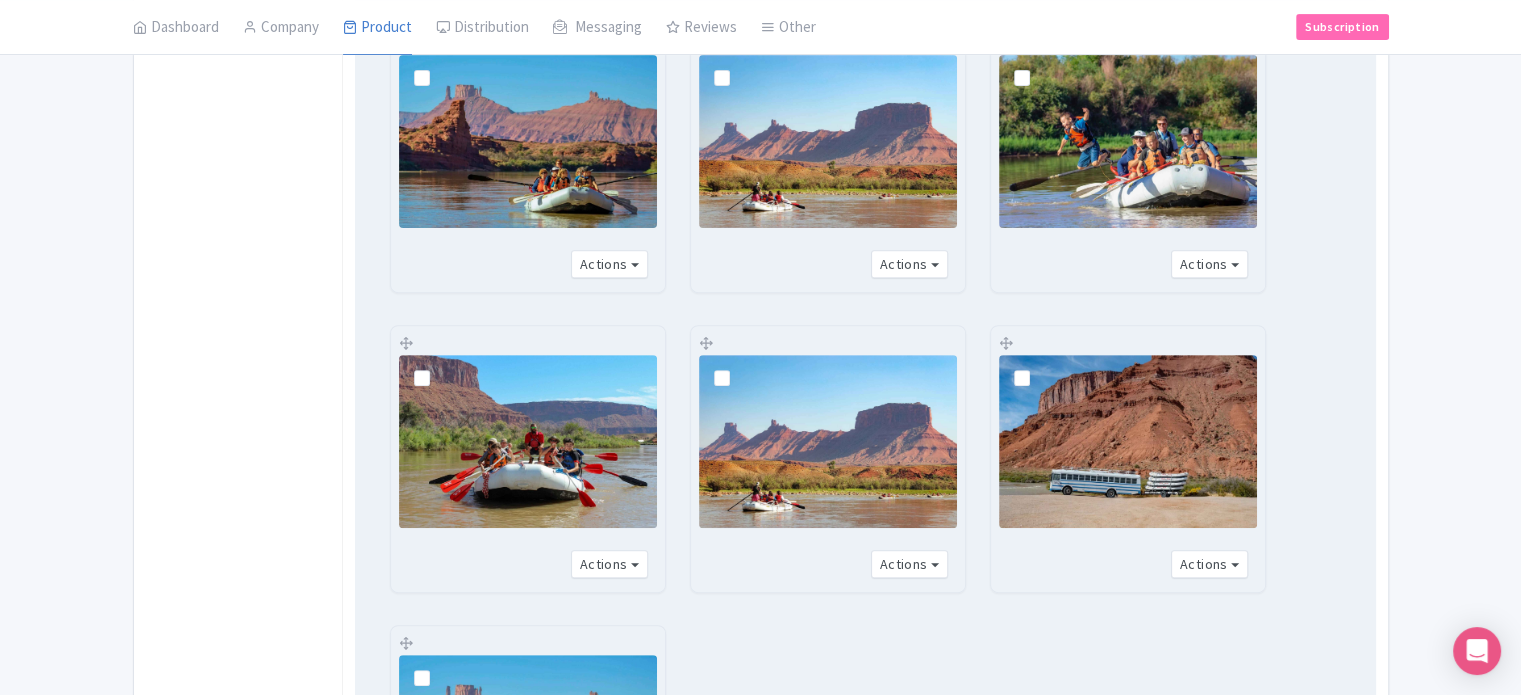 click at bounding box center (438, 367) 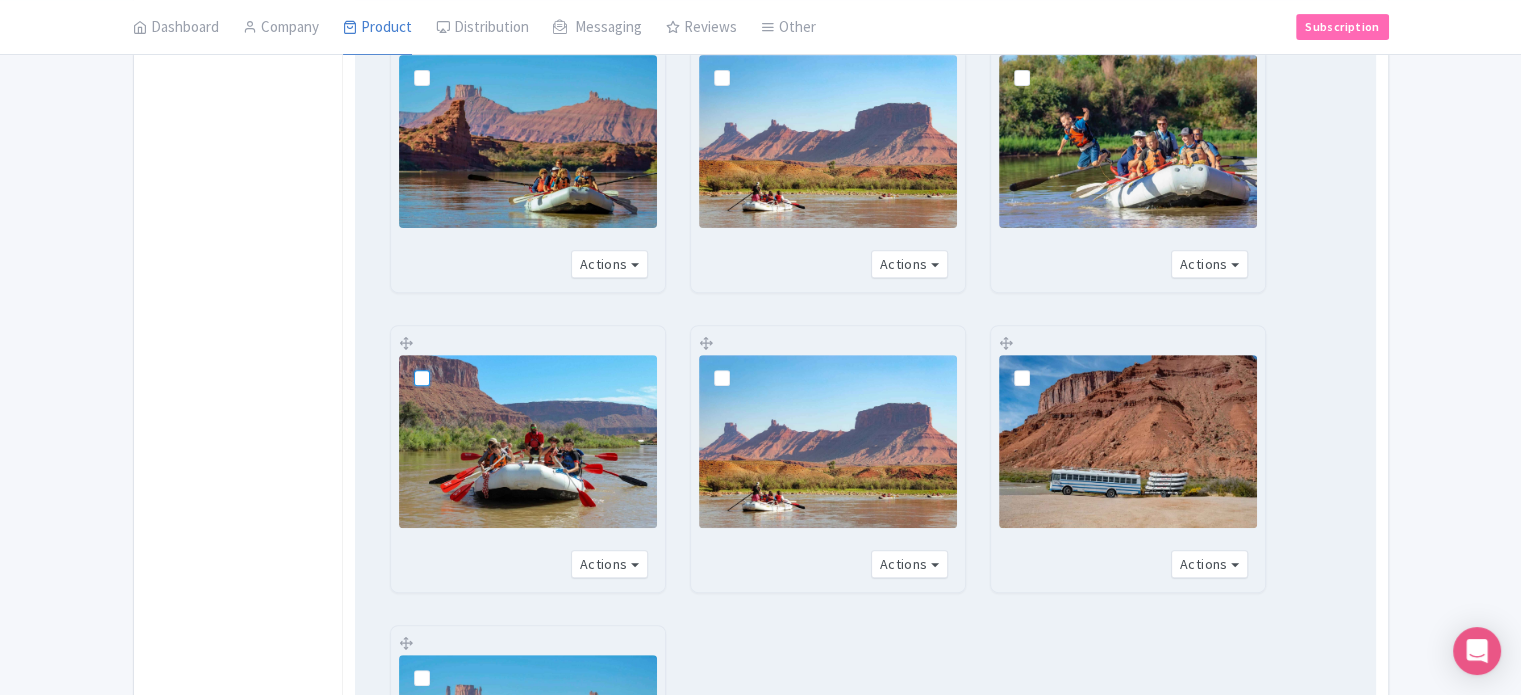 click at bounding box center (444, 361) 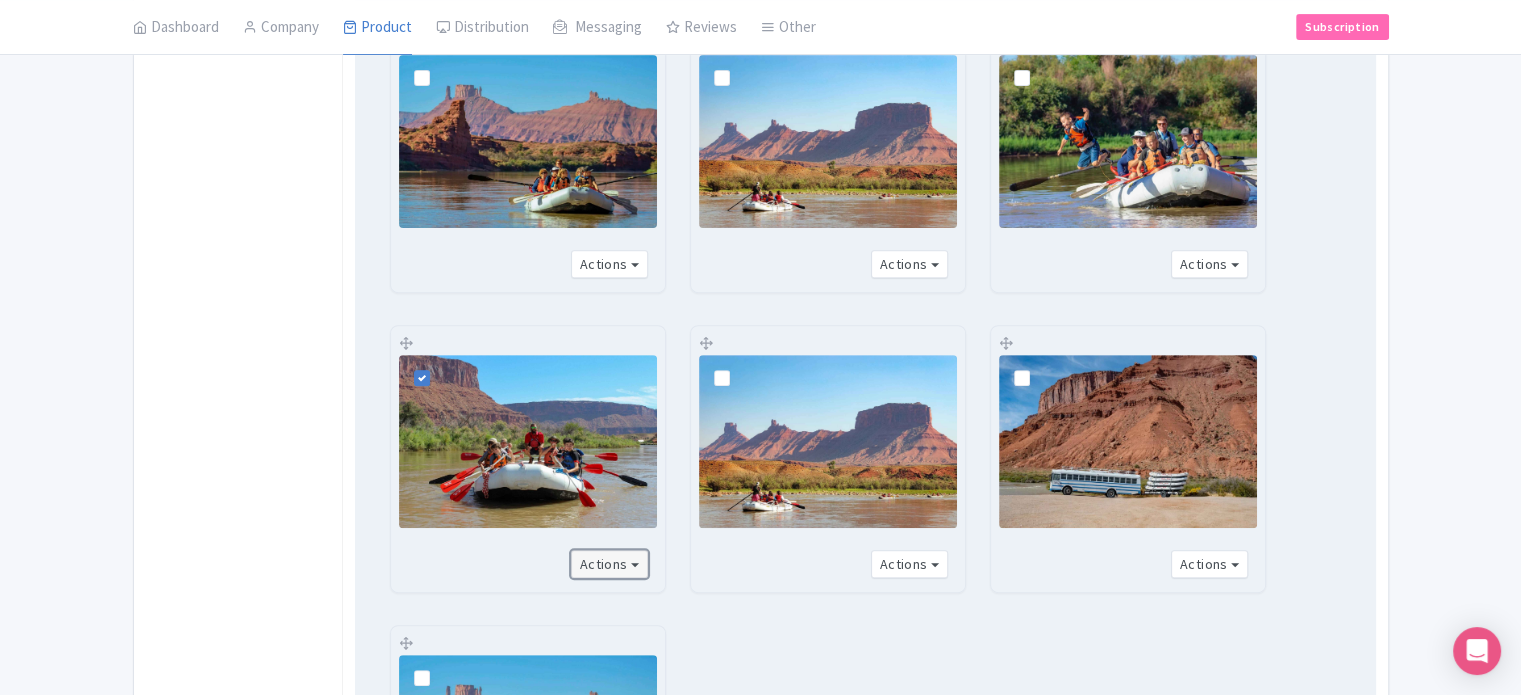 click on "Actions" at bounding box center [610, 564] 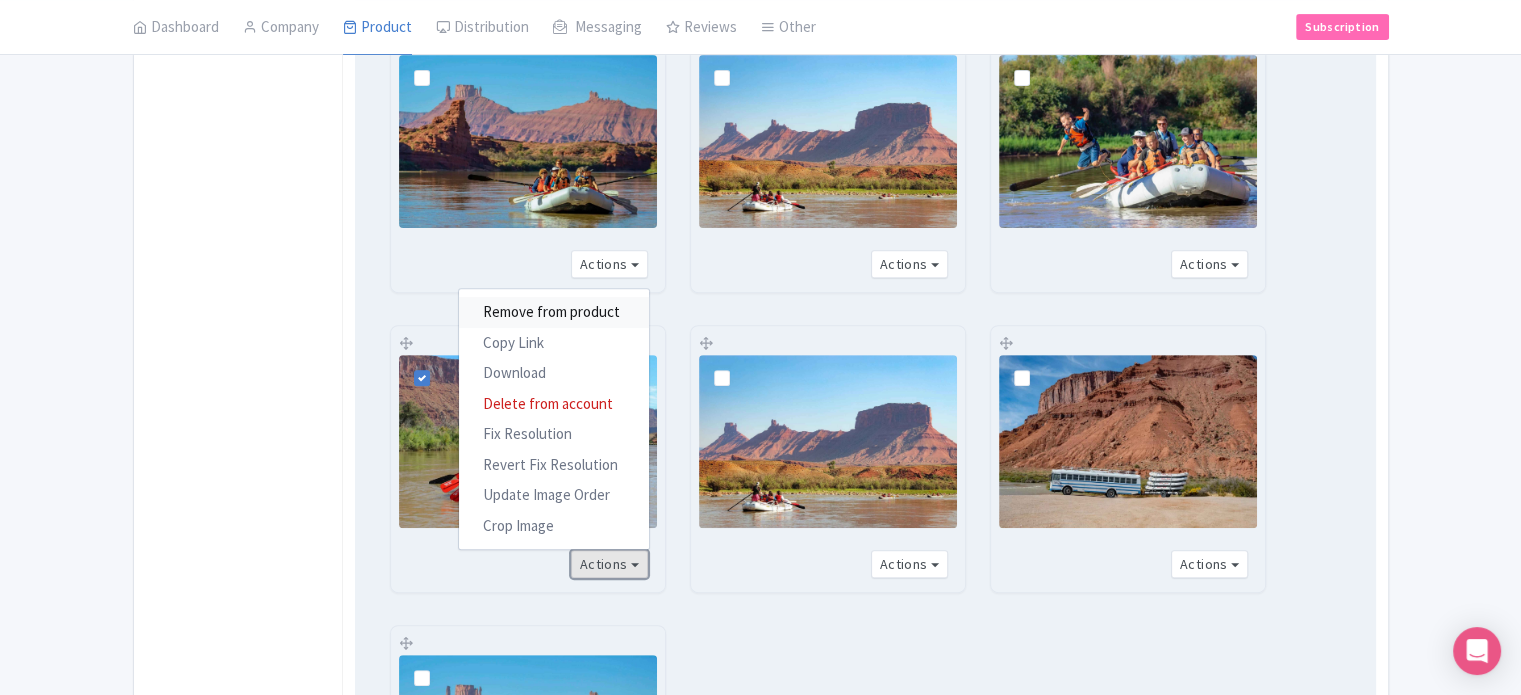 click on "Remove from product" at bounding box center (554, 312) 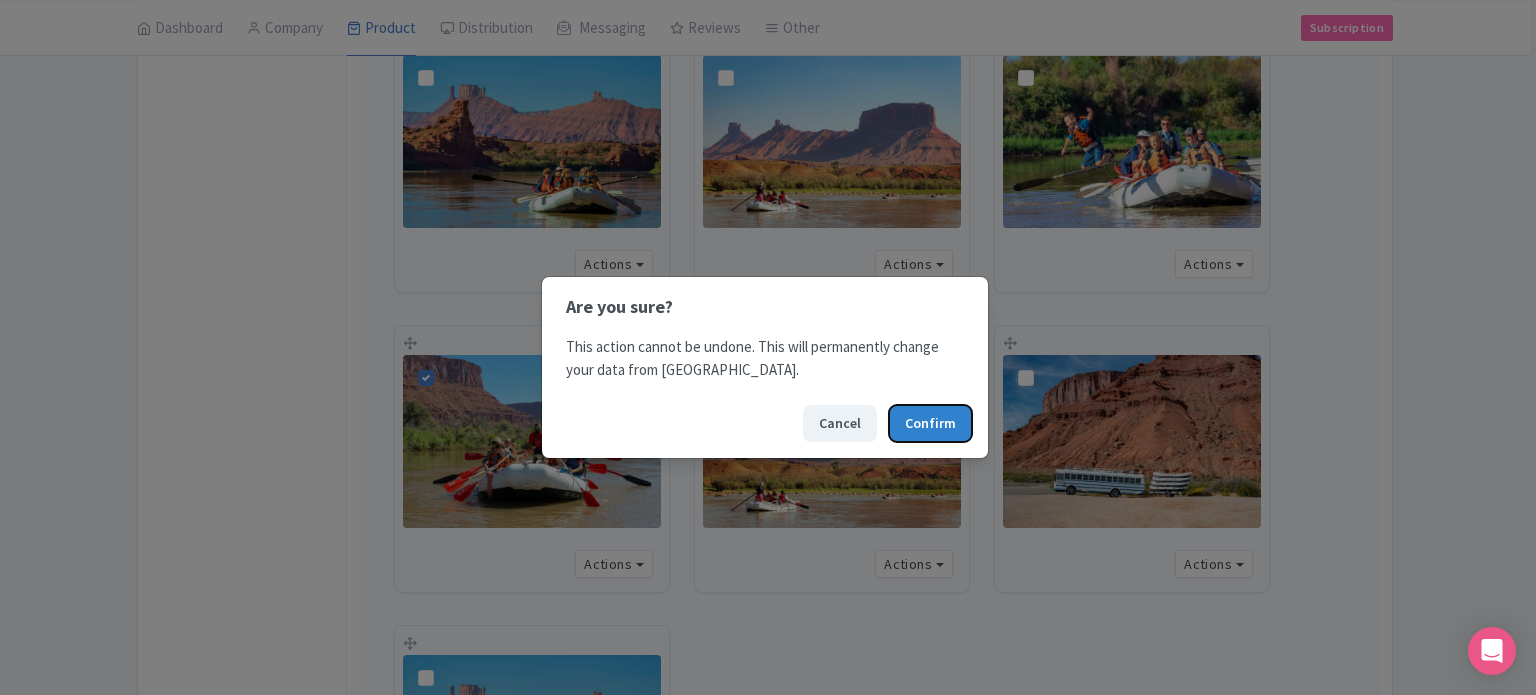 click on "Confirm" at bounding box center [930, 423] 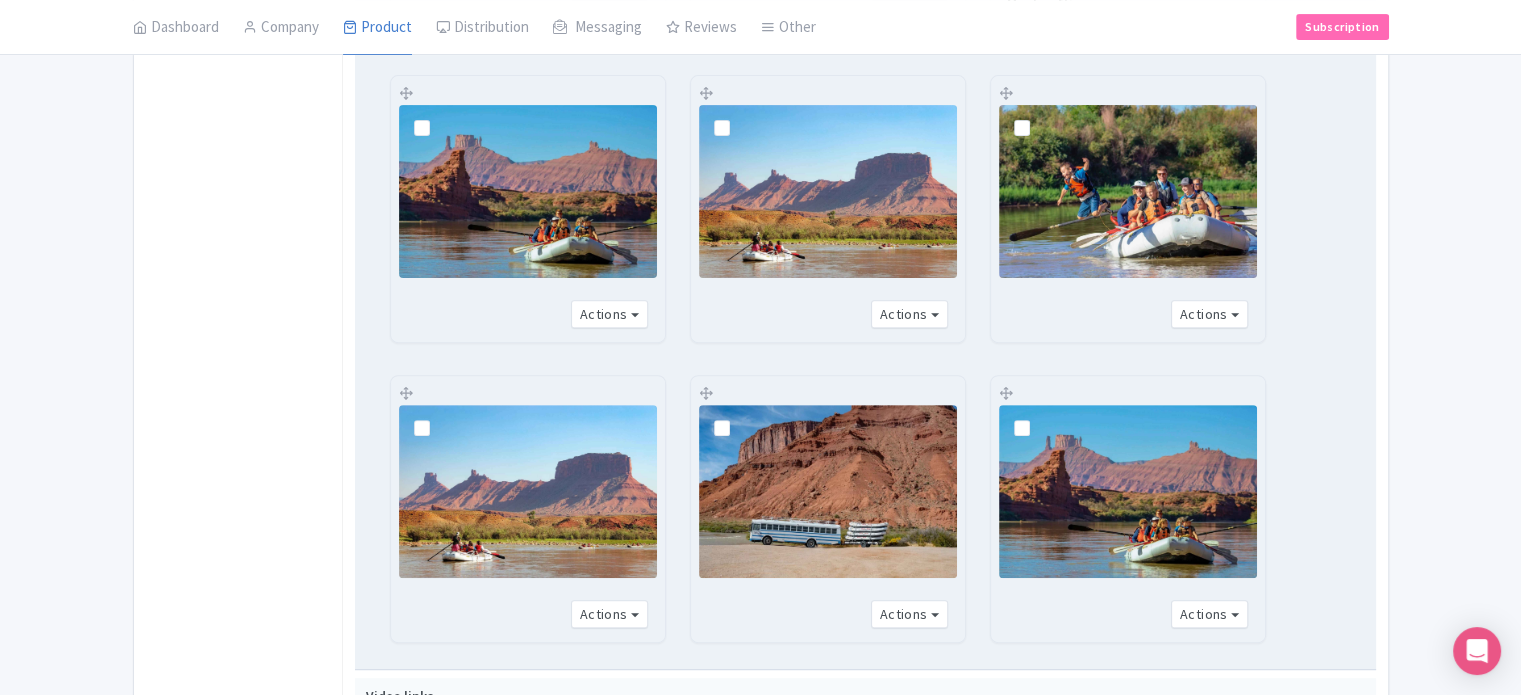 scroll, scrollTop: 719, scrollLeft: 0, axis: vertical 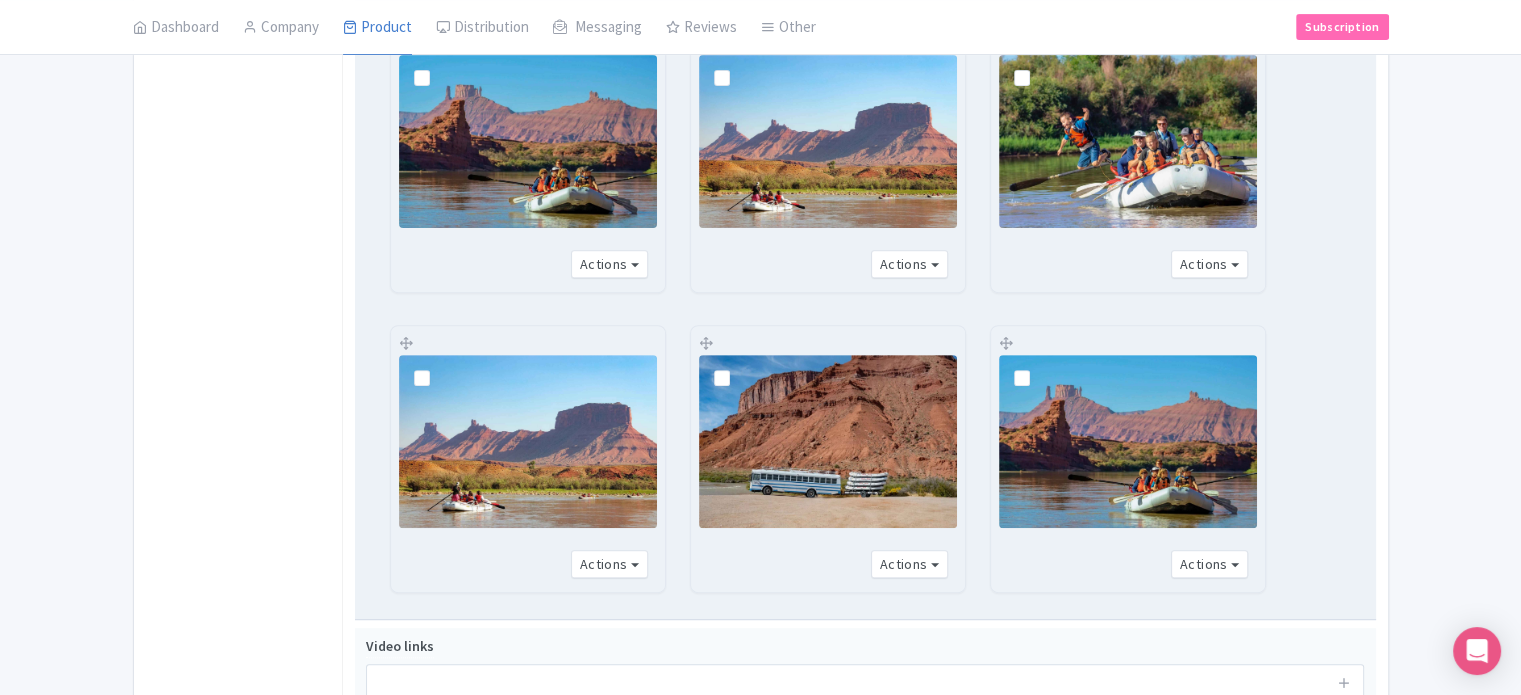 click at bounding box center (528, 441) 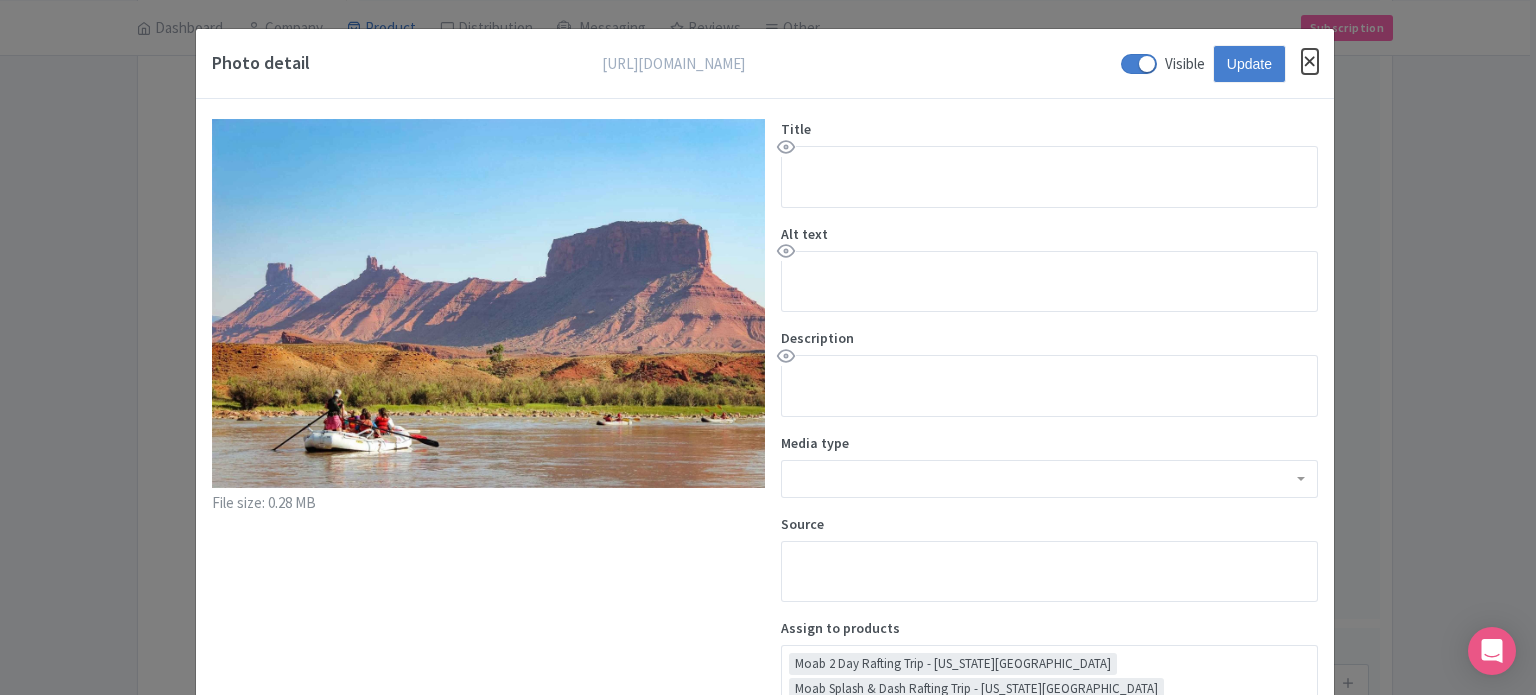 click at bounding box center (1310, 61) 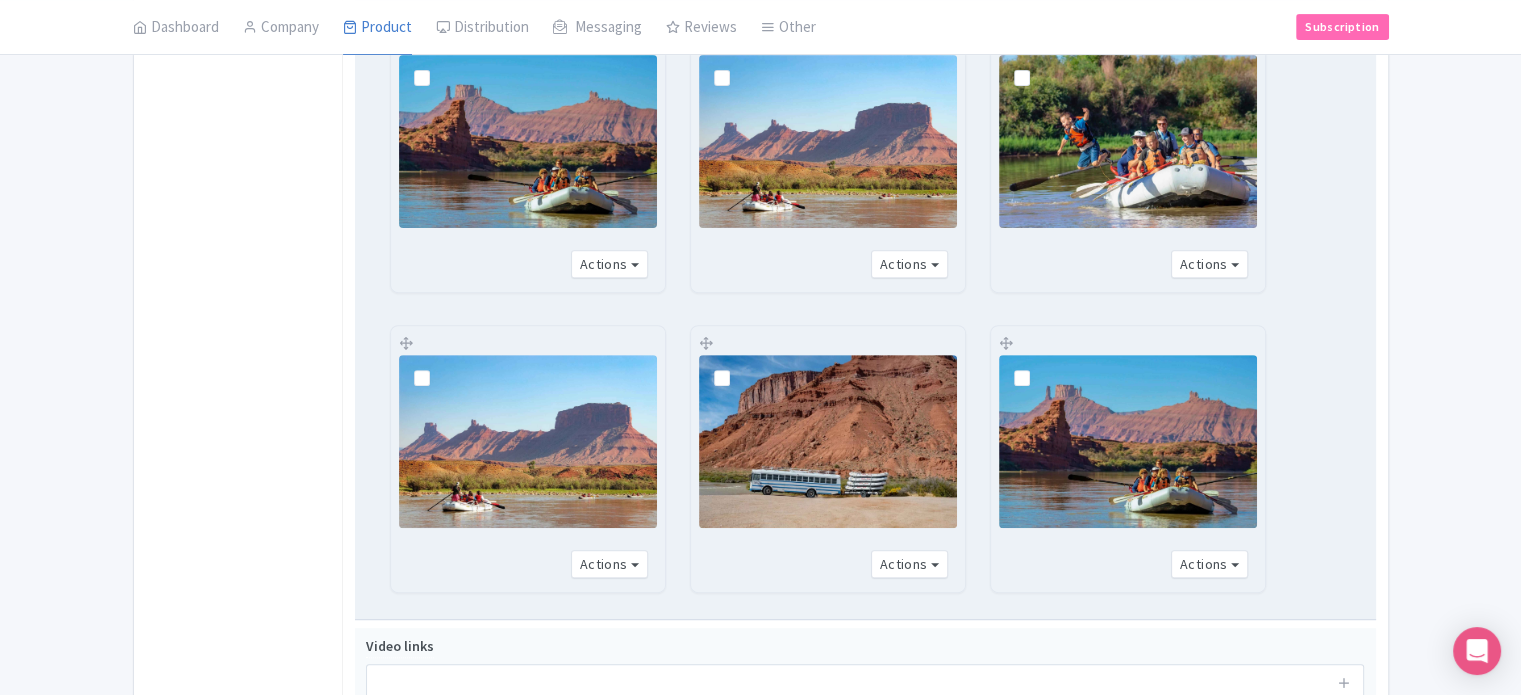 click at bounding box center [438, 367] 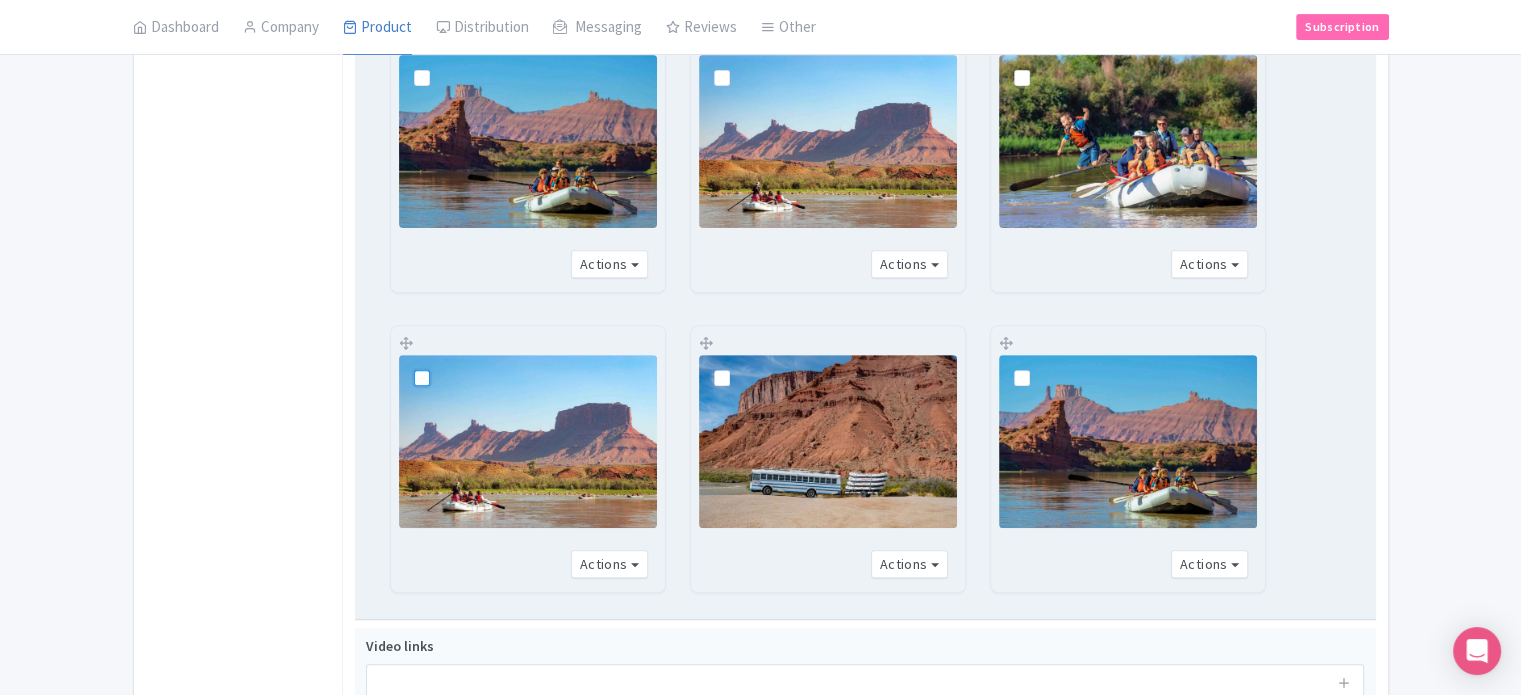click at bounding box center (444, 361) 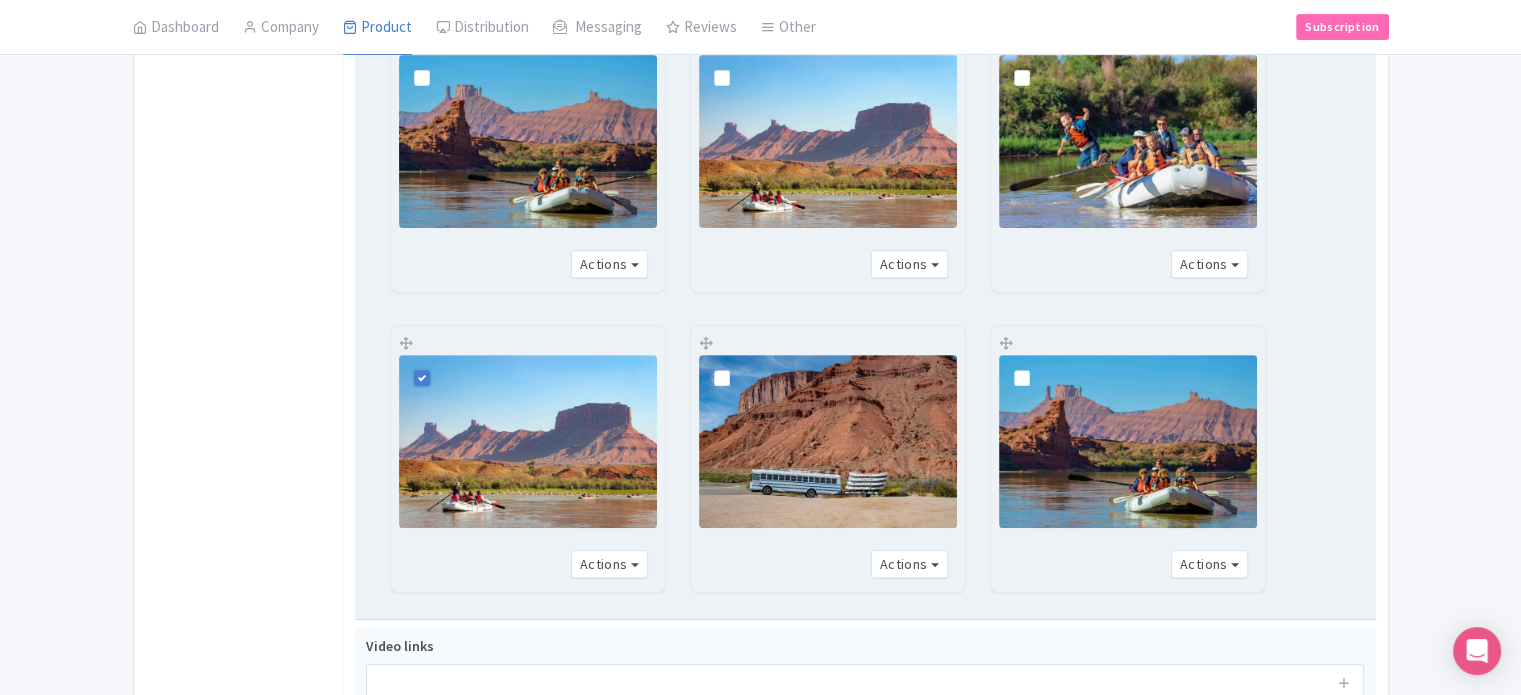 click at bounding box center [738, 367] 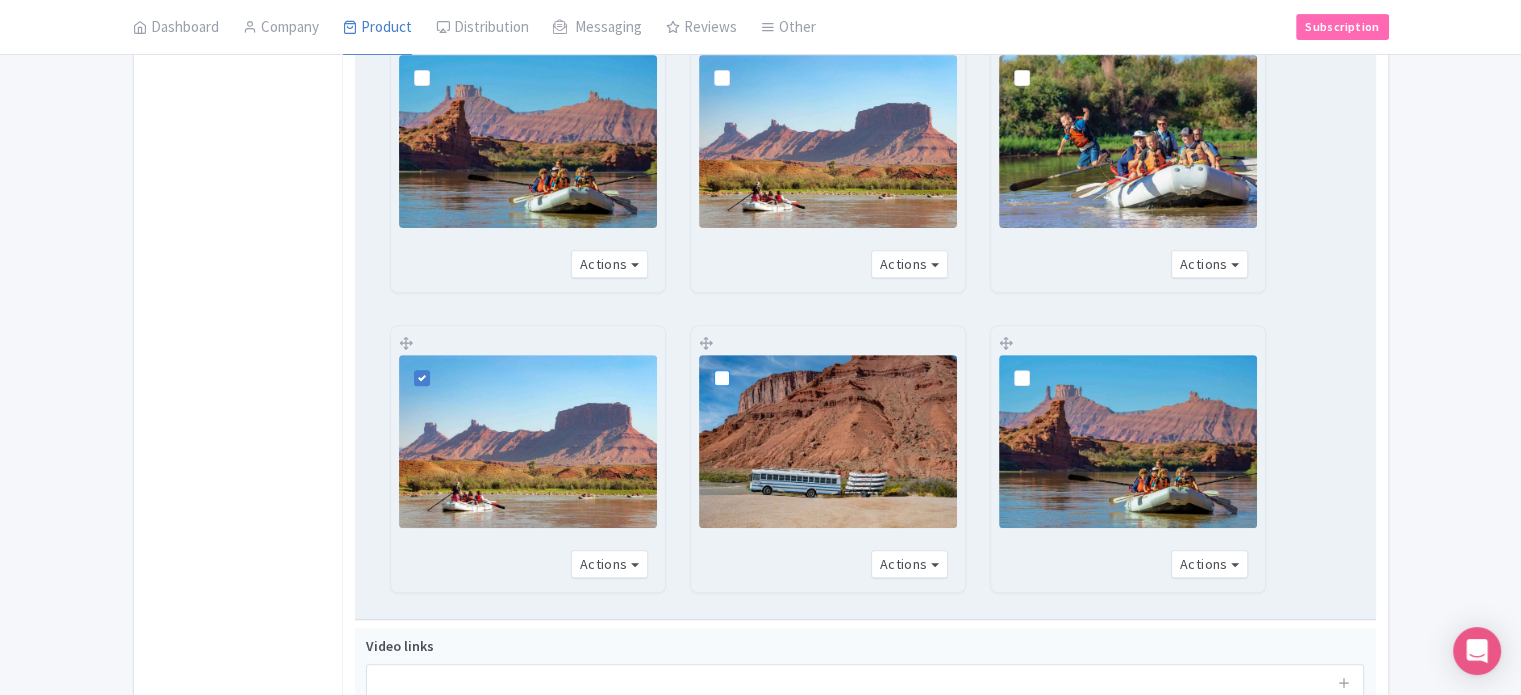 click at bounding box center [744, 361] 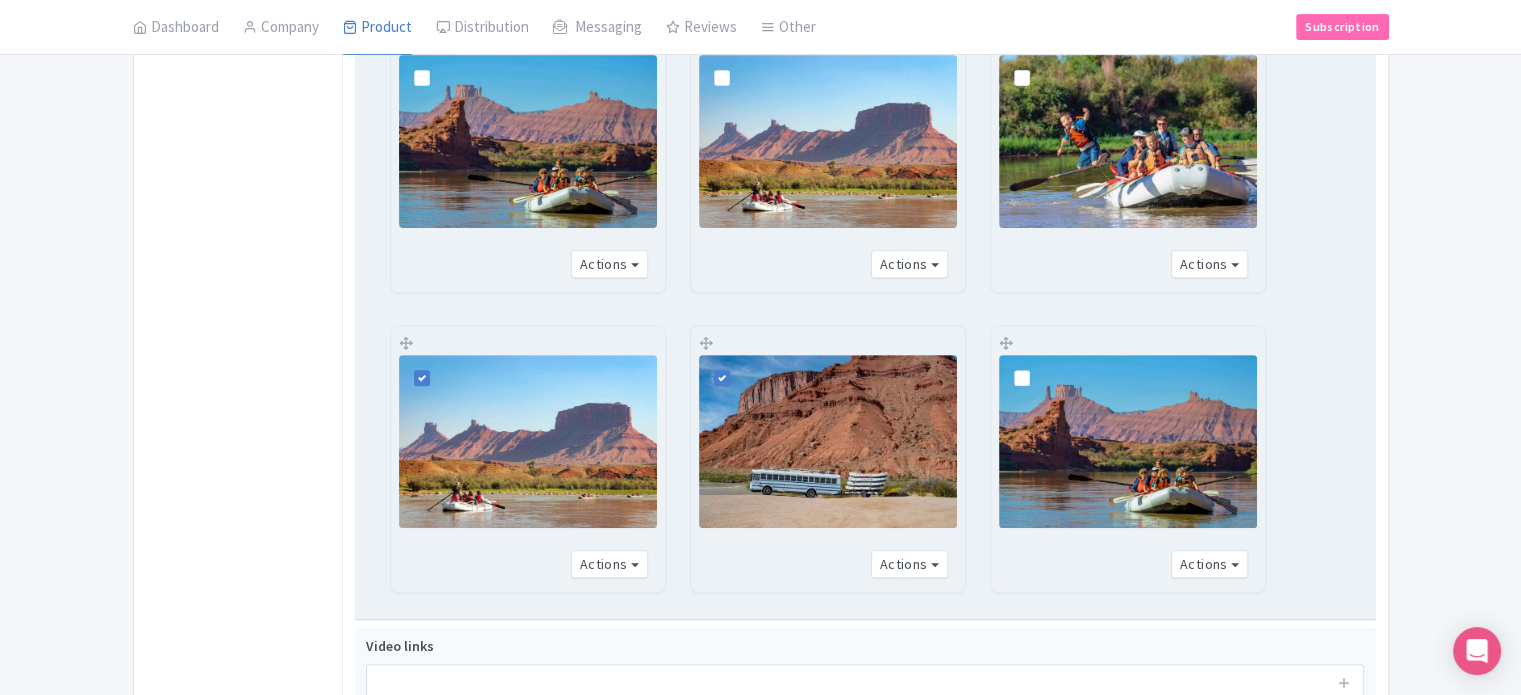 click at bounding box center [1038, 367] 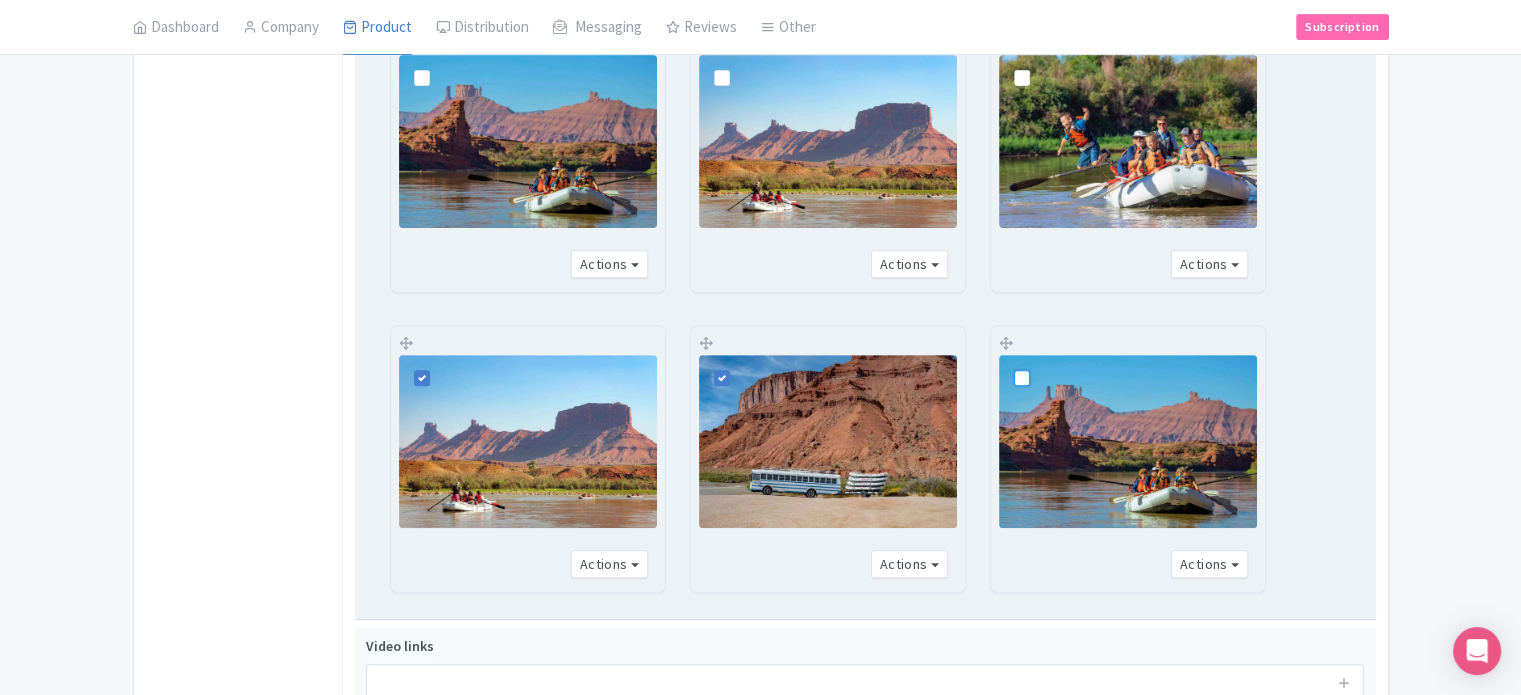 click at bounding box center [1044, 361] 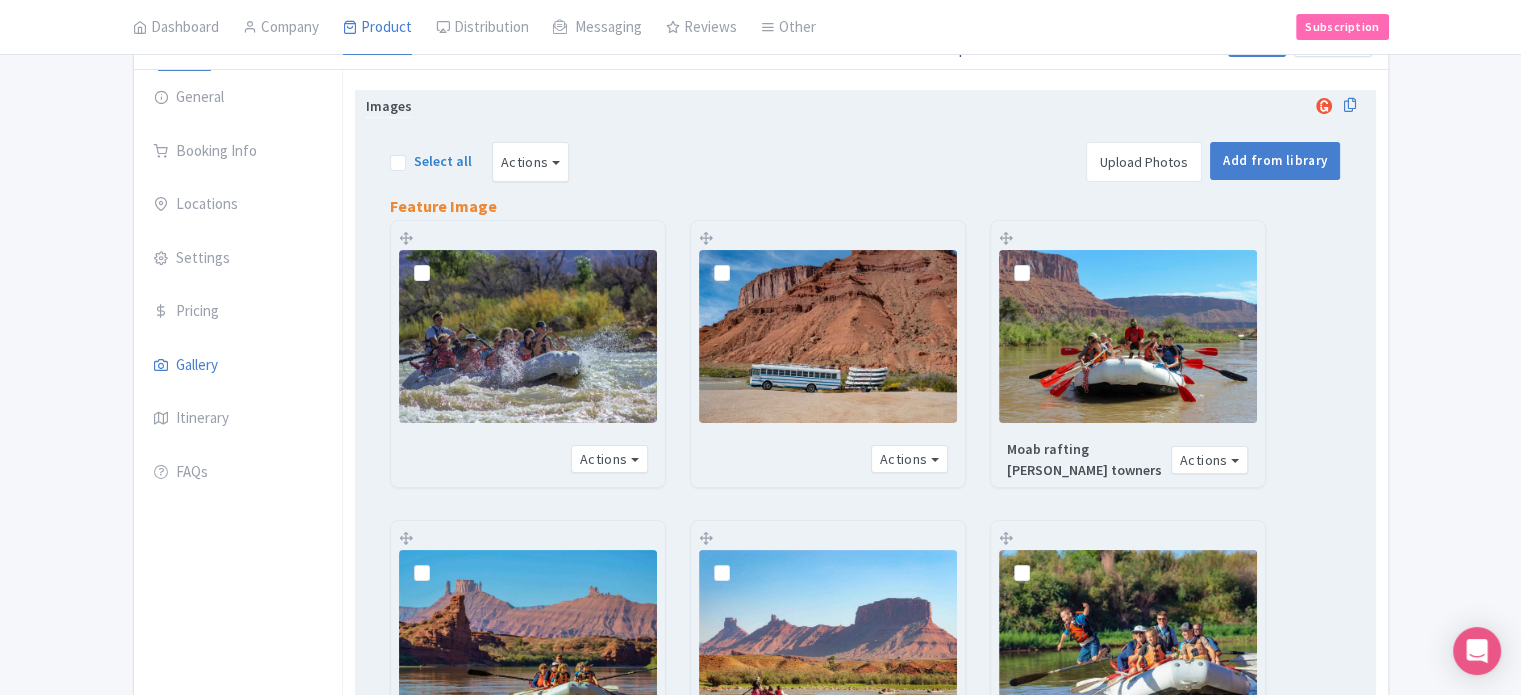 scroll, scrollTop: 219, scrollLeft: 0, axis: vertical 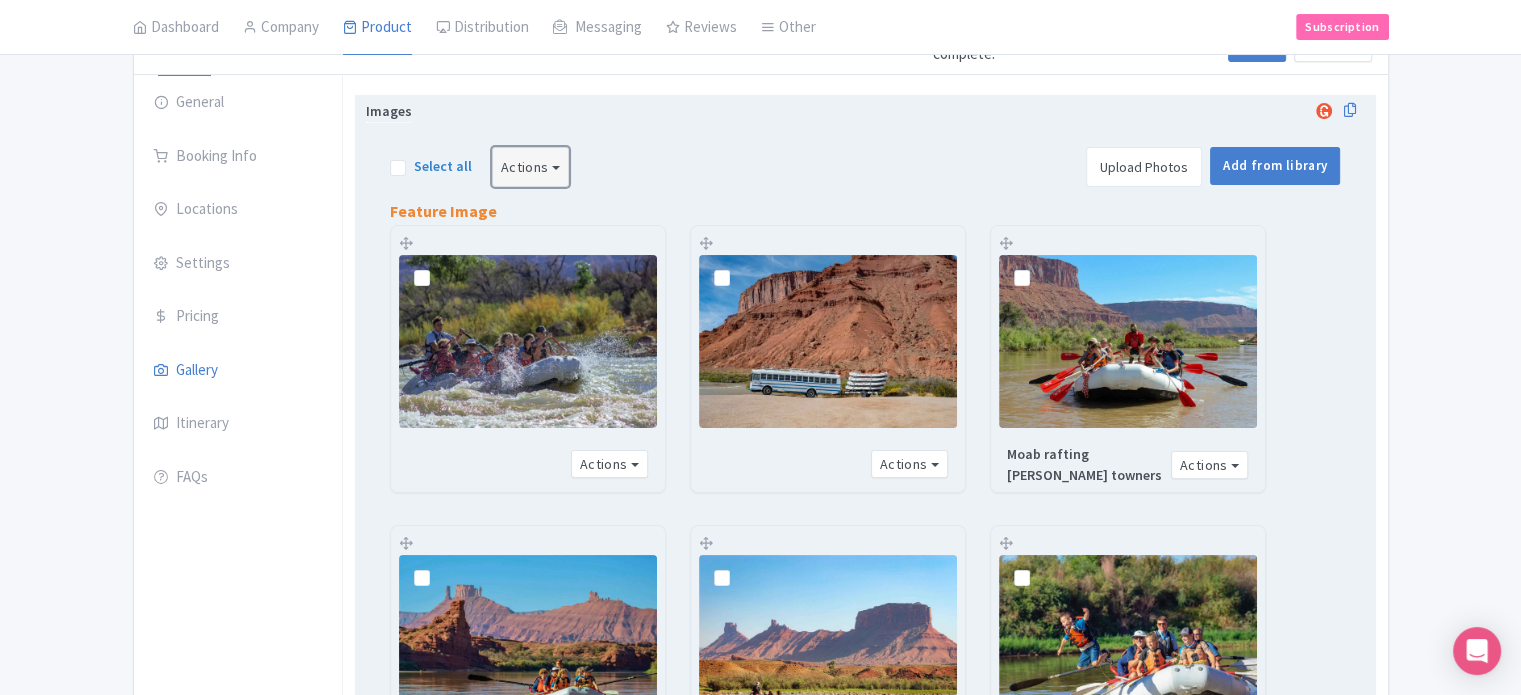 click on "Actions" at bounding box center [531, 167] 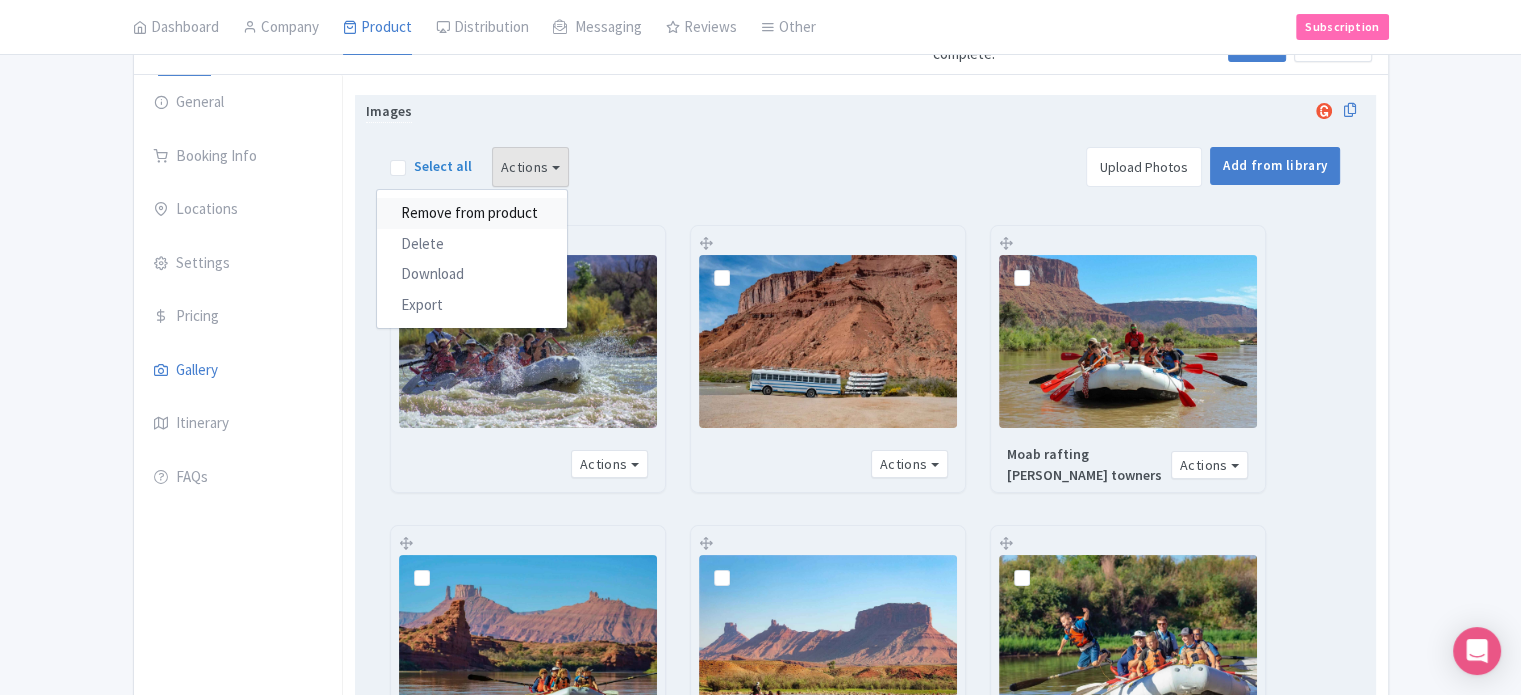 click on "Remove from product" at bounding box center [472, 213] 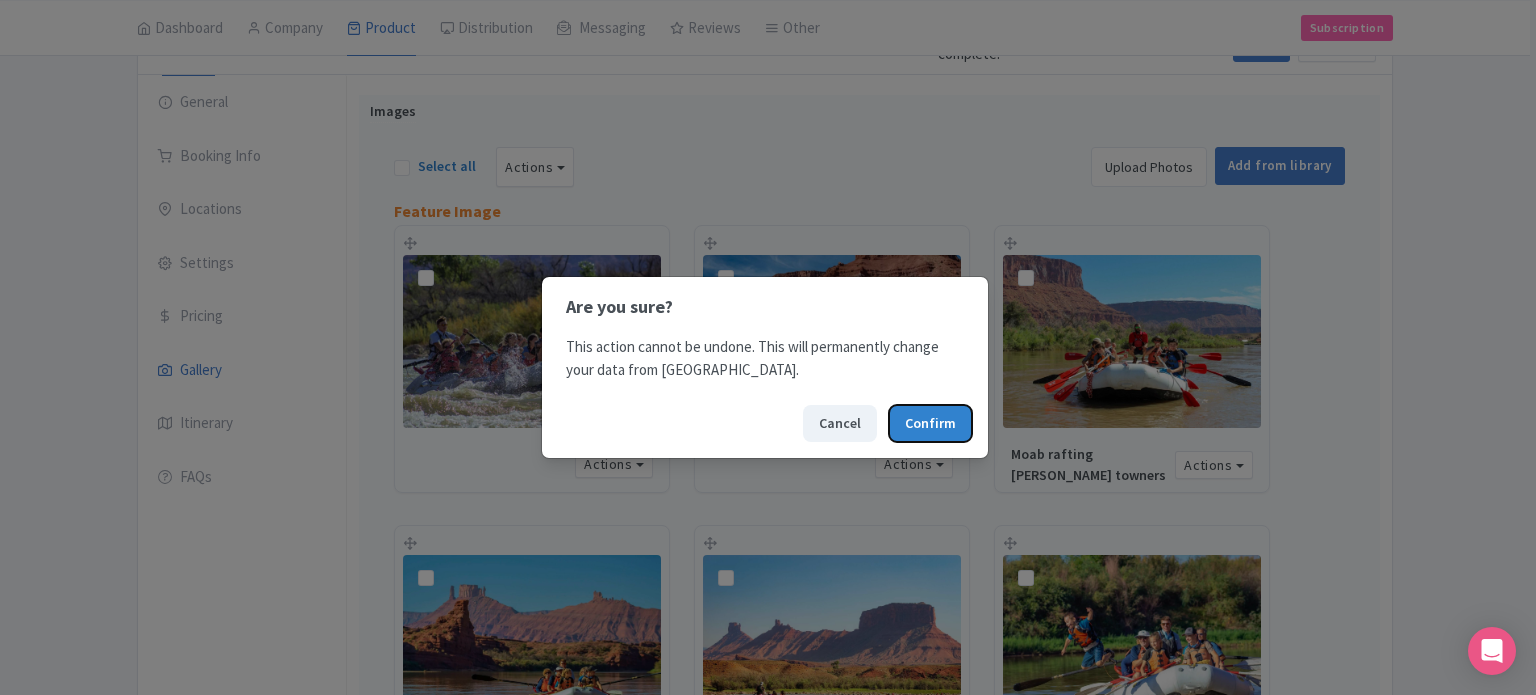 click on "Confirm" at bounding box center [930, 423] 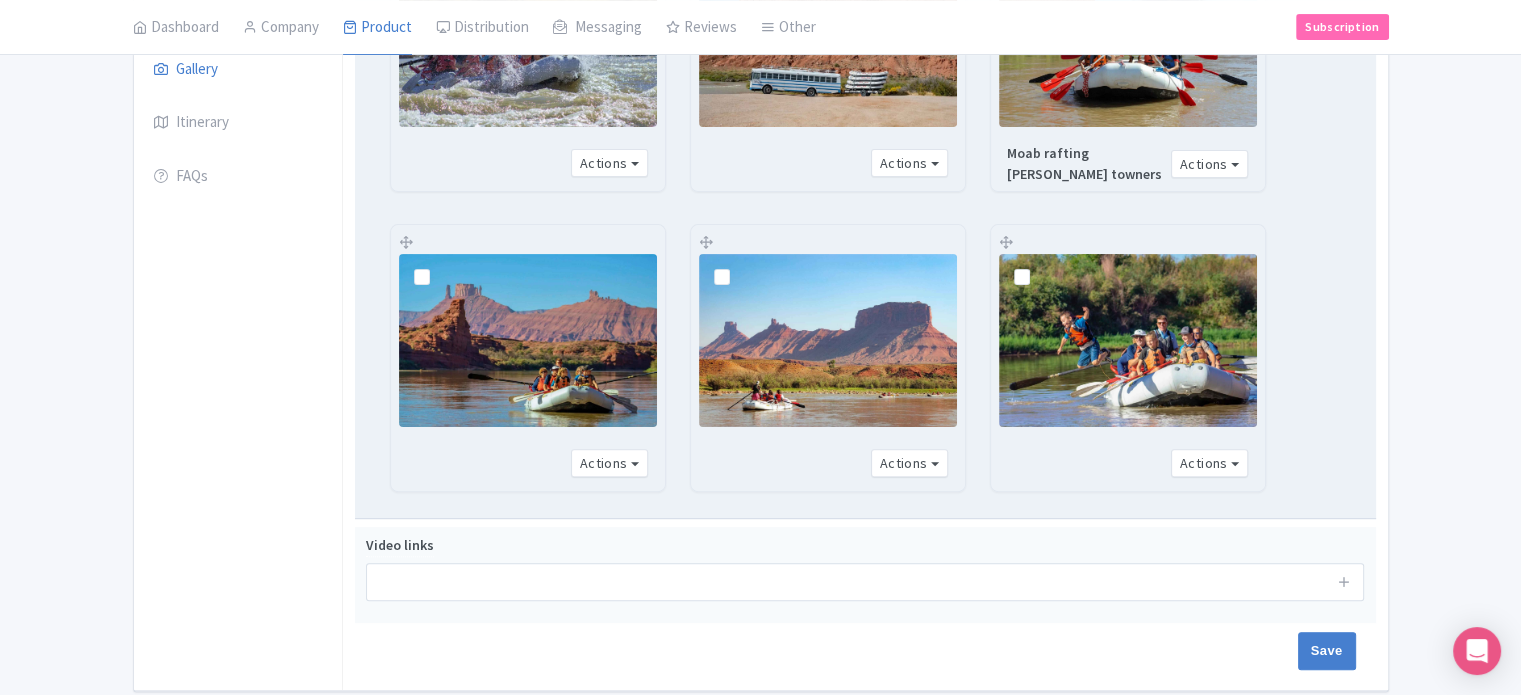 scroll, scrollTop: 120, scrollLeft: 0, axis: vertical 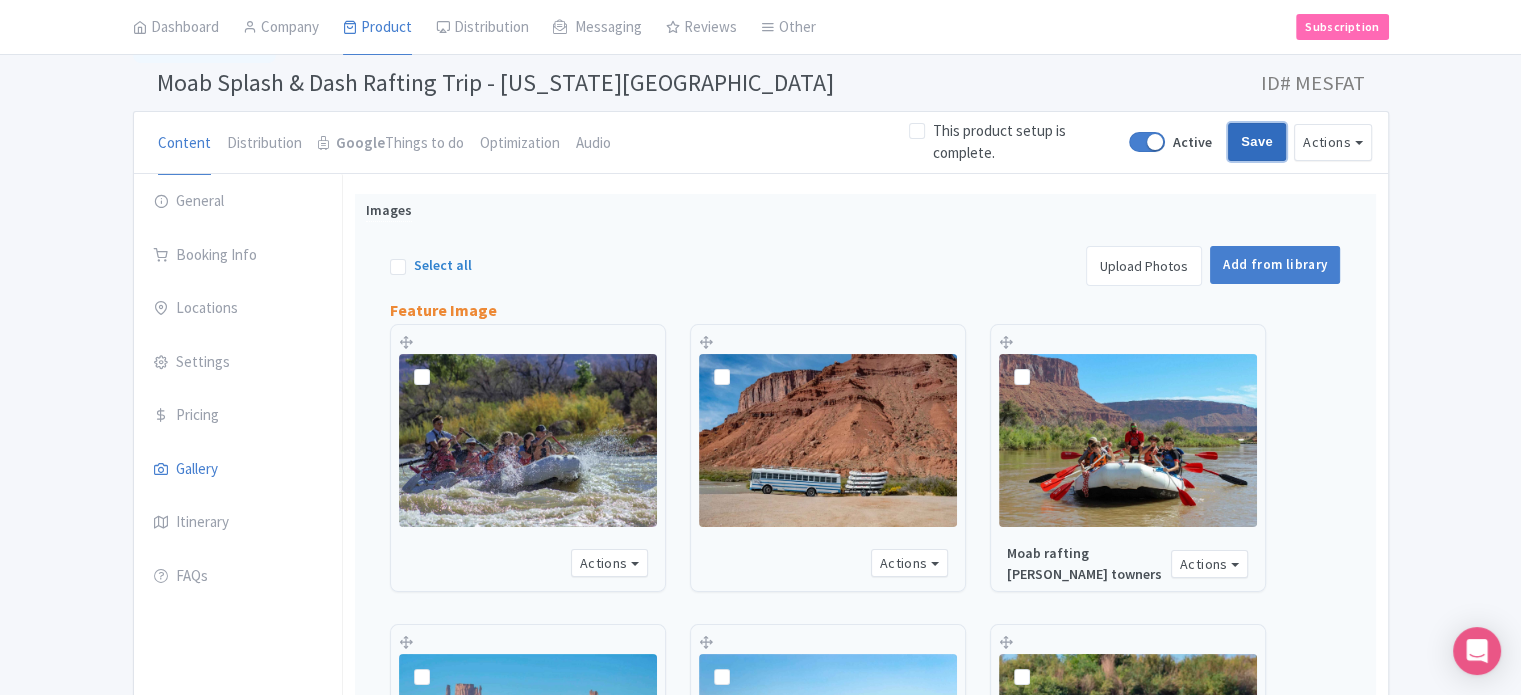 click on "Save" at bounding box center (1257, 142) 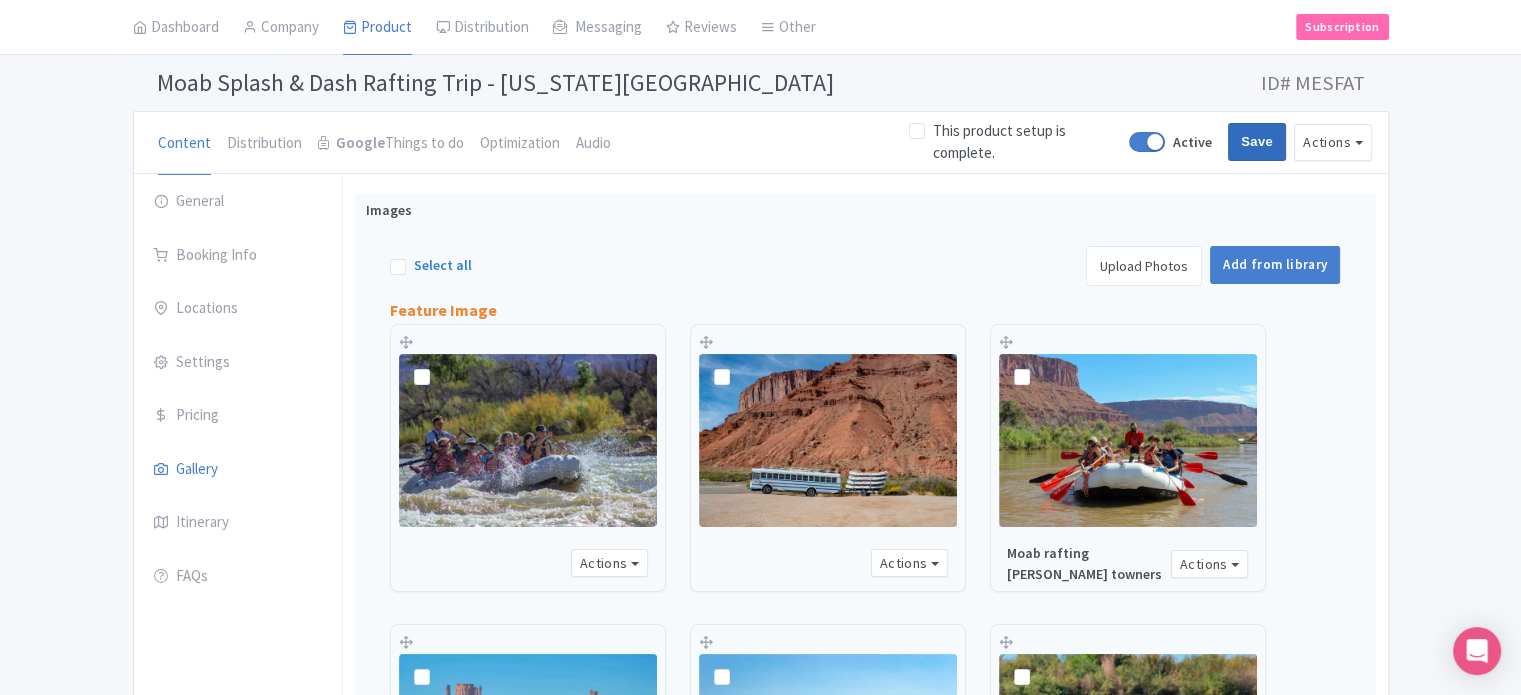 type on "Saving..." 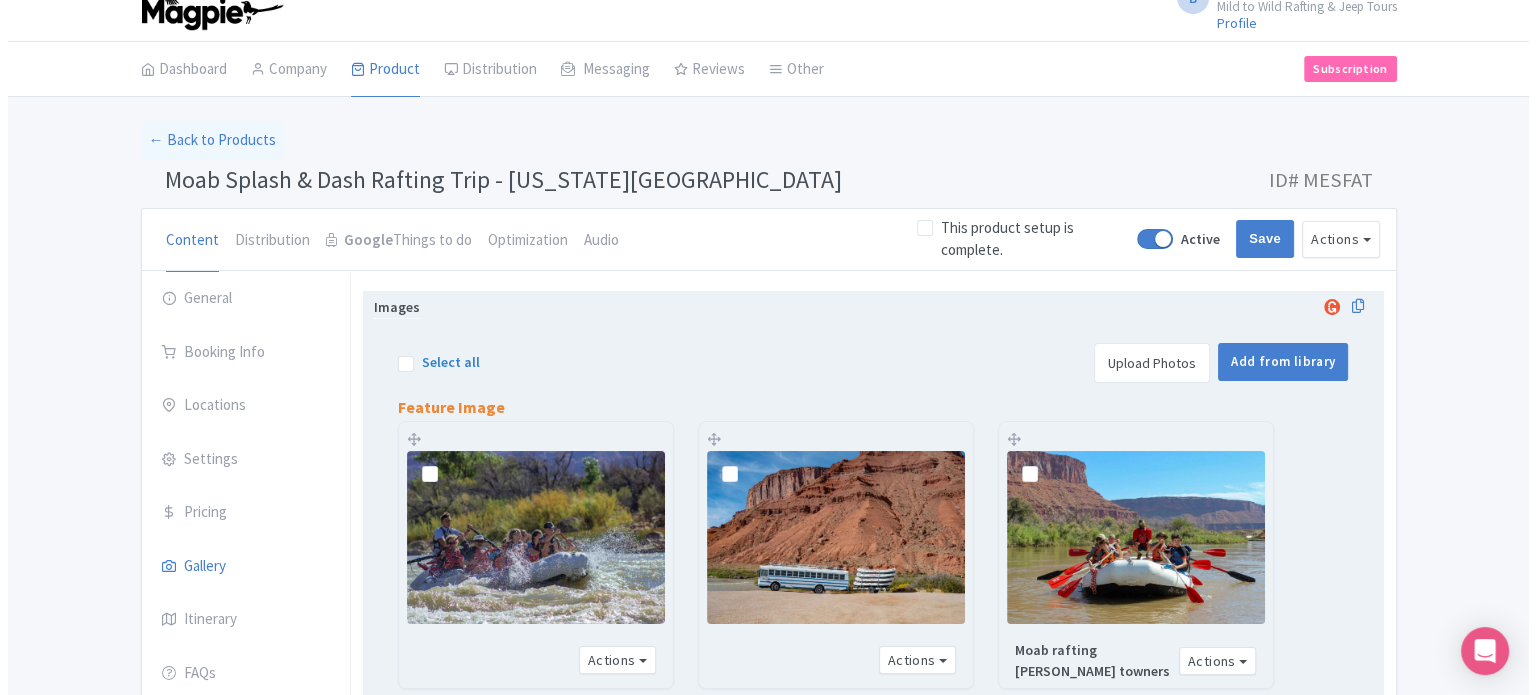 scroll, scrollTop: 20, scrollLeft: 0, axis: vertical 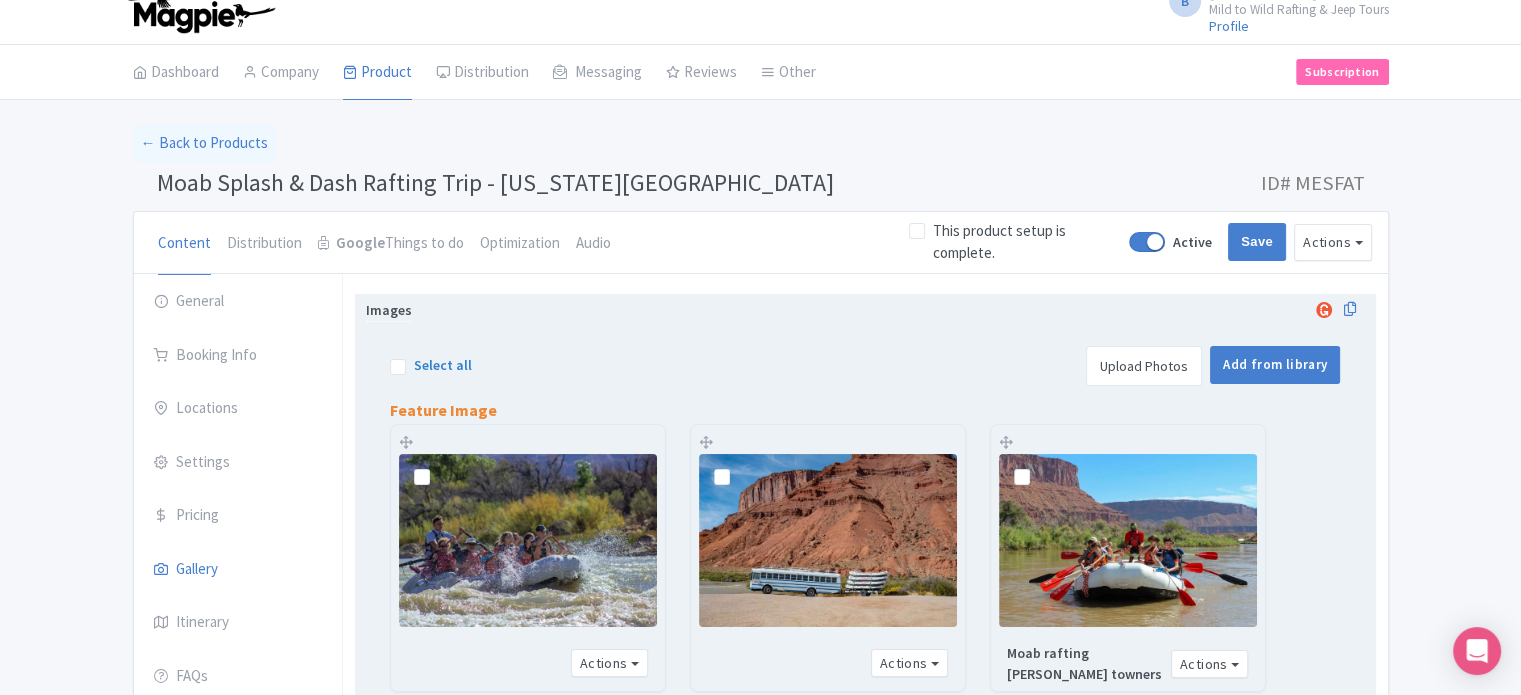 click on "Upload Photos" at bounding box center [1144, 366] 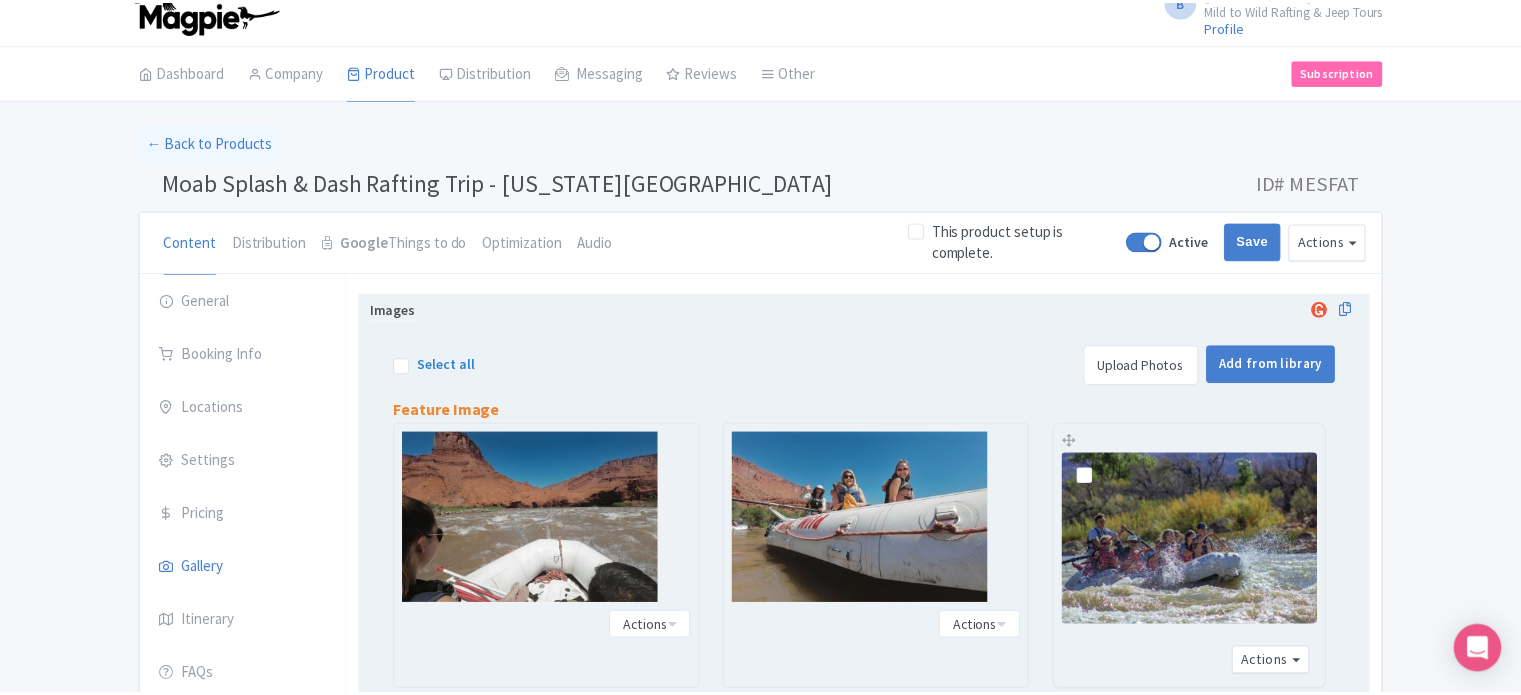 scroll, scrollTop: 312, scrollLeft: 0, axis: vertical 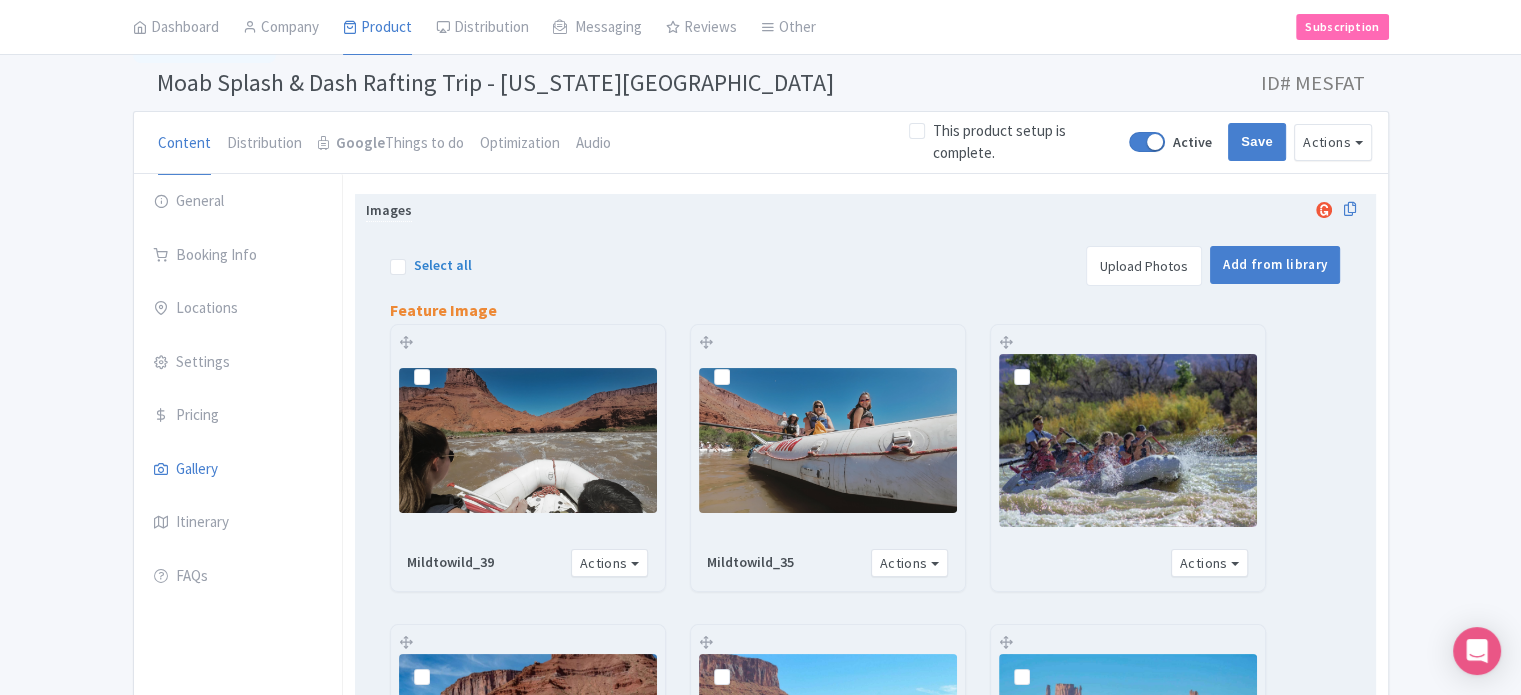 click on "Upload Photos" at bounding box center [1144, 266] 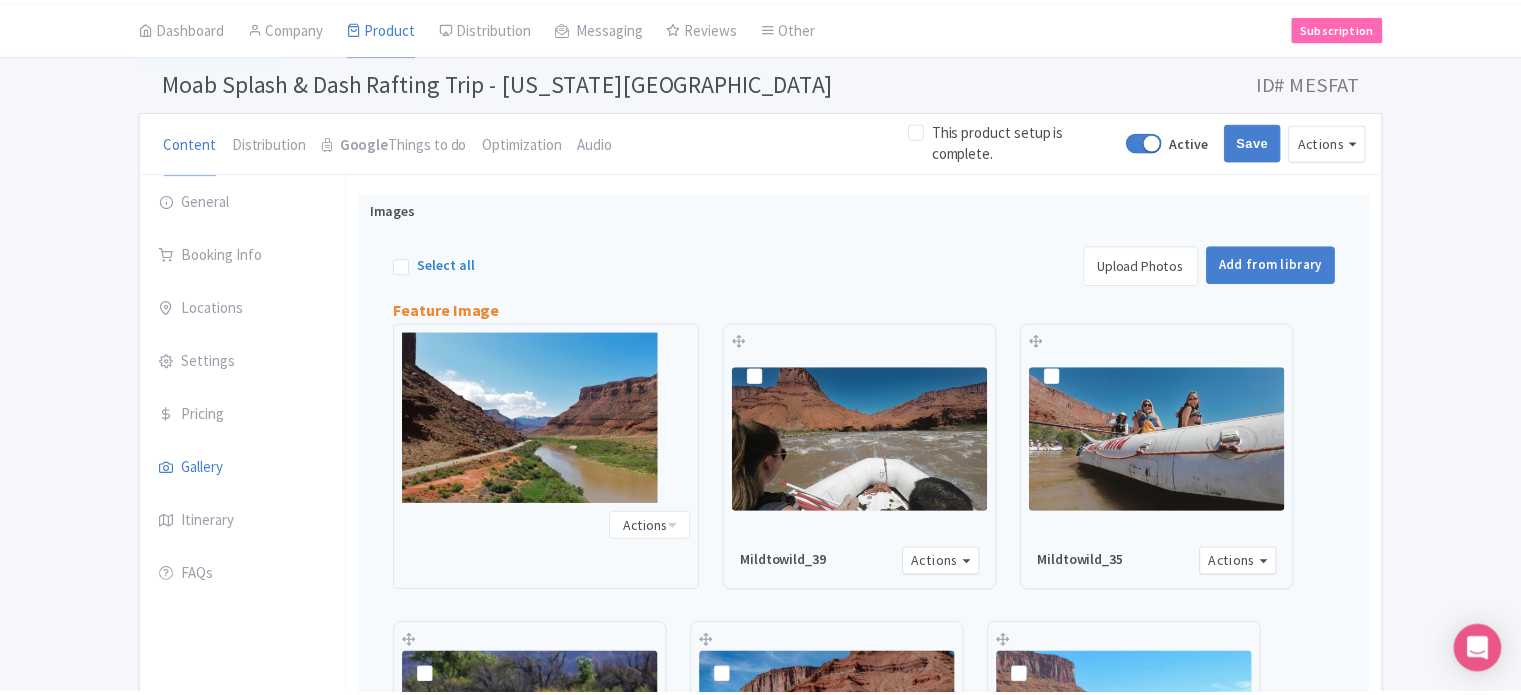scroll, scrollTop: 312, scrollLeft: 0, axis: vertical 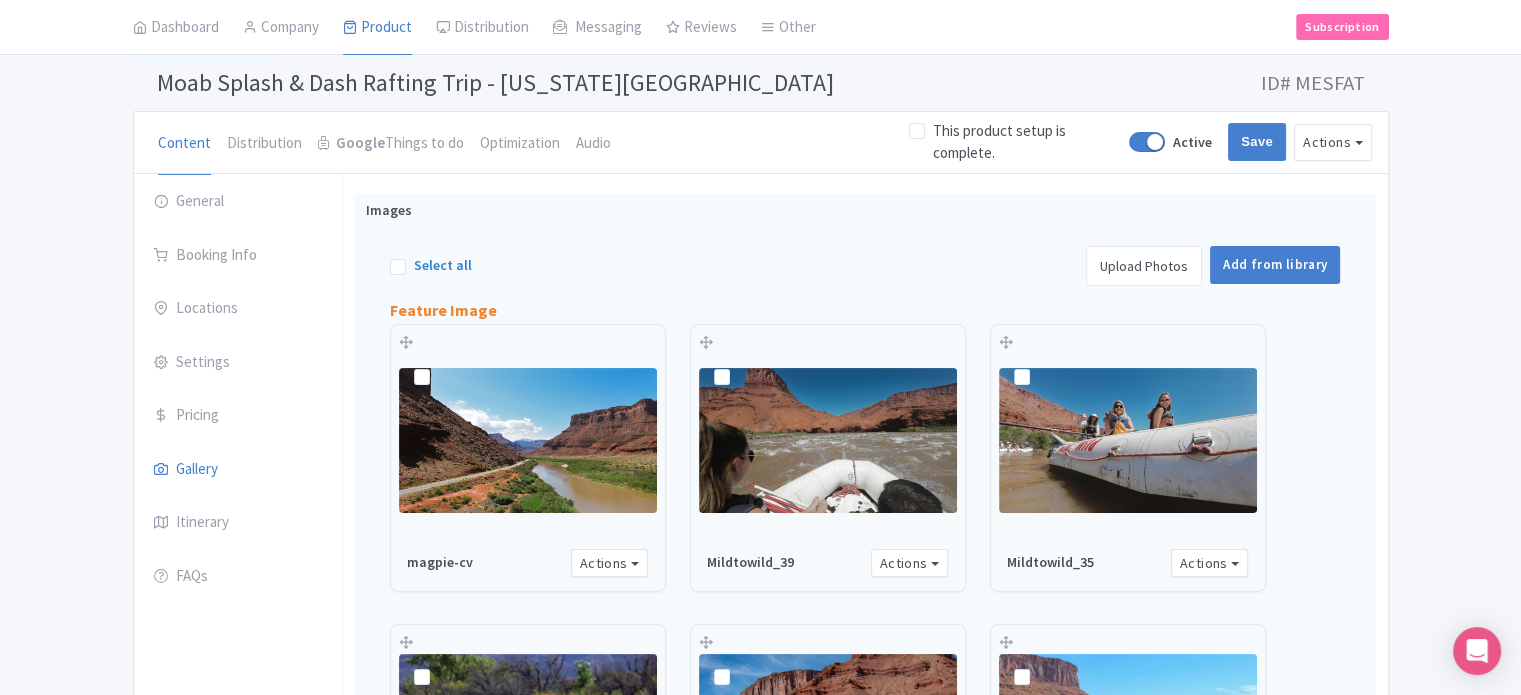 click on "← Back to Products
Moab Splash & Dash Rafting Trip - Colorado River
ID# MESFAT
Content
Distribution
Google  Things to do
Optimization
Audio
This product setup is complete.
Active
Save
Actions
View on Magpie
Customer View
Industry Partner View
Download
Excel
Word
All Images ZIP
Share Products
GetYourGuide
Delete Product
Create new version
You are currently editing a version of this product: Primary Product
General
Booking Info
Locations
Settings
Pricing
Gallery
Itinerary
FAQs
Know Before You Go
Know Before You Book Children must be at least 4-years-old. Rafting is not recommended for people who are pregnant or have underlying heart or pulmonary conditions." at bounding box center [760, 708] 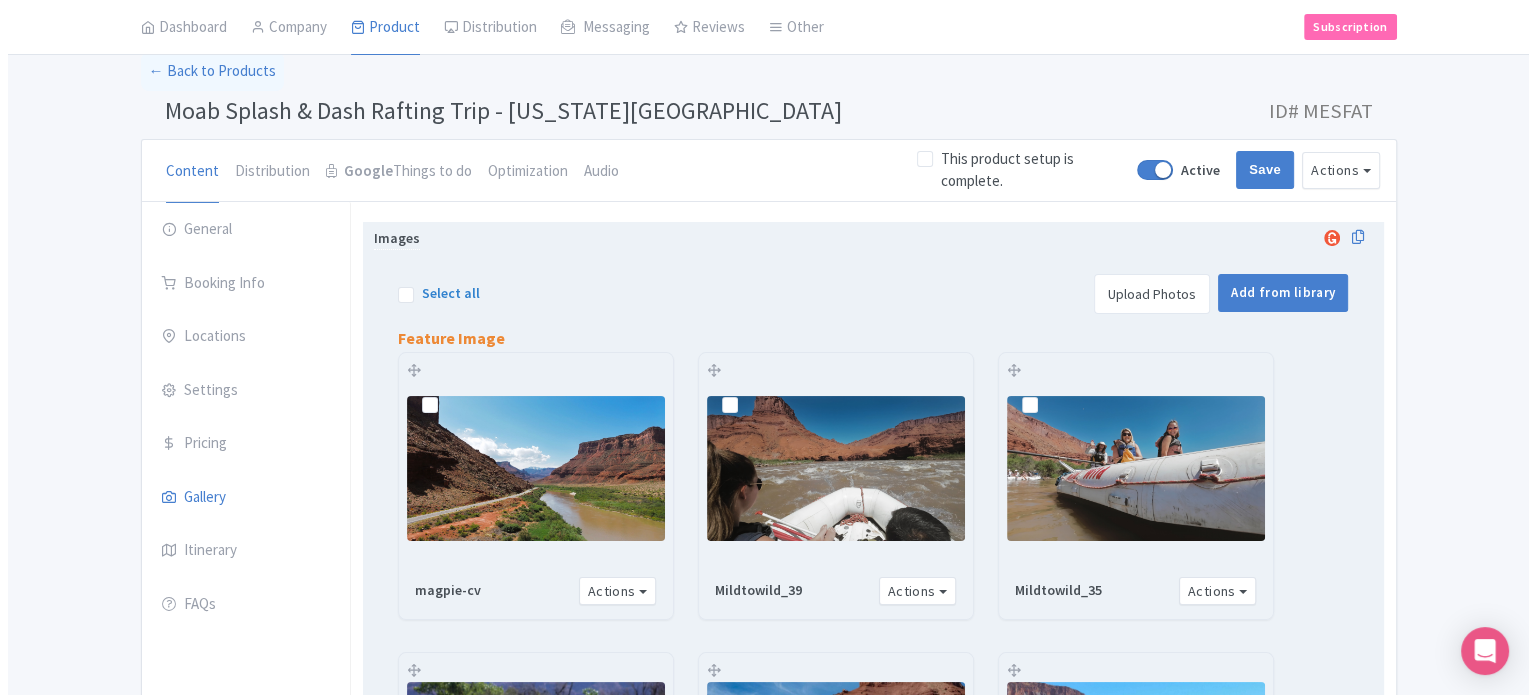 scroll, scrollTop: 100, scrollLeft: 0, axis: vertical 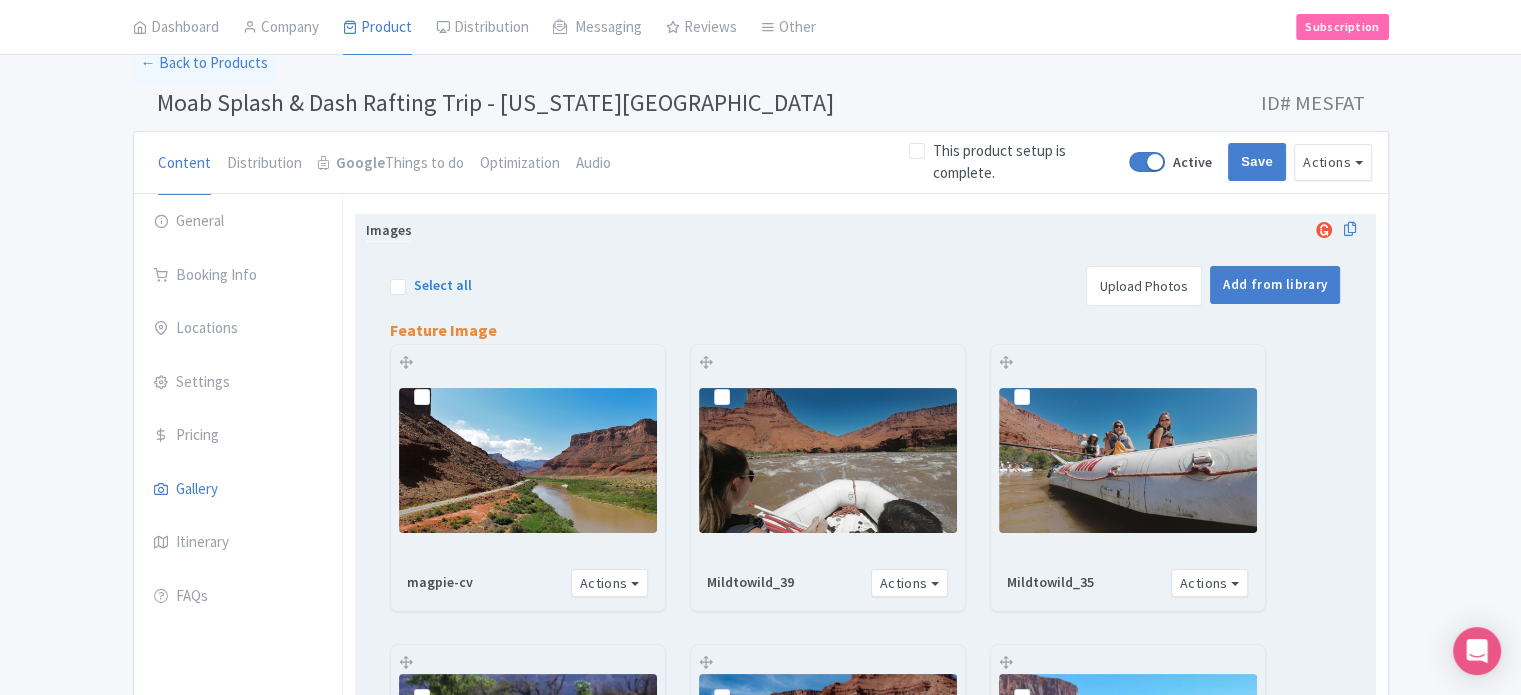 click on "Upload Photos" at bounding box center (1144, 286) 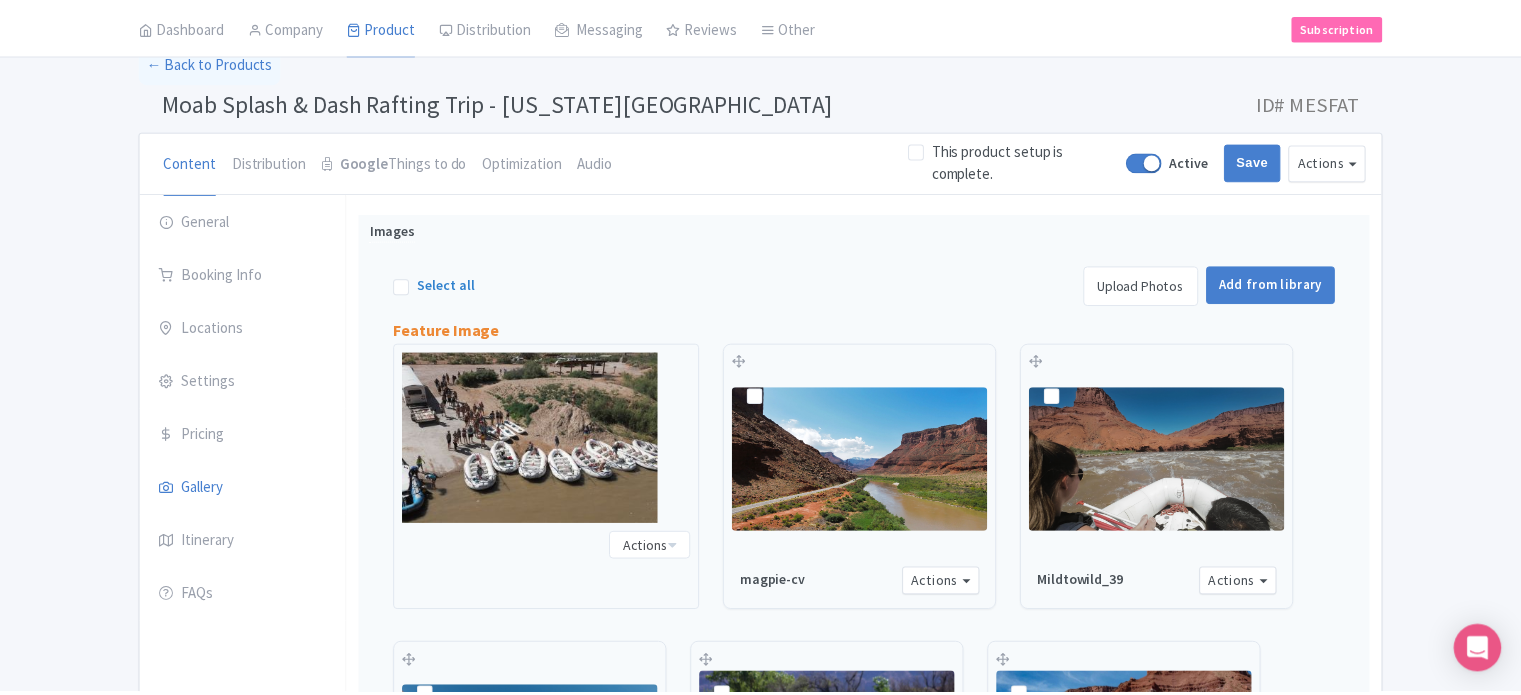 scroll, scrollTop: 312, scrollLeft: 0, axis: vertical 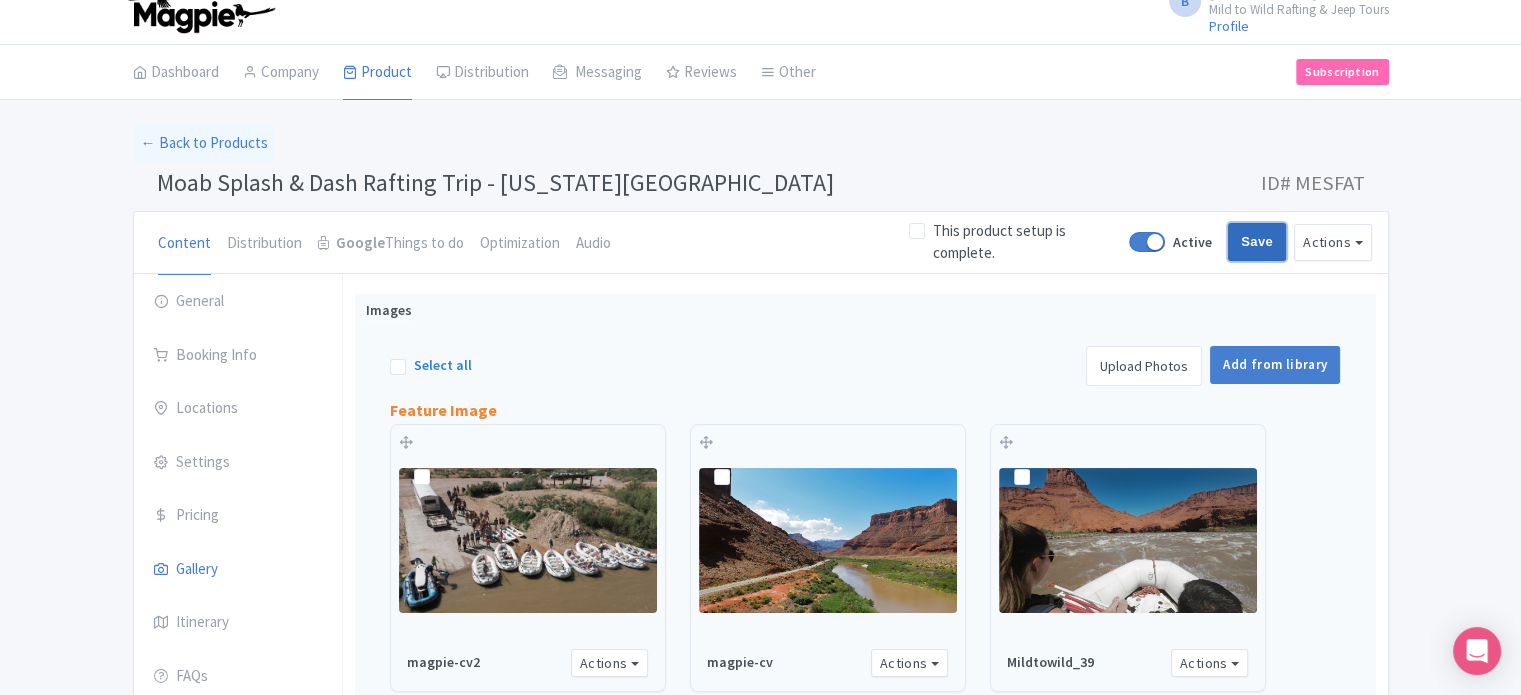 click on "Save" at bounding box center [1257, 242] 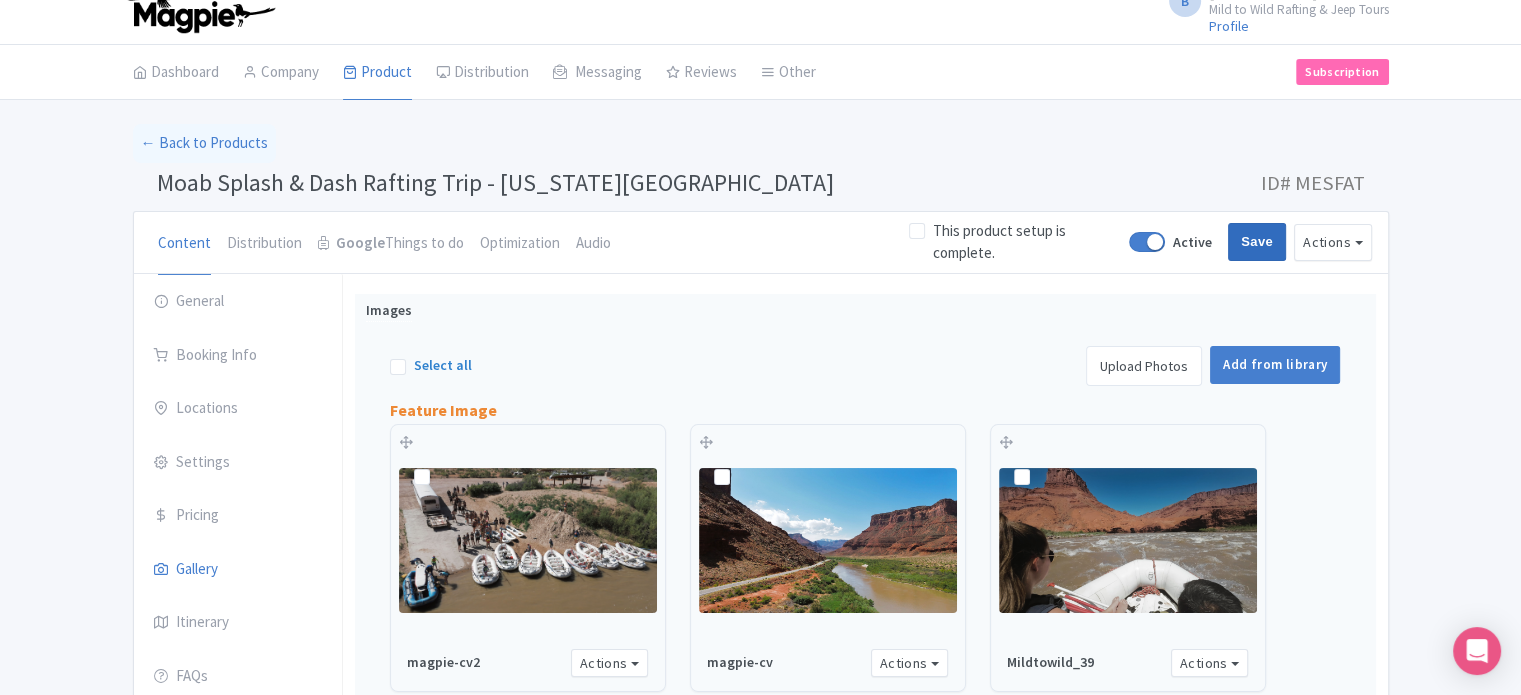 type on "Saving..." 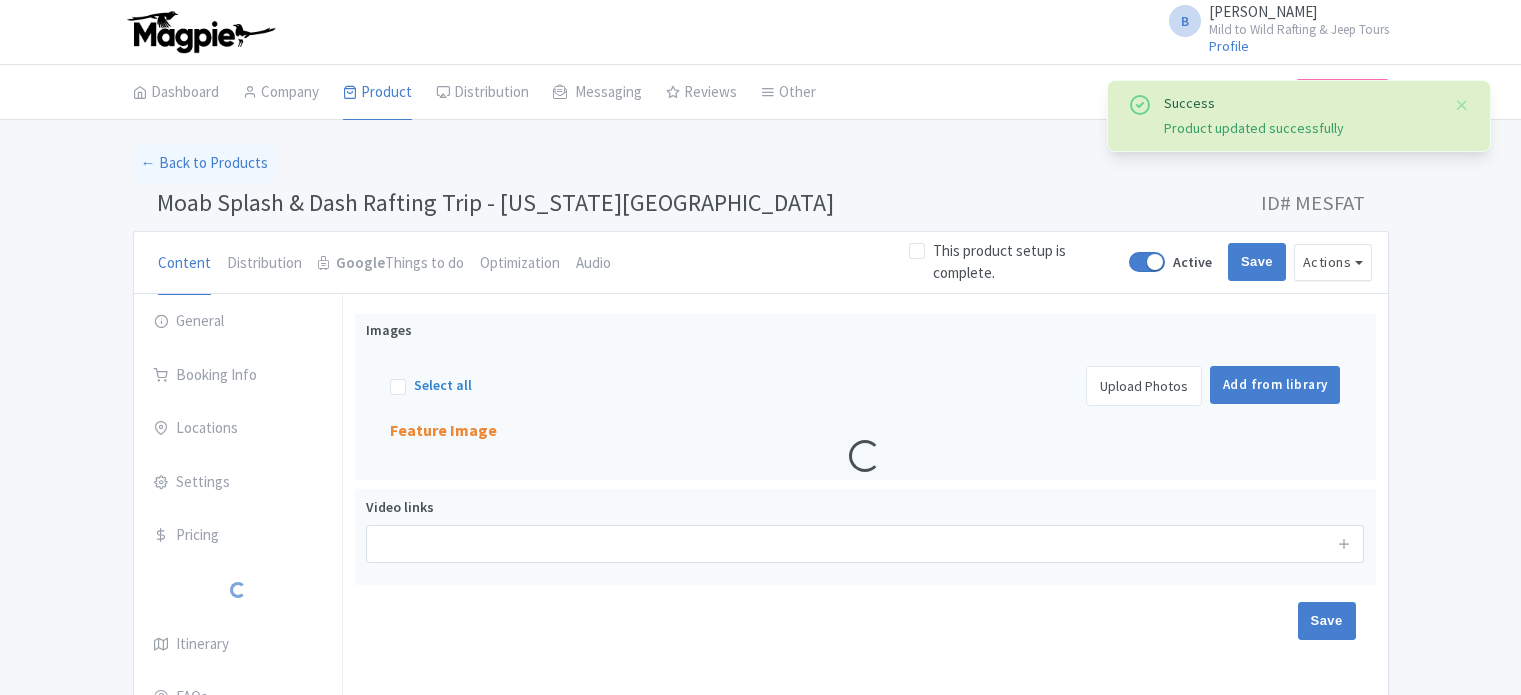 scroll, scrollTop: 119, scrollLeft: 0, axis: vertical 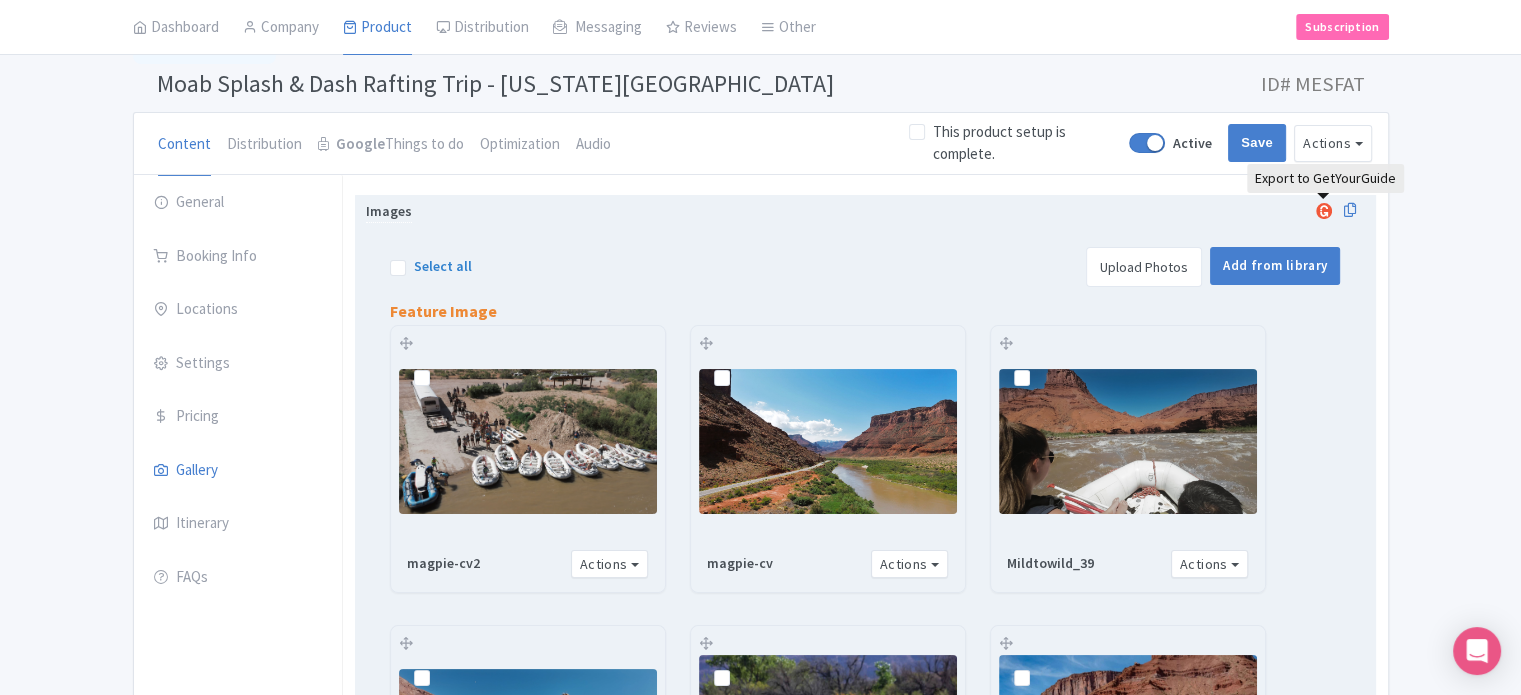 click at bounding box center (1324, 211) 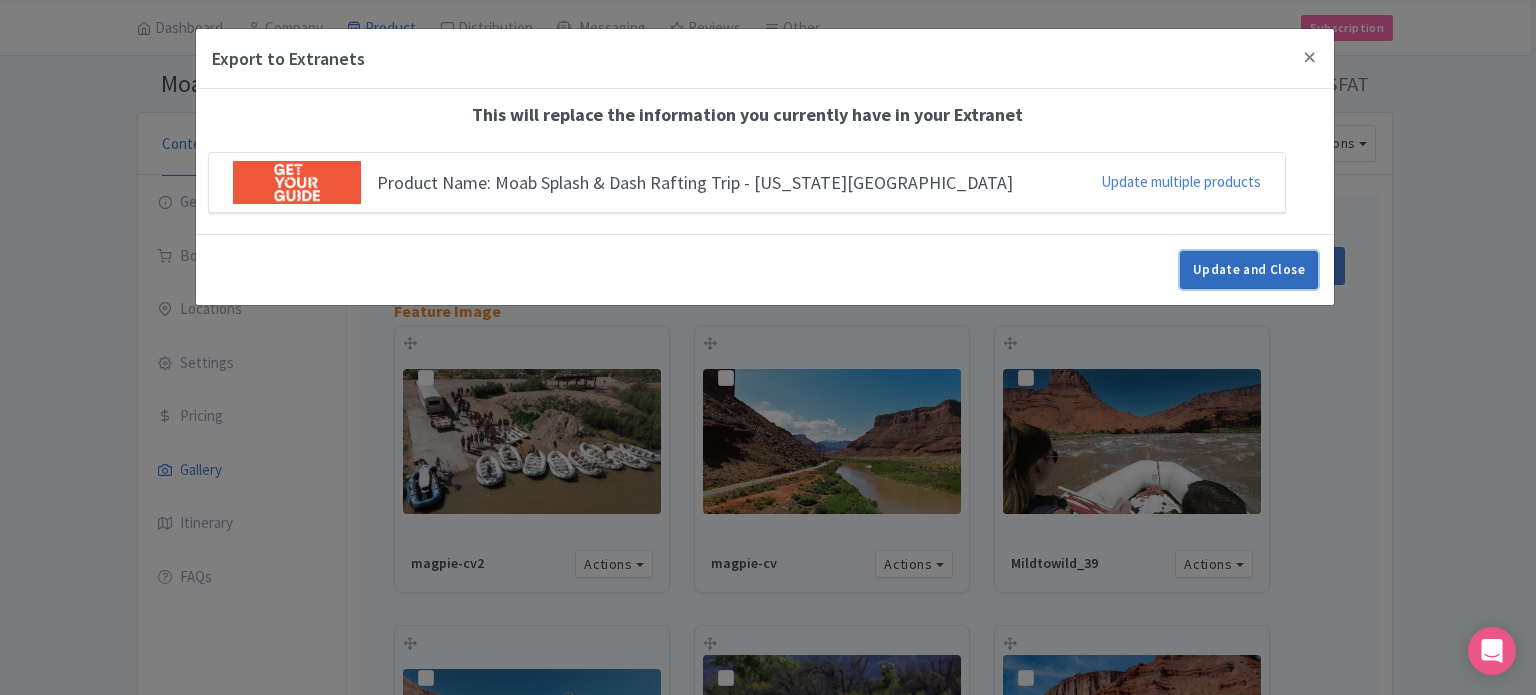 click on "Update and Close" at bounding box center (1249, 270) 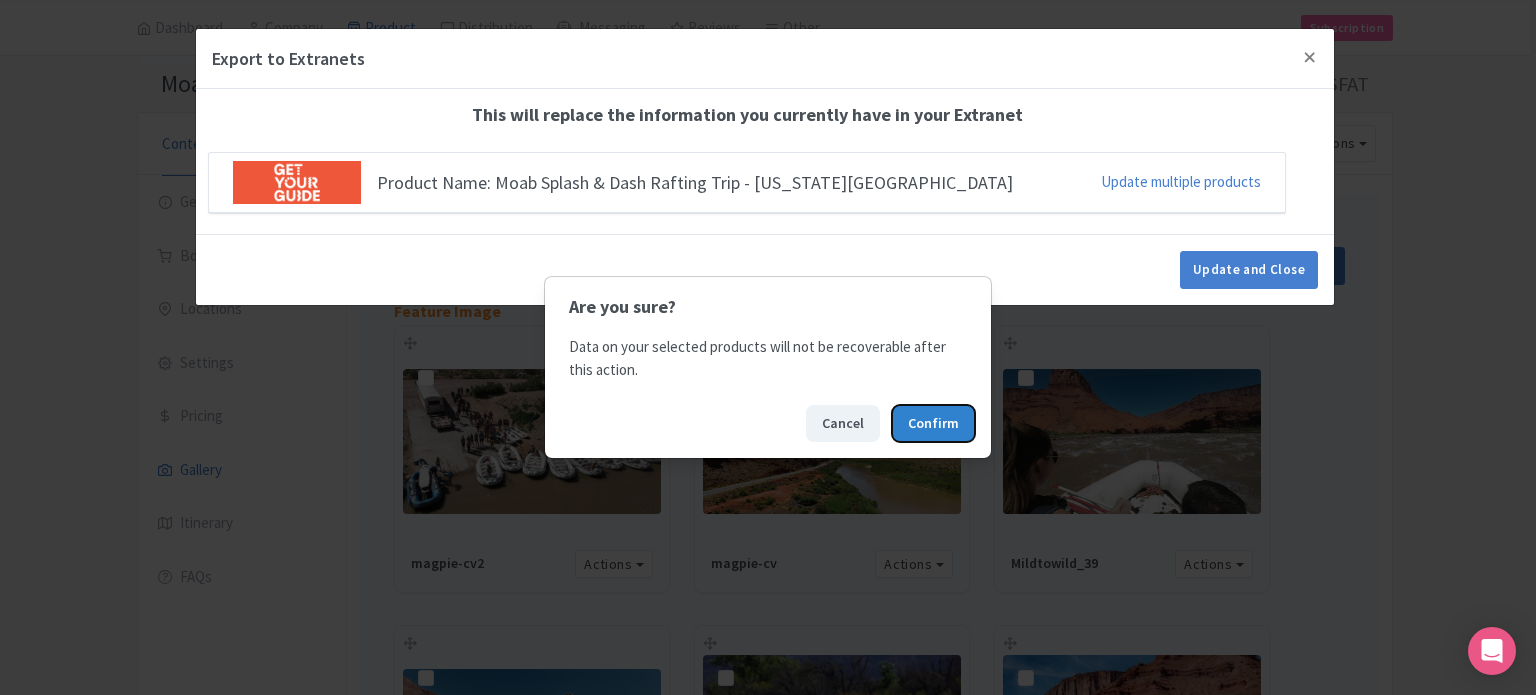 click on "Confirm" at bounding box center [933, 423] 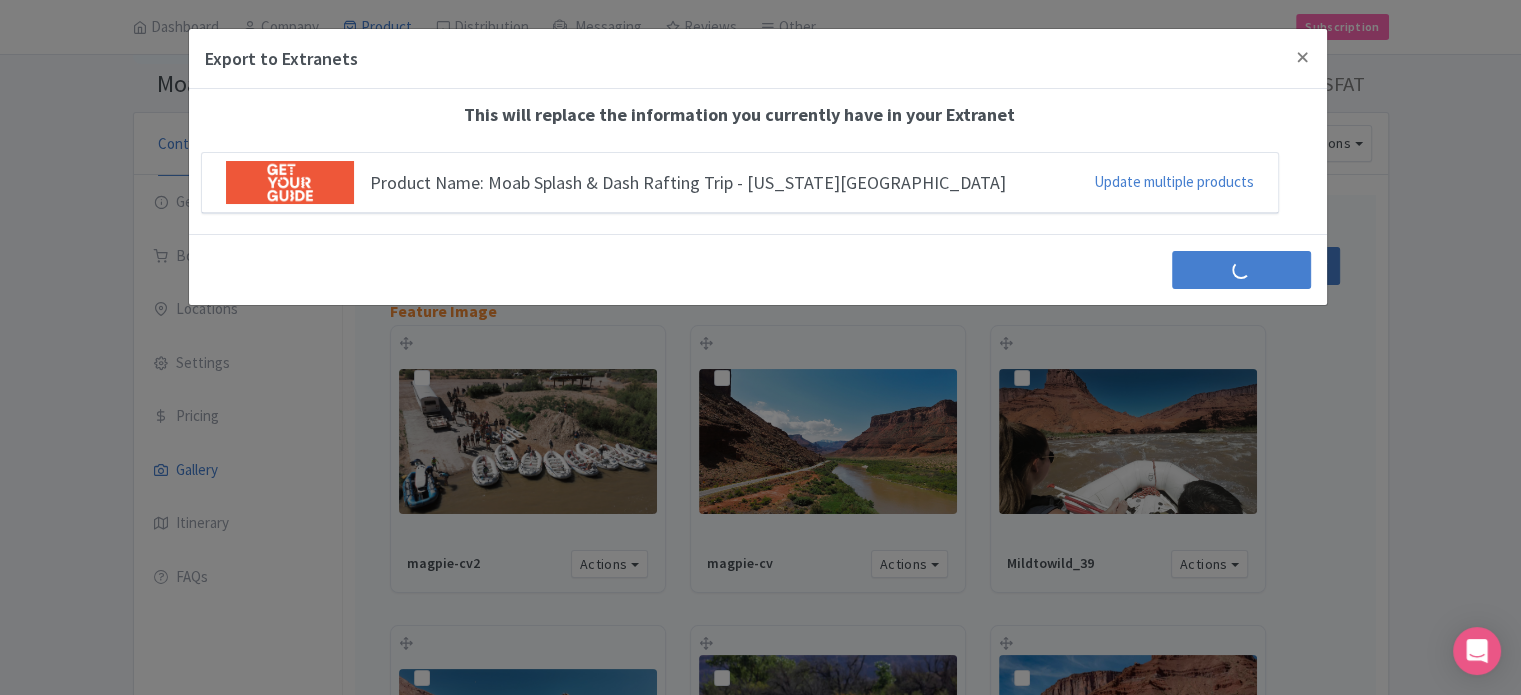 click on "Export to Extranets" at bounding box center (758, 59) 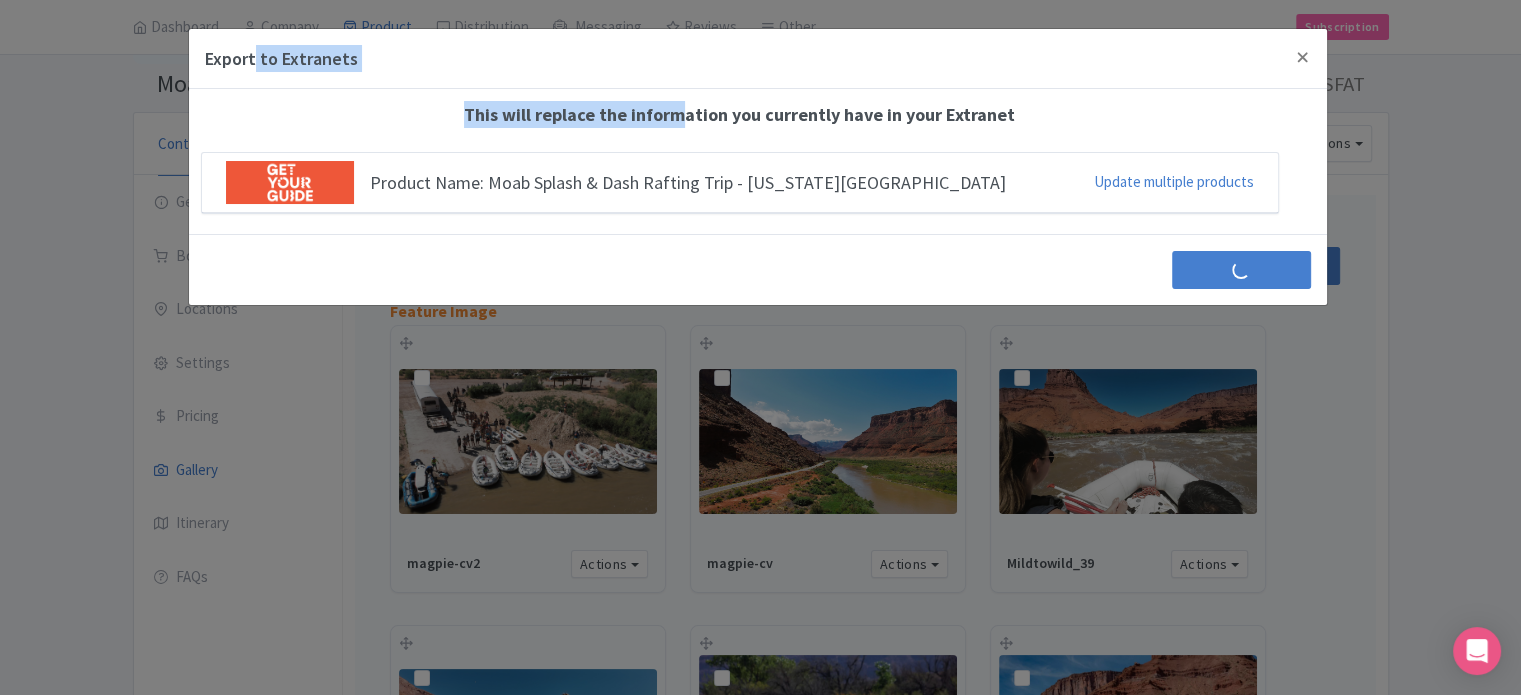 drag, startPoint x: 252, startPoint y: 71, endPoint x: 738, endPoint y: 108, distance: 487.4064 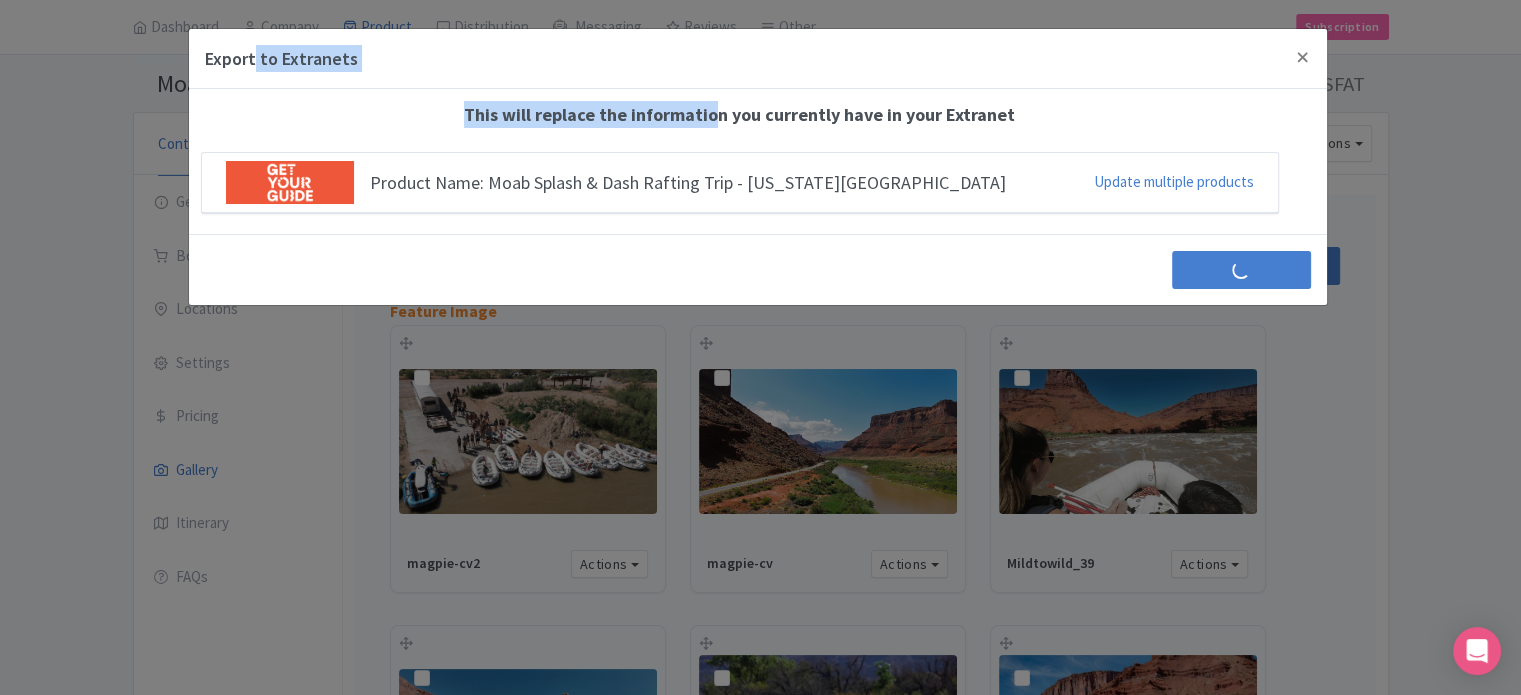 click on "Export to Extranets" at bounding box center [758, 59] 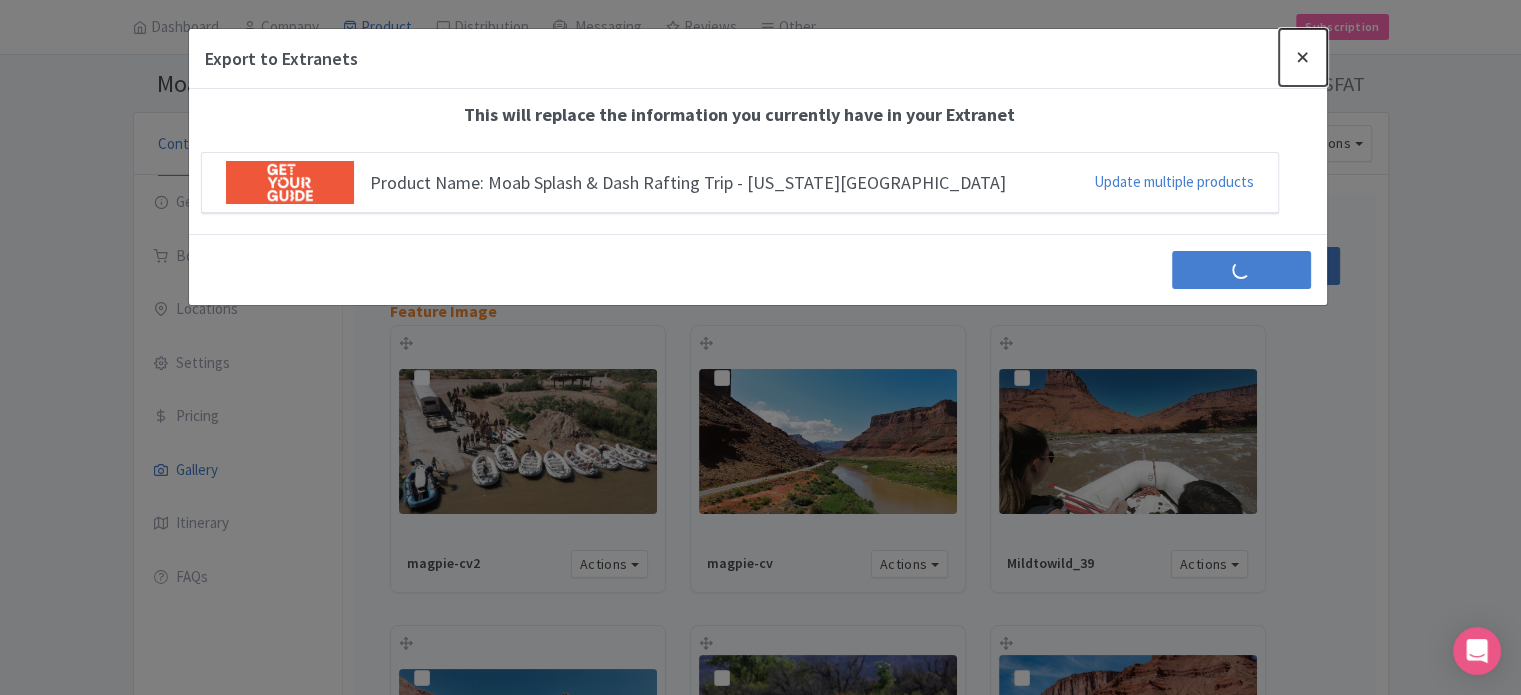 click at bounding box center [1303, 57] 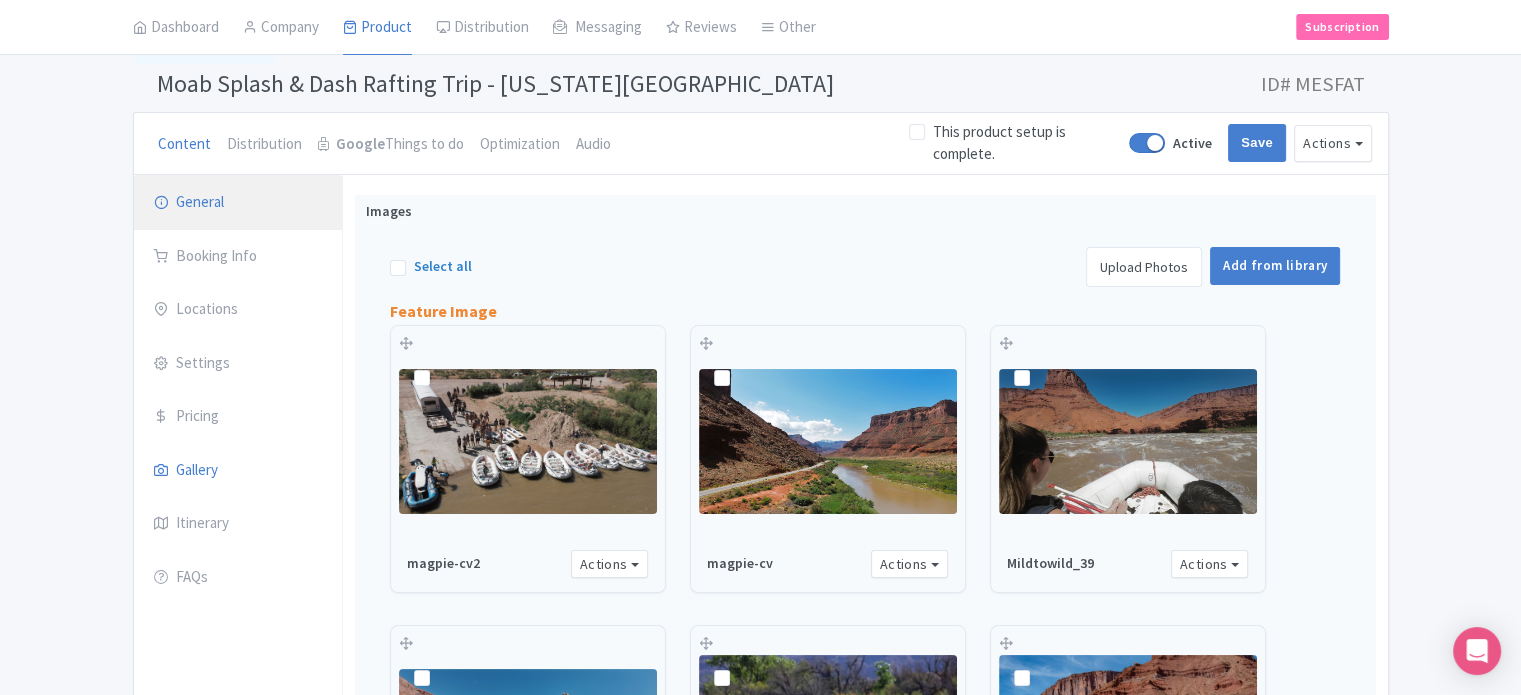 click on "General" at bounding box center (238, 203) 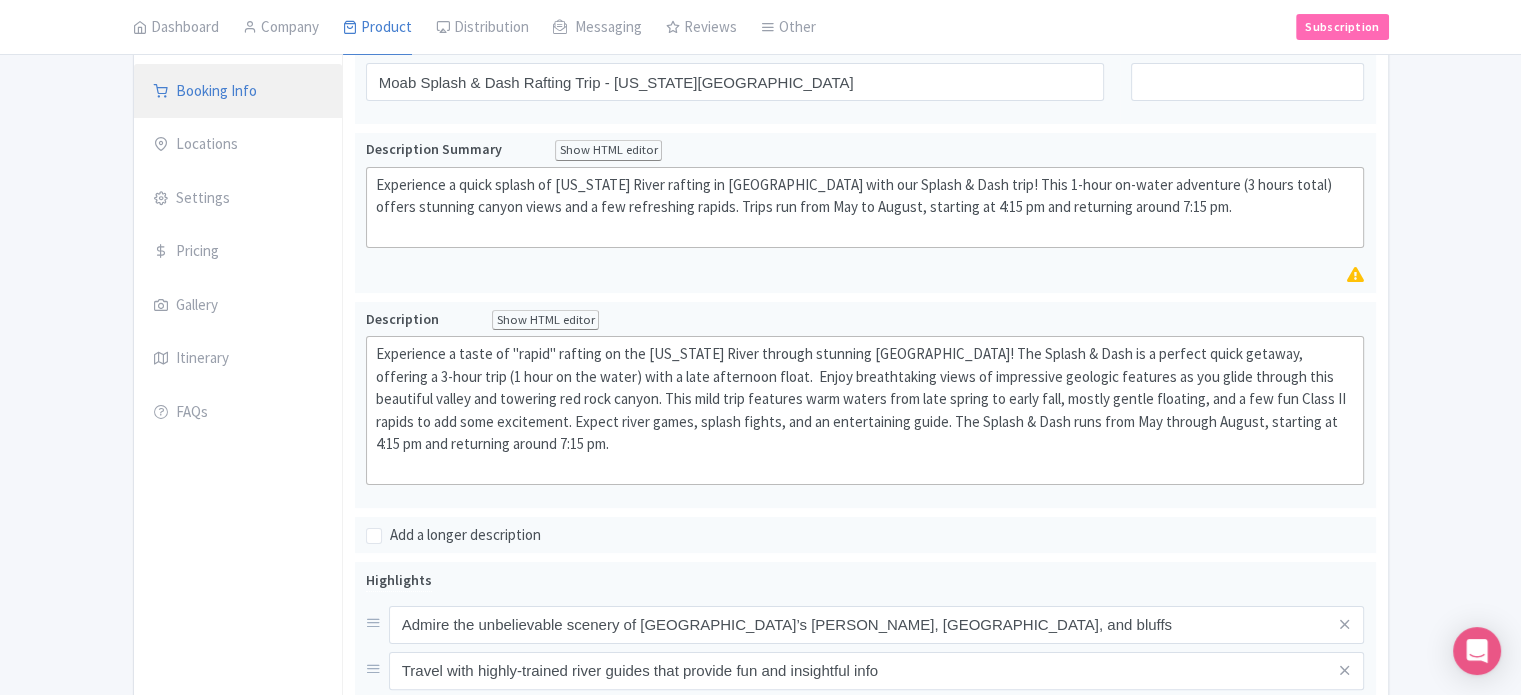 scroll, scrollTop: 184, scrollLeft: 0, axis: vertical 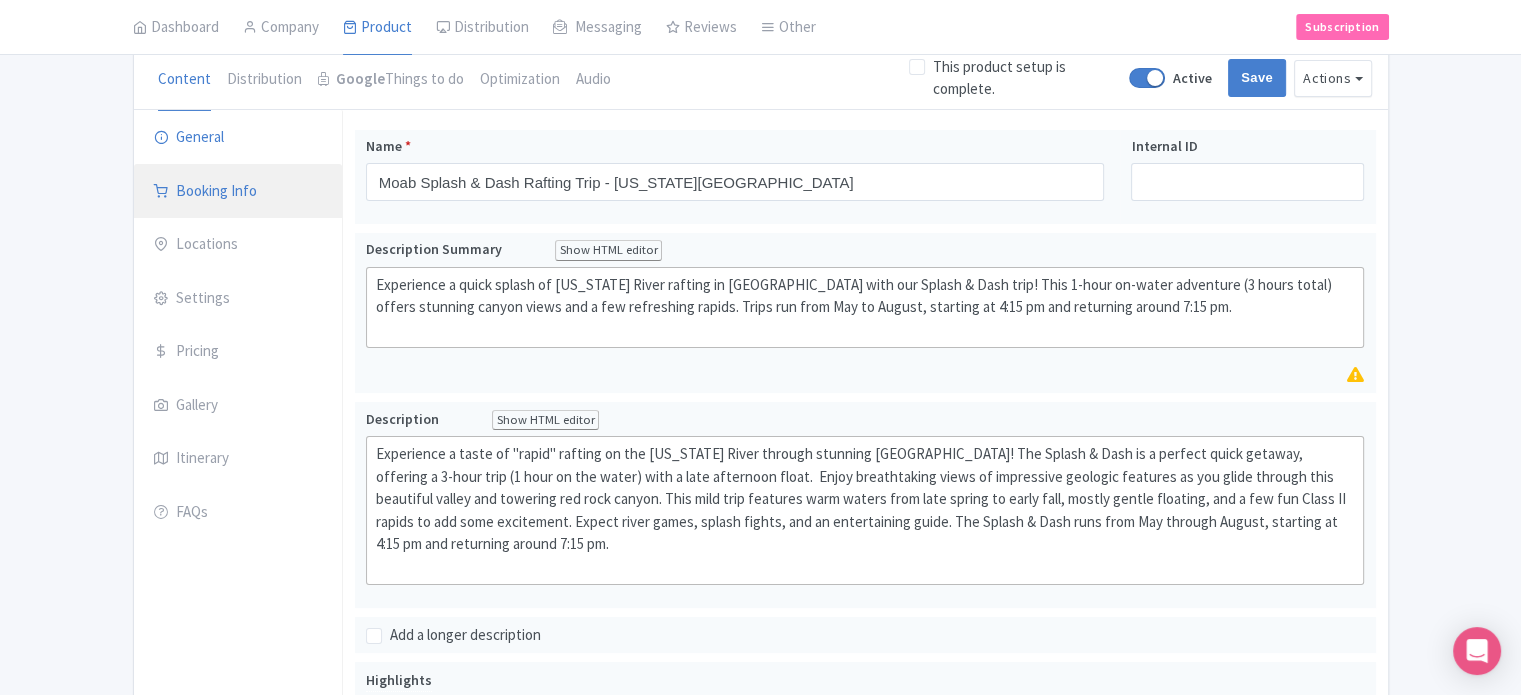 click on "Booking Info" at bounding box center (238, 192) 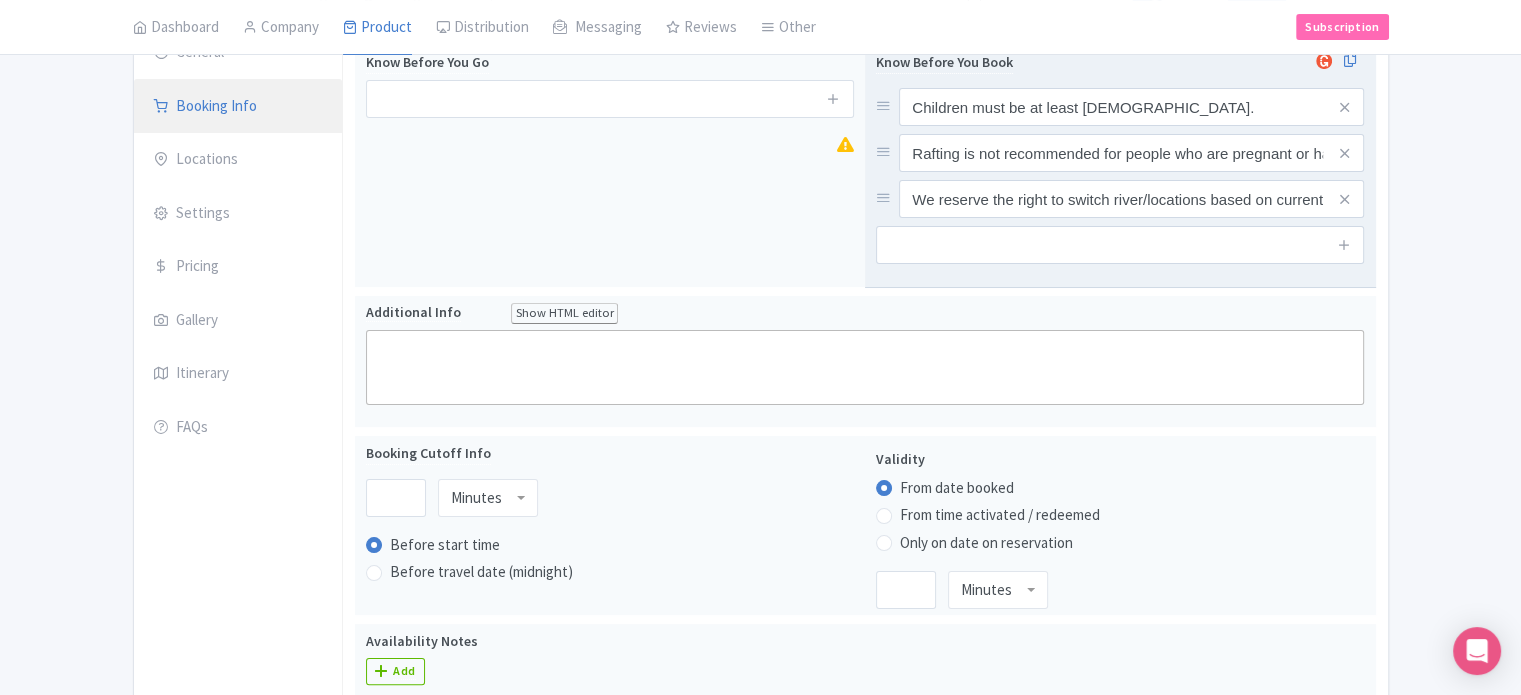 scroll, scrollTop: 300, scrollLeft: 0, axis: vertical 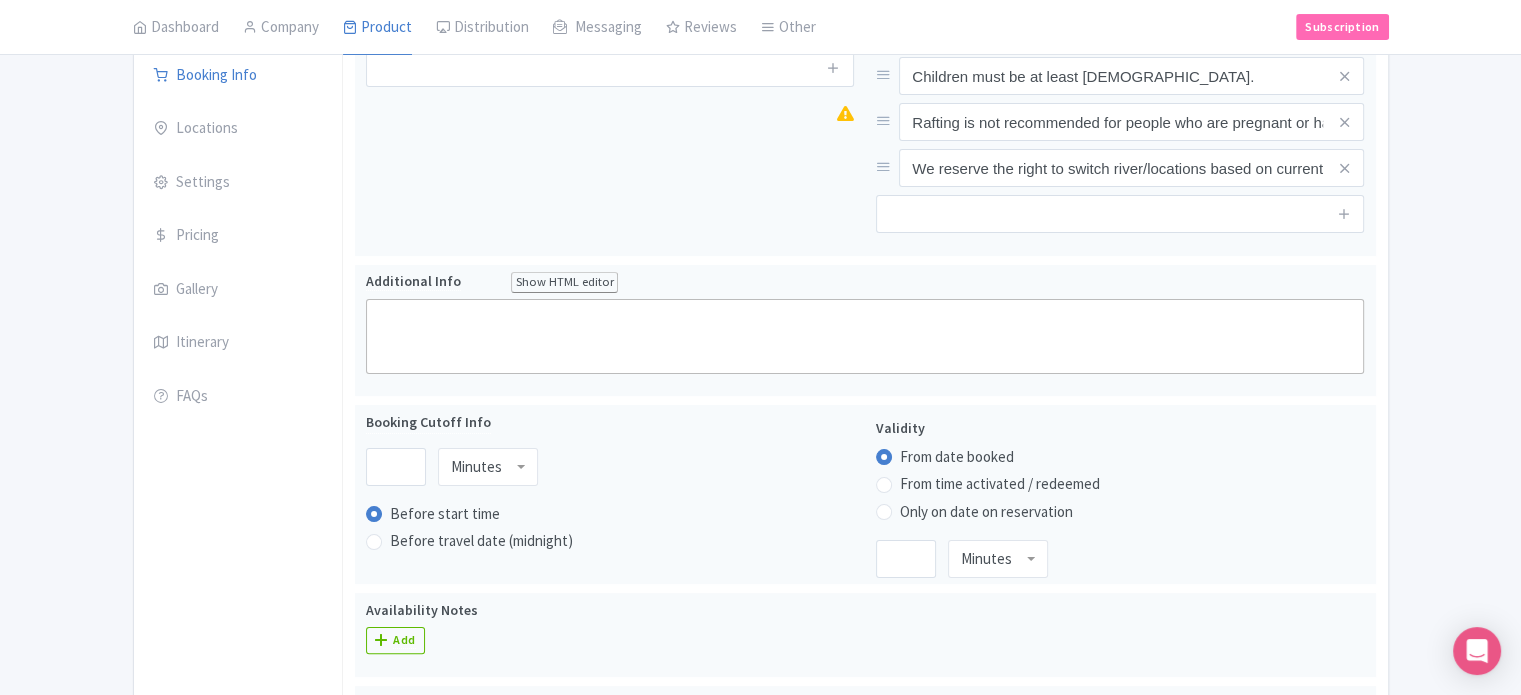 click on "Success
You are authorized to this Extranet.
← Back to Products
Moab Splash & Dash Rafting Trip - Colorado River
ID# MESFAT
Content
Distribution
Google  Things to do
Optimization
Audio
This product setup is complete.
Active
Save
Actions
View on Magpie
Customer View
Industry Partner View
Download
Excel
Word
All Images ZIP
Share Products
GetYourGuide
Delete Product
Create new version
You are currently editing a version of this product: Primary Product
General
Booking Info
Locations
Settings
Pricing
Gallery
Itinerary
FAQs" at bounding box center [760, 625] 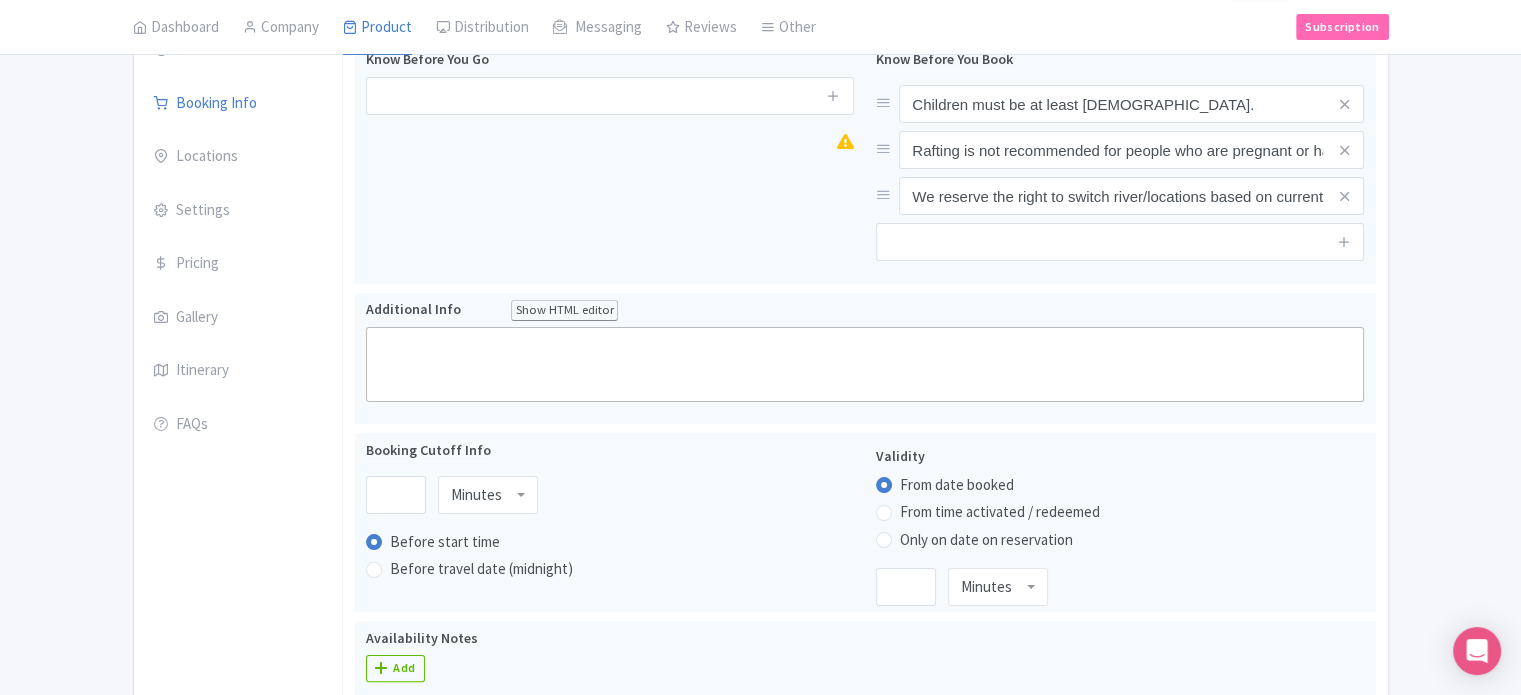 scroll, scrollTop: 292, scrollLeft: 0, axis: vertical 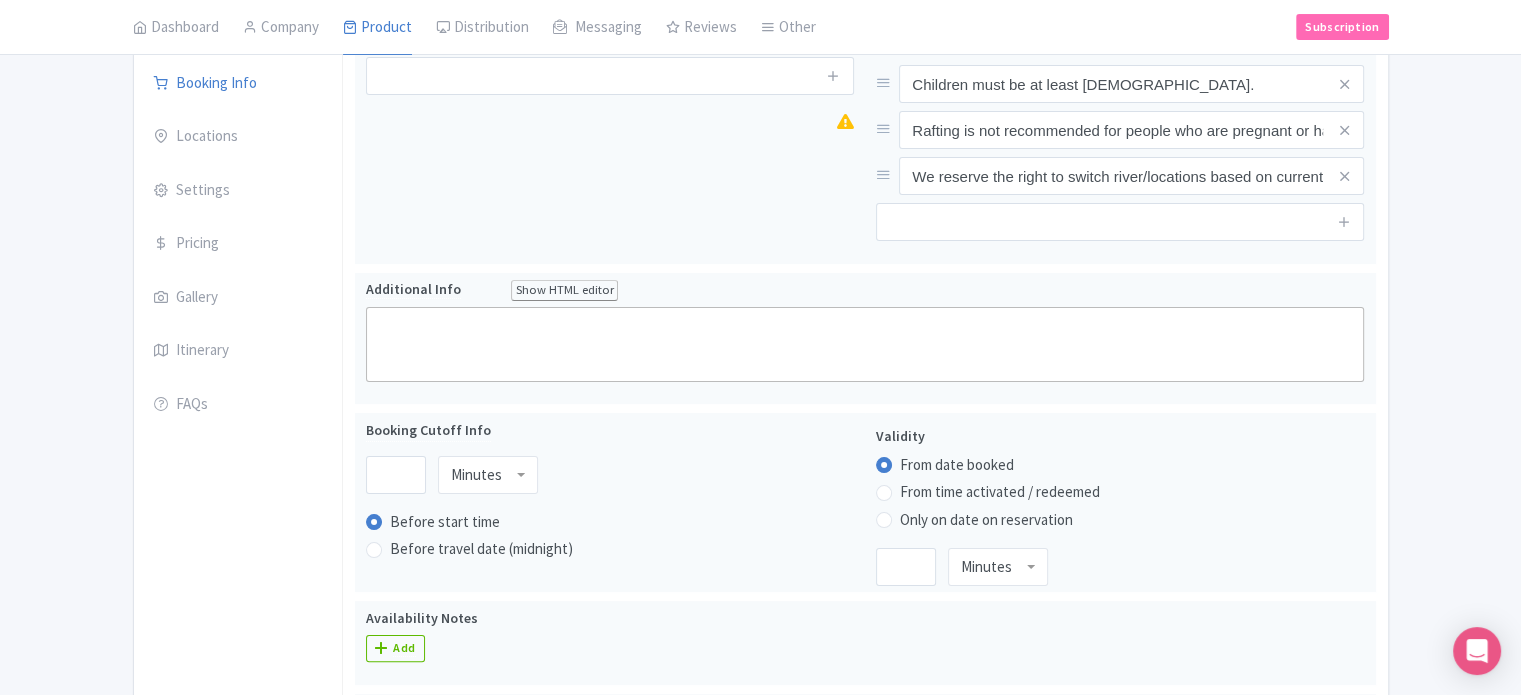 click on "Success
You are authorized to this Extranet.
← Back to Products
Moab Splash & Dash Rafting Trip - Colorado River
ID# MESFAT
Content
Distribution
Google  Things to do
Optimization
Audio
This product setup is complete.
Active
Save
Actions
View on Magpie
Customer View
Industry Partner View
Download
Excel
Word
All Images ZIP
Share Products
GetYourGuide
Delete Product
Create new version
You are currently editing a version of this product: Primary Product
General
Booking Info
Locations
Settings
Pricing
Gallery
Itinerary
FAQs" at bounding box center [760, 633] 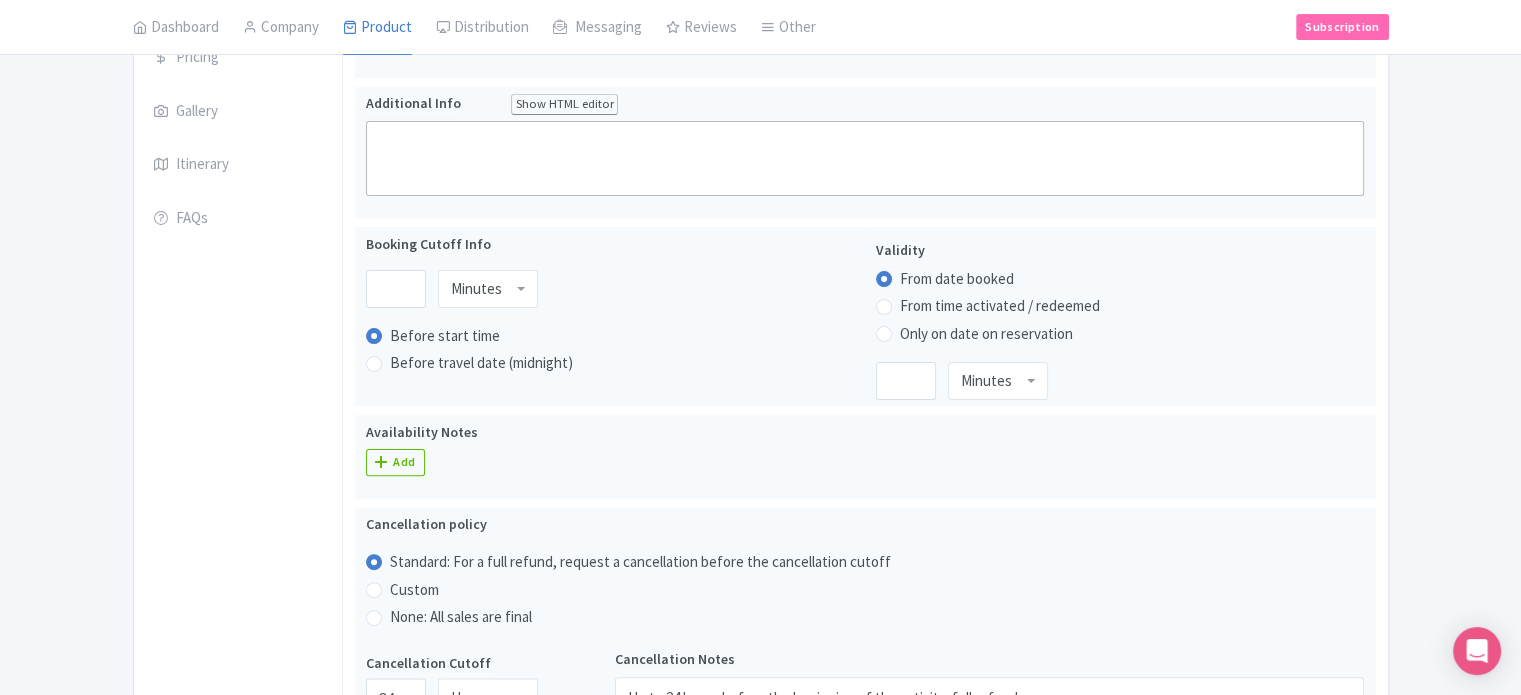 scroll, scrollTop: 292, scrollLeft: 0, axis: vertical 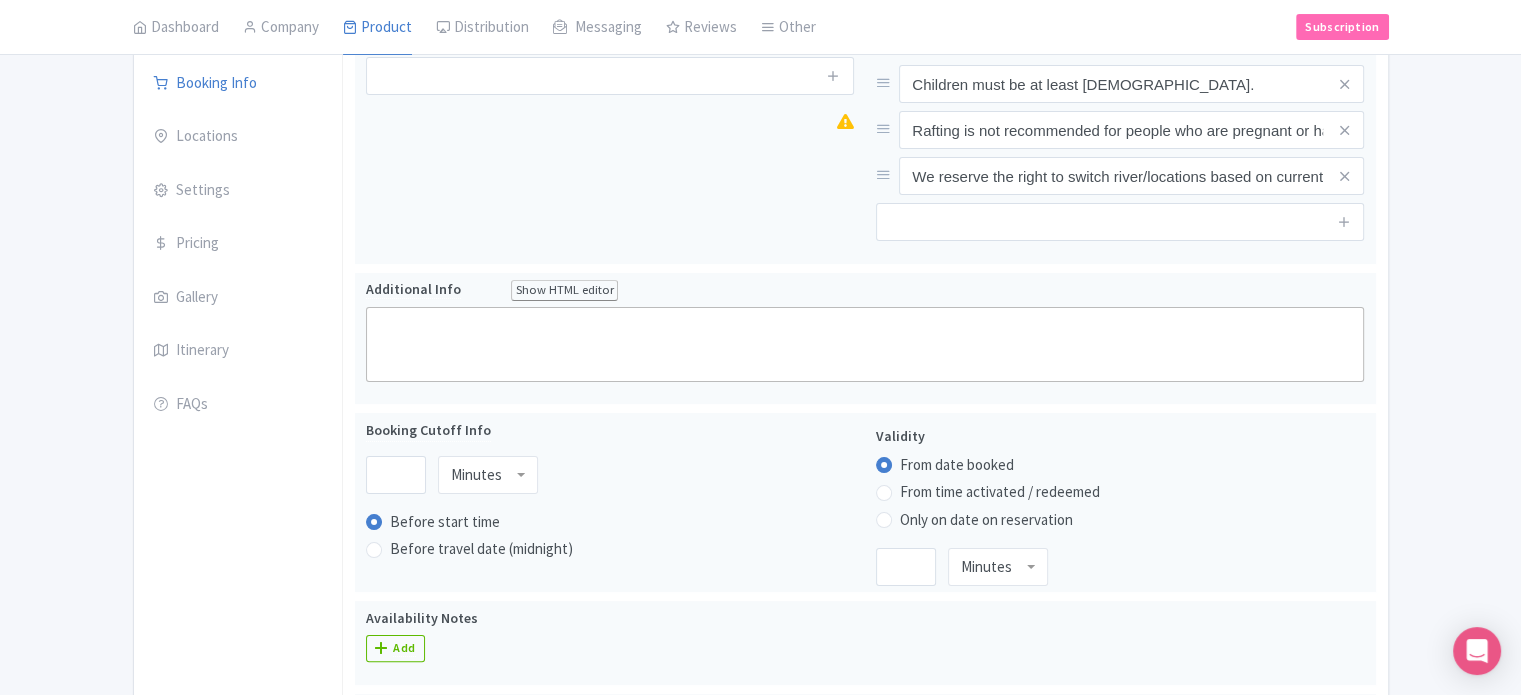 click on "Success
You are authorized to this Extranet.
← Back to Products
Moab Splash & Dash Rafting Trip - Colorado River
ID# MESFAT
Content
Distribution
Google  Things to do
Optimization
Audio
This product setup is complete.
Active
Save
Actions
View on Magpie
Customer View
Industry Partner View
Download
Excel
Word
All Images ZIP
Share Products
GetYourGuide
Delete Product
Create new version
You are currently editing a version of this product: Primary Product
General
Booking Info
Locations
Settings
Pricing
Gallery
Itinerary
FAQs" at bounding box center (760, 633) 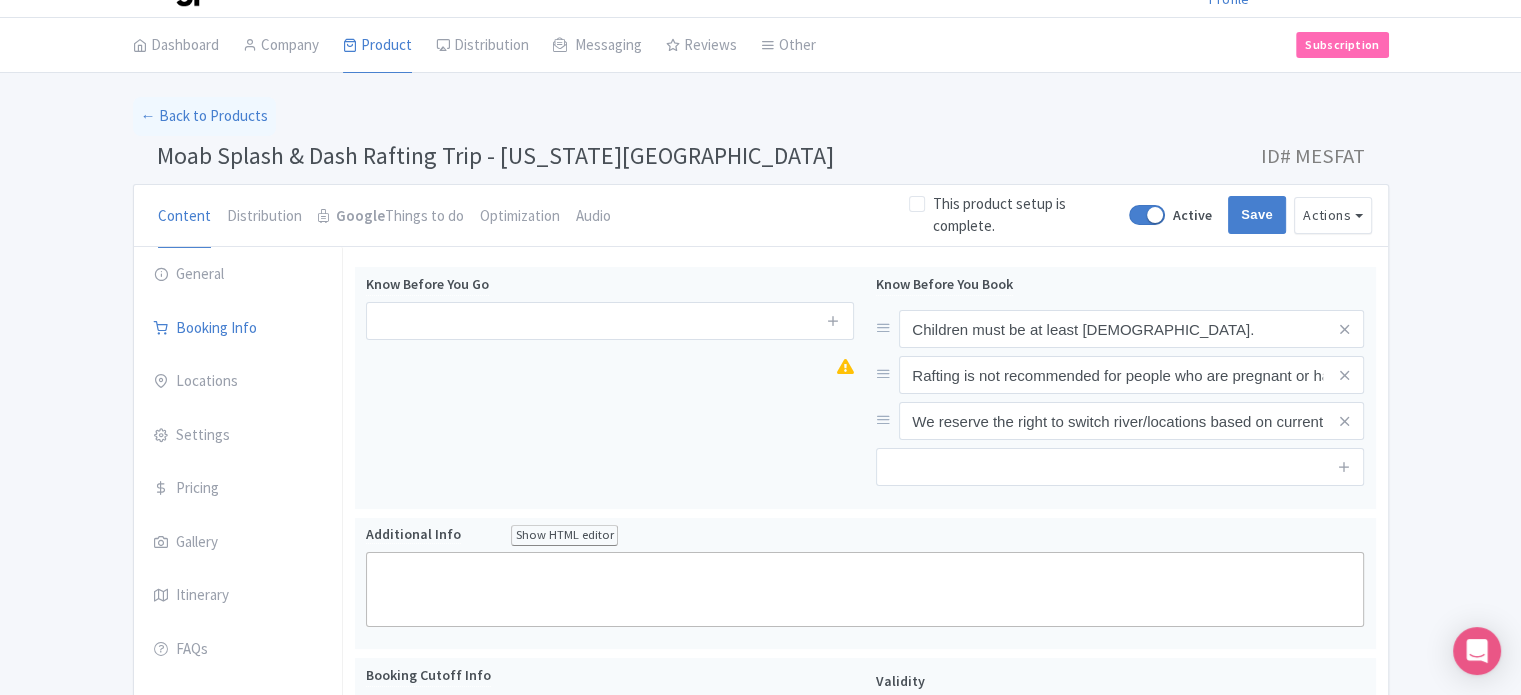 scroll, scrollTop: 44, scrollLeft: 0, axis: vertical 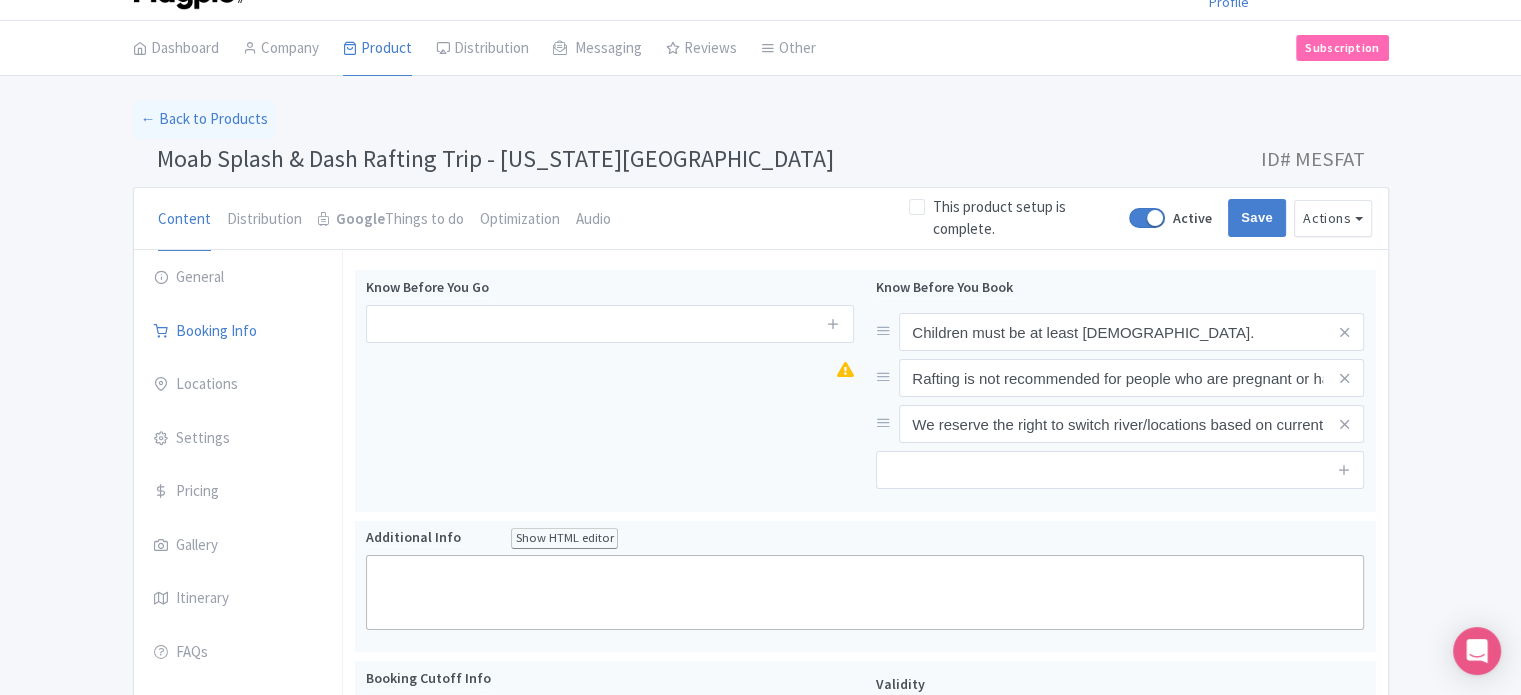 click on "Moab Splash & Dash Rafting Trip - Colorado River
ID# MESFAT" at bounding box center [761, 163] 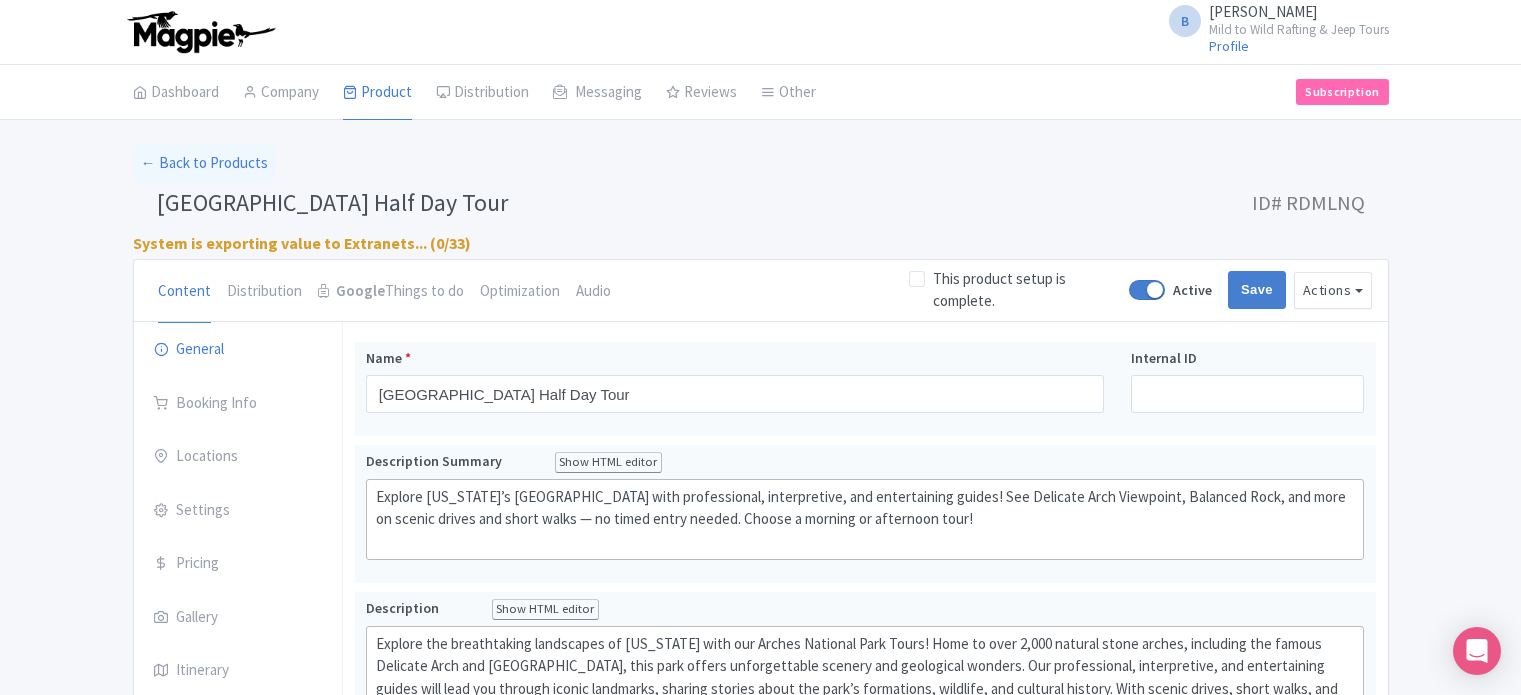 scroll, scrollTop: 19, scrollLeft: 0, axis: vertical 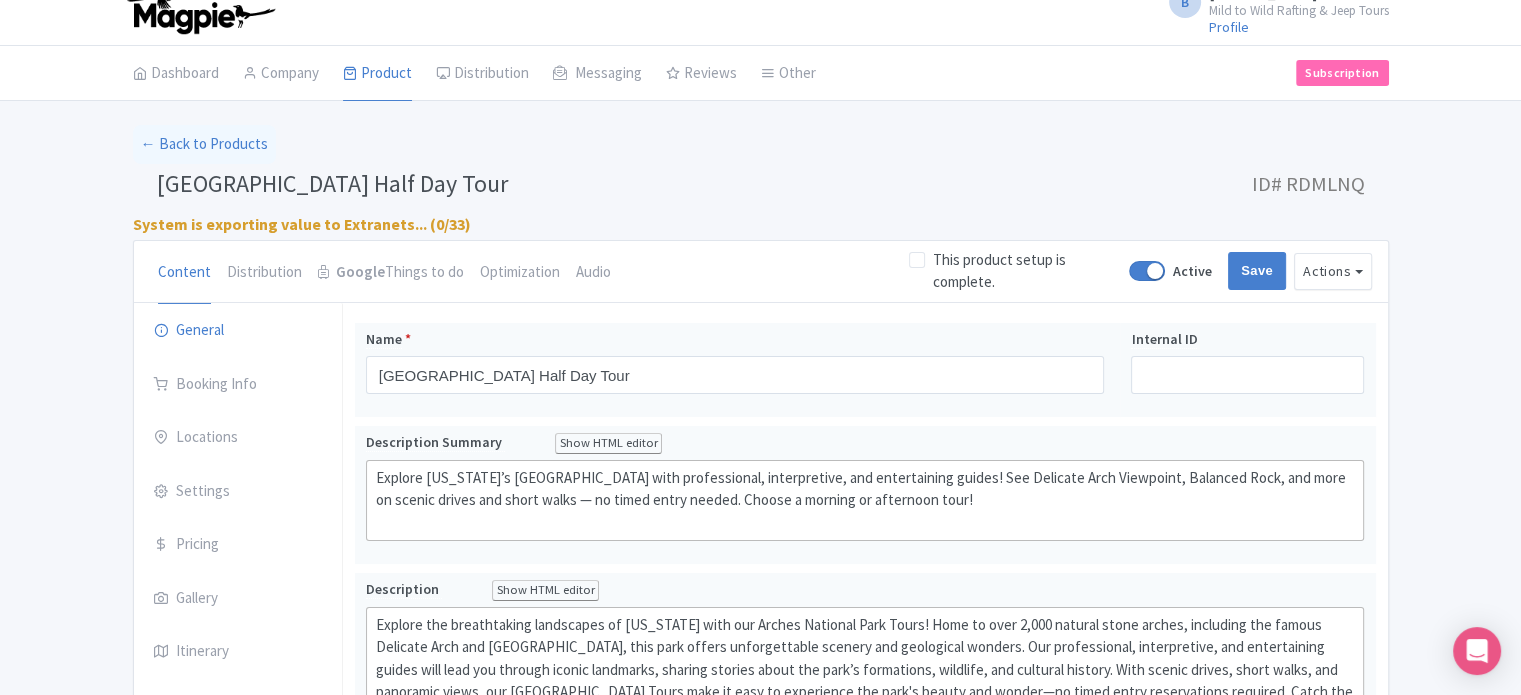drag, startPoint x: 1385, startPoint y: 182, endPoint x: 1193, endPoint y: 174, distance: 192.1666 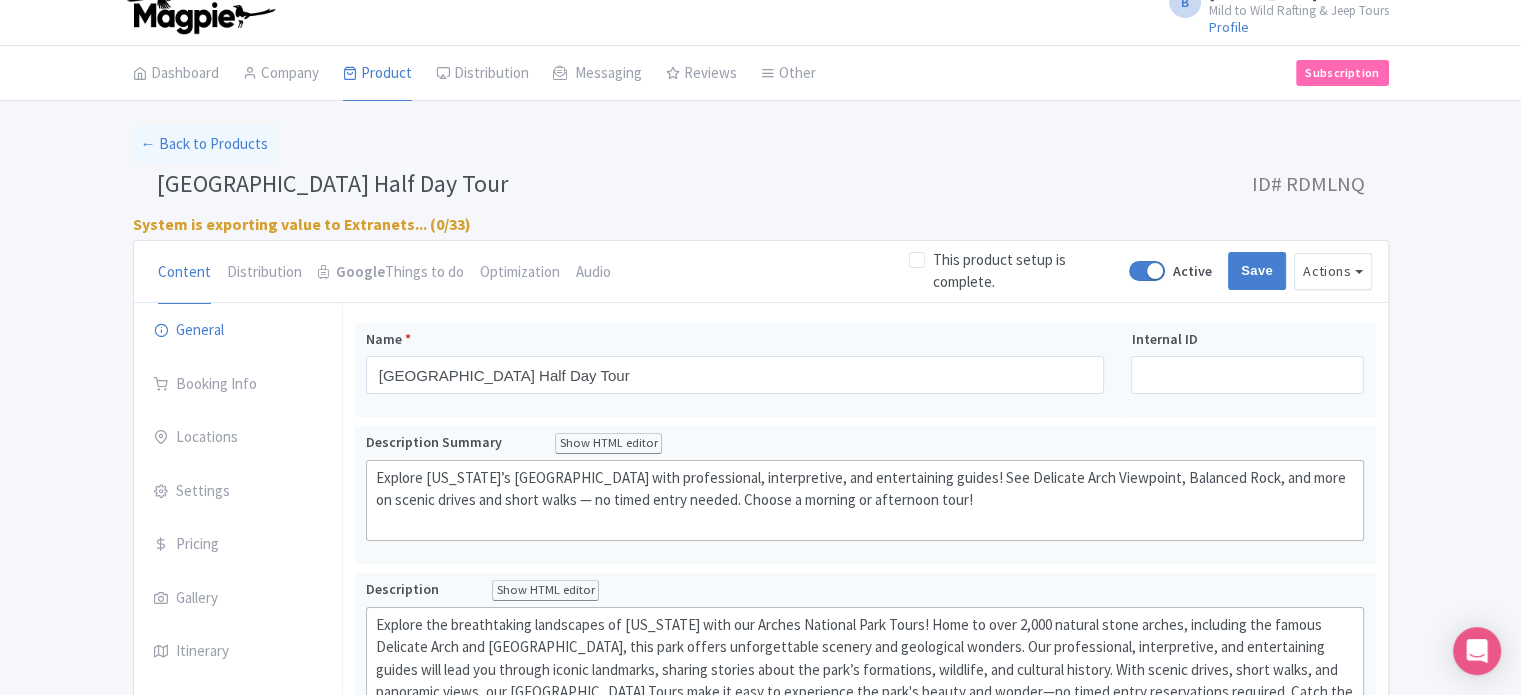 click on "[GEOGRAPHIC_DATA] Half Day Tour
ID# RDMLNQ" at bounding box center [761, 188] 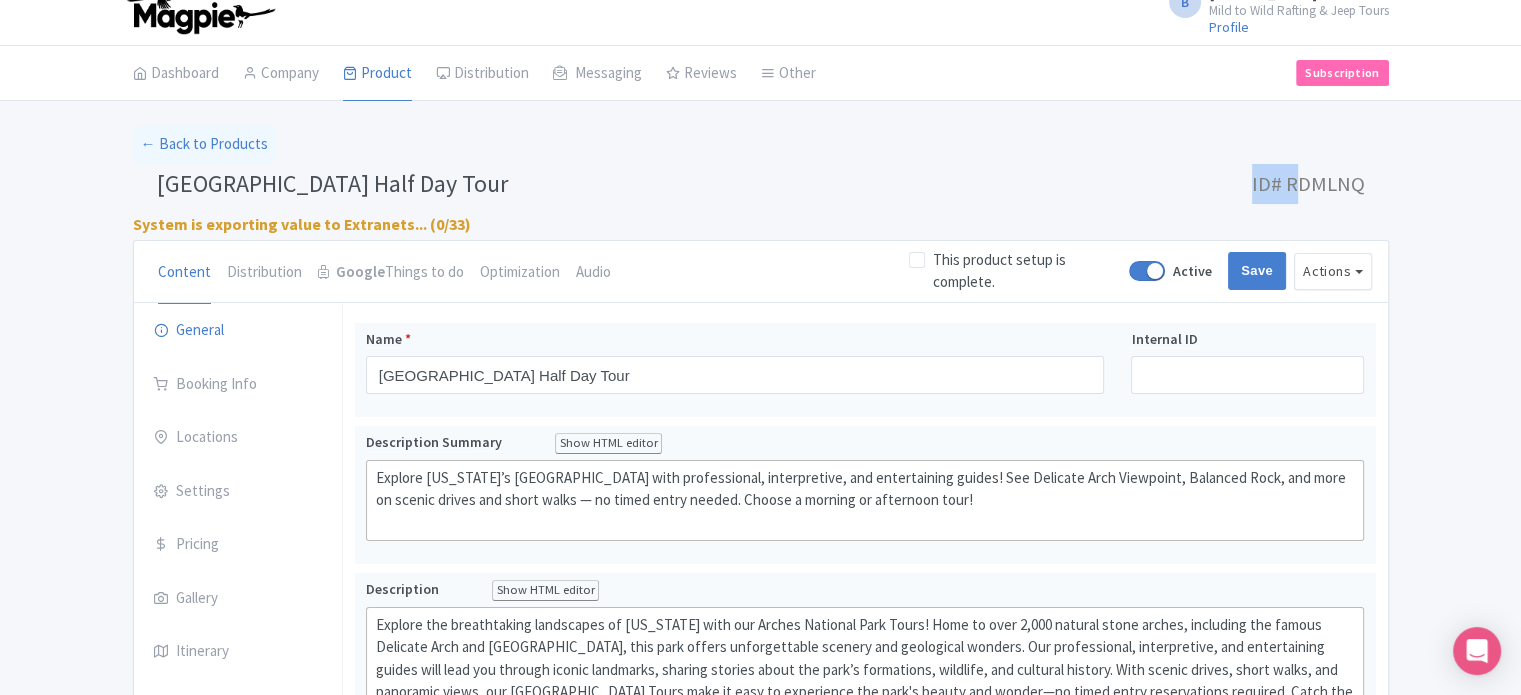 drag, startPoint x: 1369, startPoint y: 184, endPoint x: 1300, endPoint y: 172, distance: 70.035706 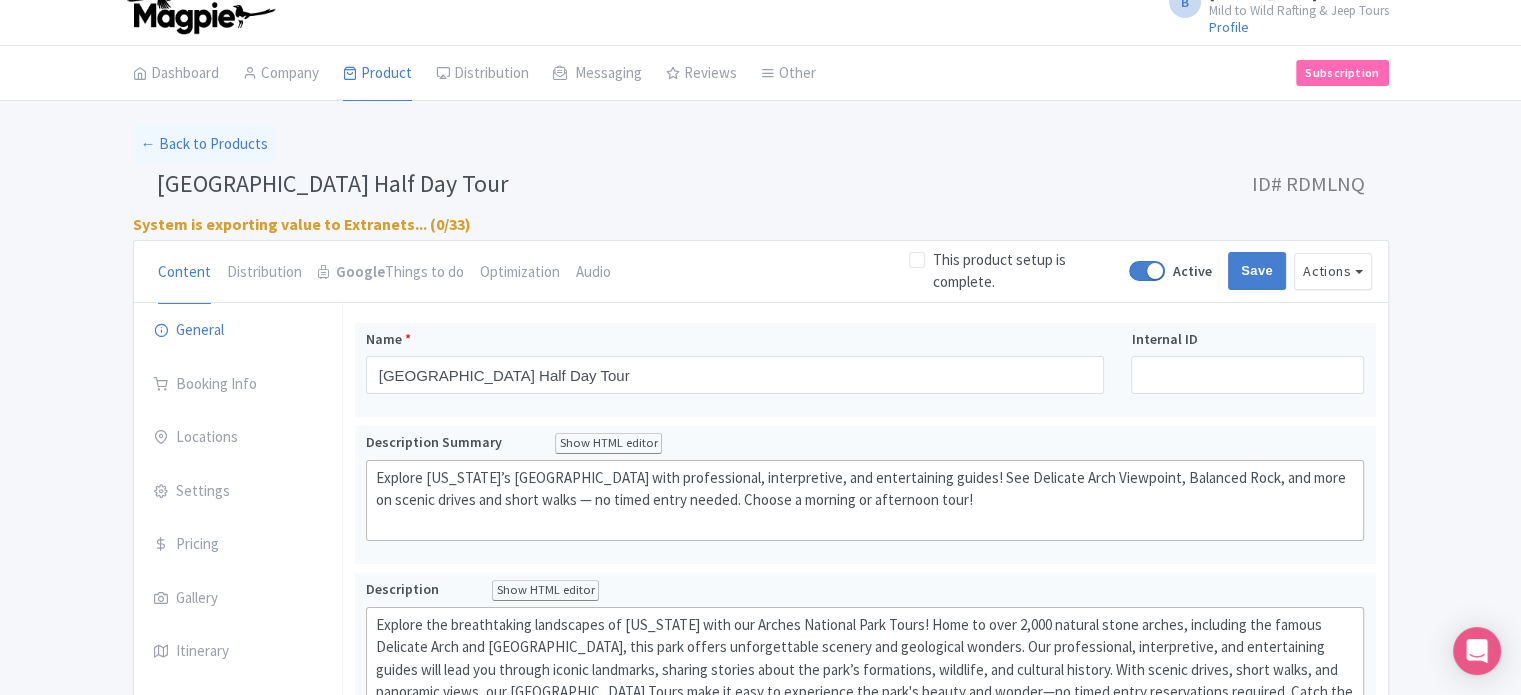 click on "ID# RDMLNQ" at bounding box center [1308, 184] 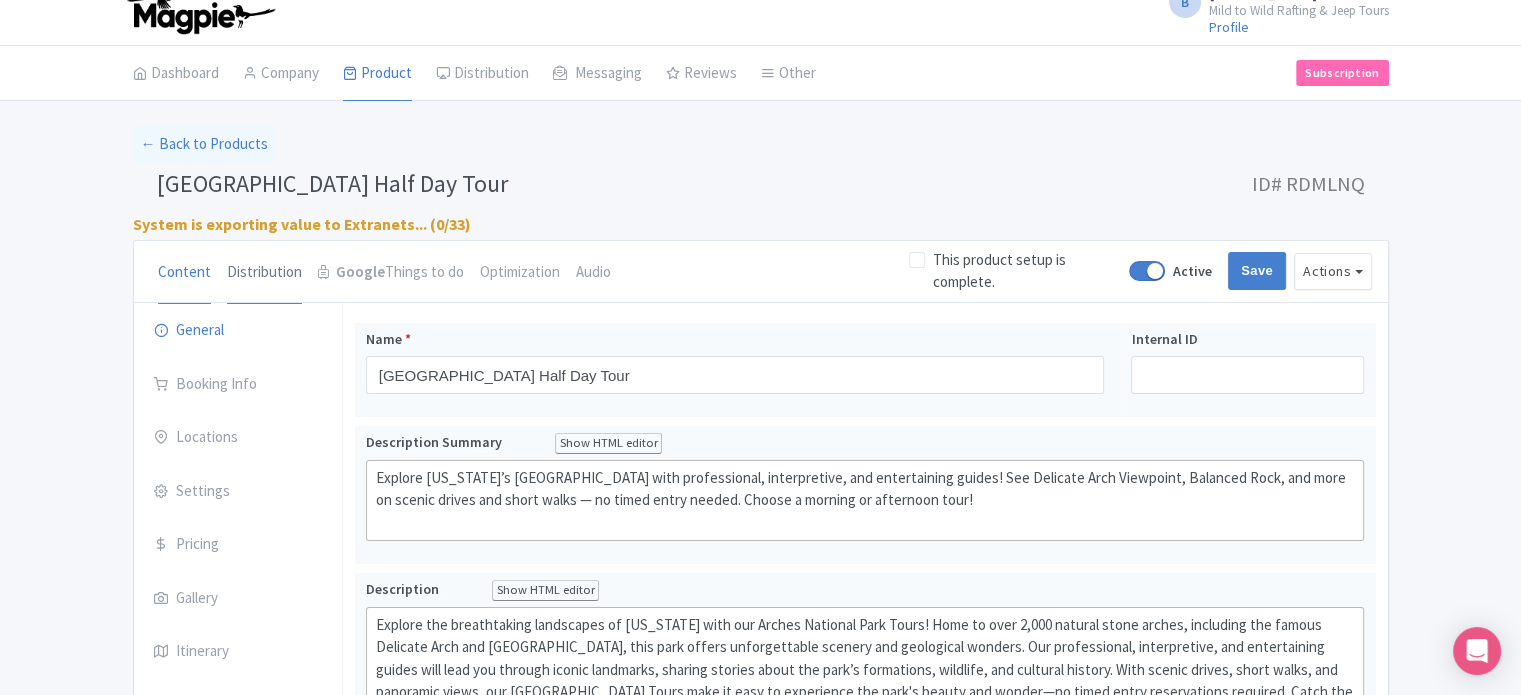 scroll, scrollTop: 119, scrollLeft: 0, axis: vertical 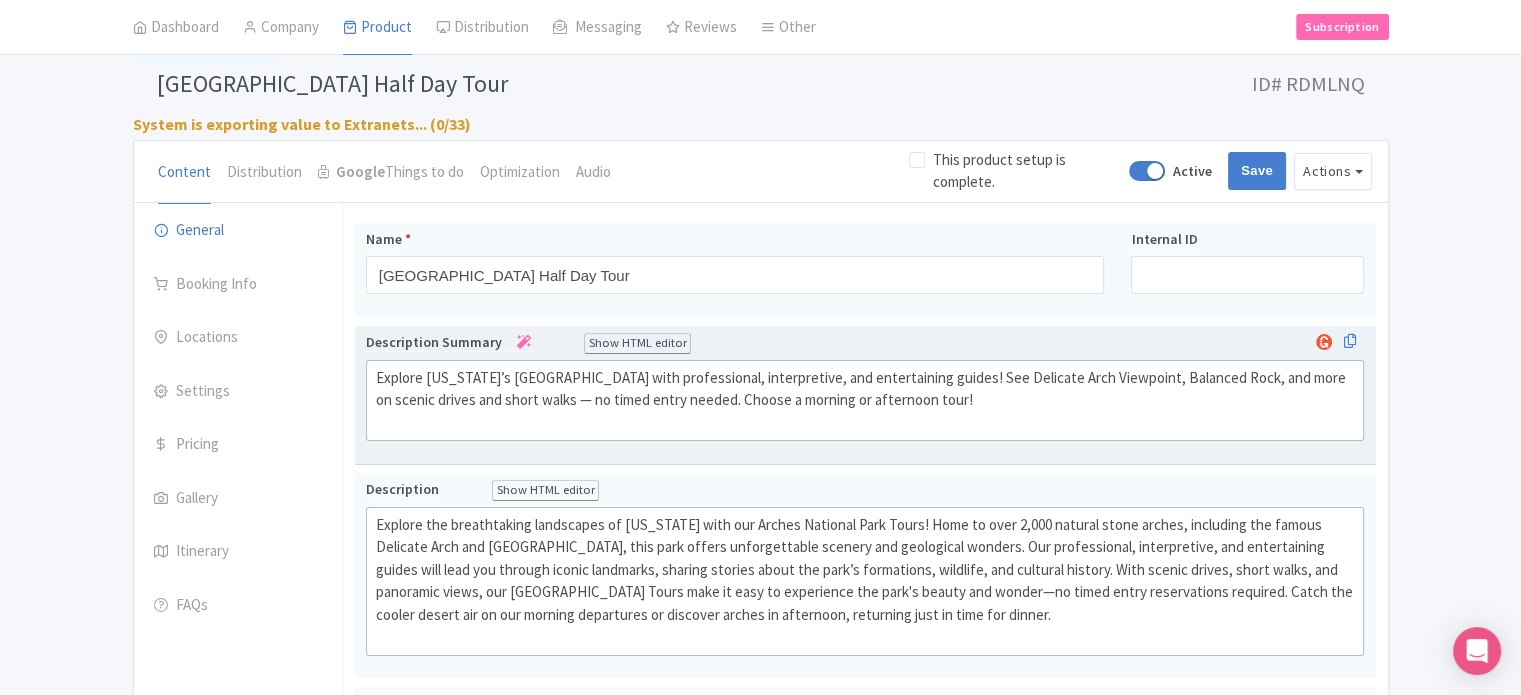 click on "Description Summary
Show HTML editor
Bold
Italic
Strikethrough
Link
Heading
Quote
Code
Bullets
Numbers
Decrease Level
Increase Level
Attach Files
Undo
Redo
Link
Unlink
Explore [US_STATE]’s [GEOGRAPHIC_DATA] with professional, interpretive, and entertaining guides! See Delicate Arch Viewpoint, Balanced Rock, and more on scenic drives and short walks — no timed entry needed. Choose a morning or afternoon tour!
Your product's description summary has 240 characters. We recommend between 100 and 255 characters." at bounding box center [865, 394] 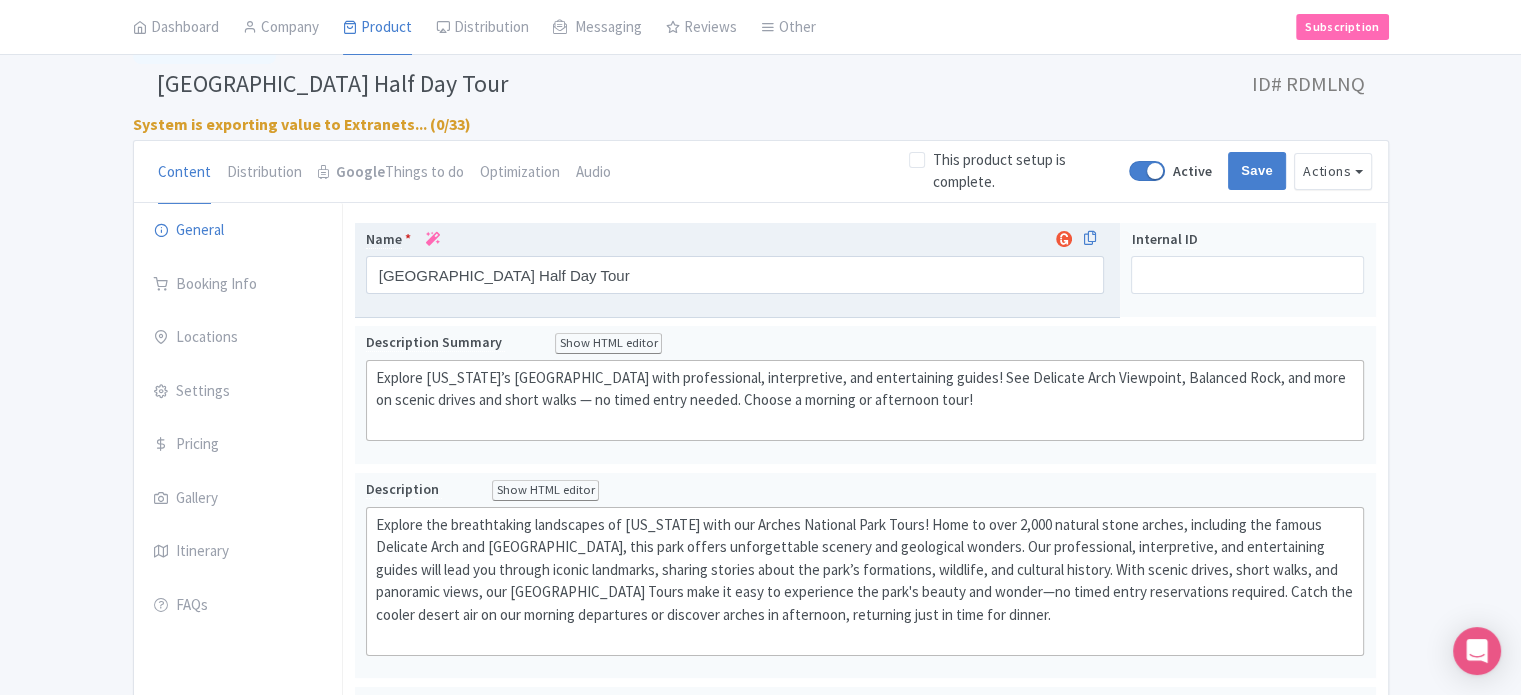 click on "Name   *
[GEOGRAPHIC_DATA] Half Day Tour
Your product's name has 34 characters. We recommend between 10 and 60 characters." at bounding box center [738, 270] 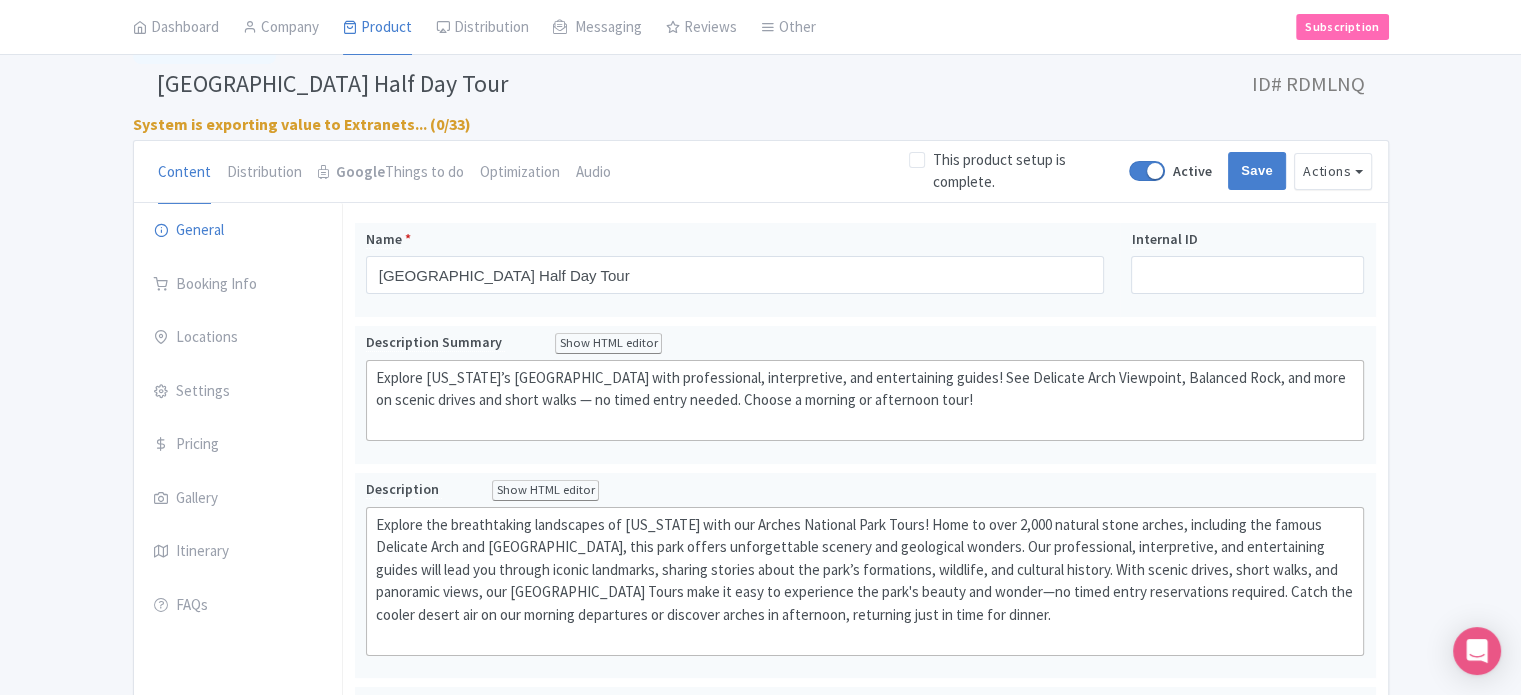 drag, startPoint x: 1474, startPoint y: 326, endPoint x: 1449, endPoint y: 327, distance: 25.019993 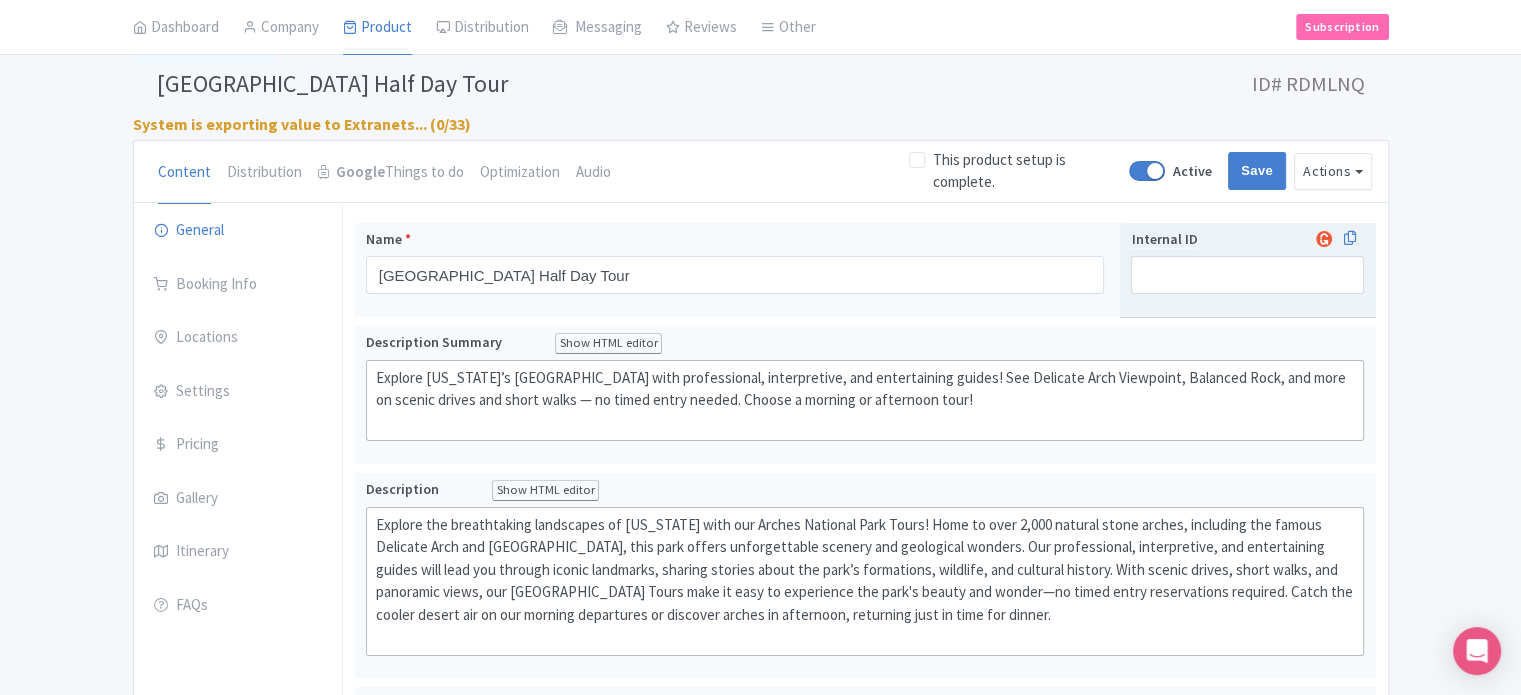 click on "Internal ID" at bounding box center (1247, 270) 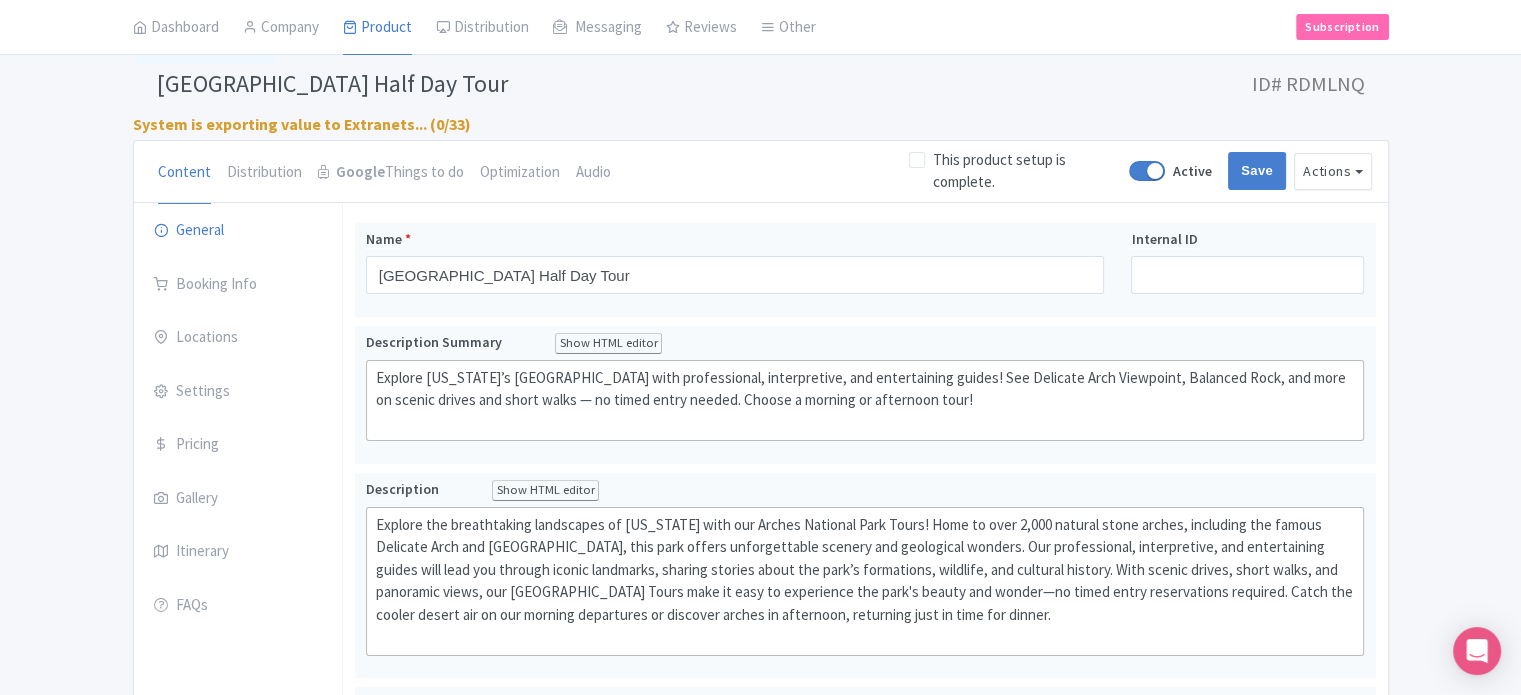 click on "[GEOGRAPHIC_DATA] Half Day Tour
Name   *
[GEOGRAPHIC_DATA] Half Day Tour
Your product's name has 34 characters. We recommend between 10 and 60 characters.
Internal ID
Explore [US_STATE]’s [GEOGRAPHIC_DATA] with professional, interpretive, and entertaining guides! See Delicate Arch Viewpoint, Balanced Rock, and more on scenic drives and short walks — no timed entry needed. Choose a morning or afternoon tour!
Description Summary
Show HTML editor
Bold
Italic
Strikethrough
Link
Heading
Quote
Code
Bullets
Numbers
Decrease Level
Increase Level
Attach Files
Undo
Redo
Link
Unlink
Your product's description summary has 240 characters. We recommend between 100 and 255 characters.
Description" at bounding box center [865, 645] 